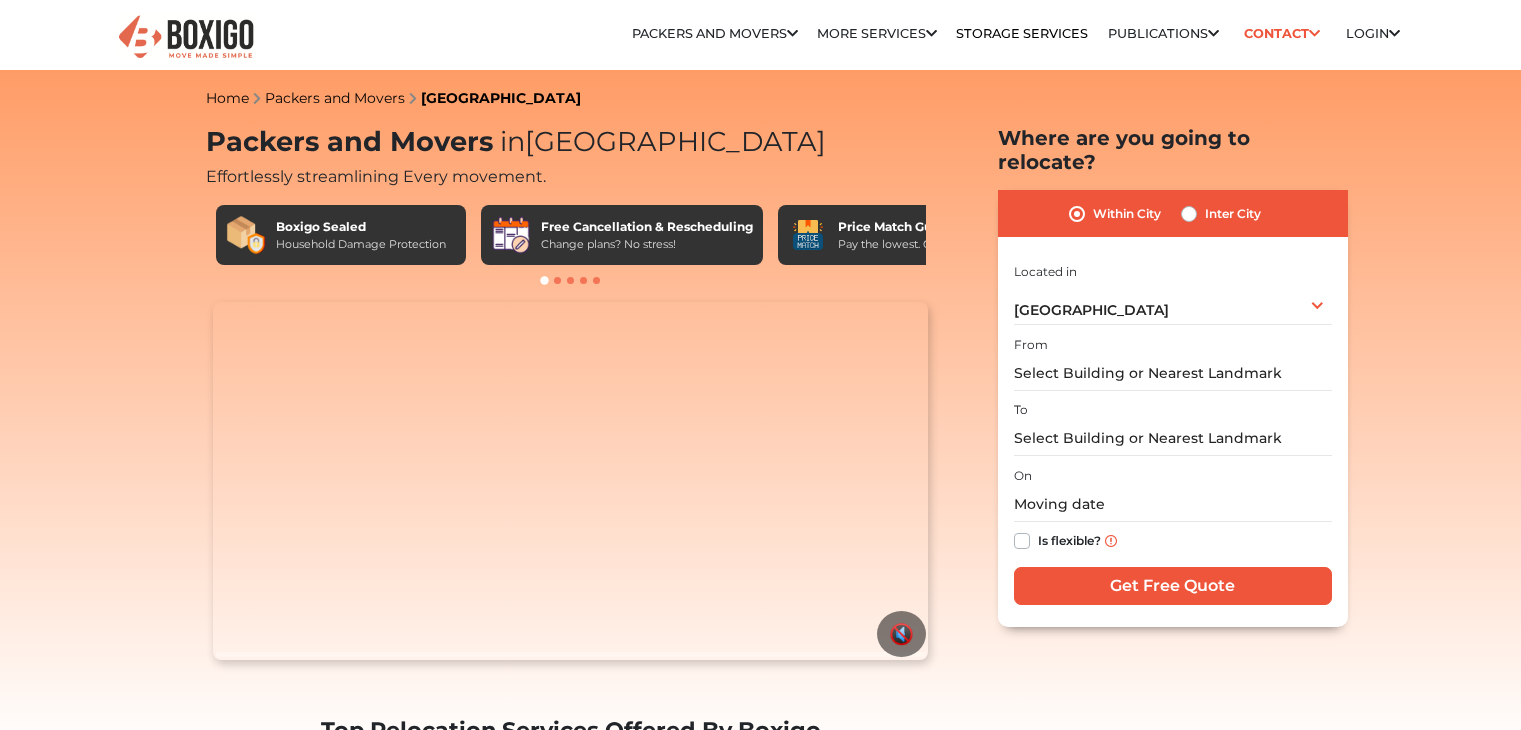 scroll, scrollTop: 0, scrollLeft: 0, axis: both 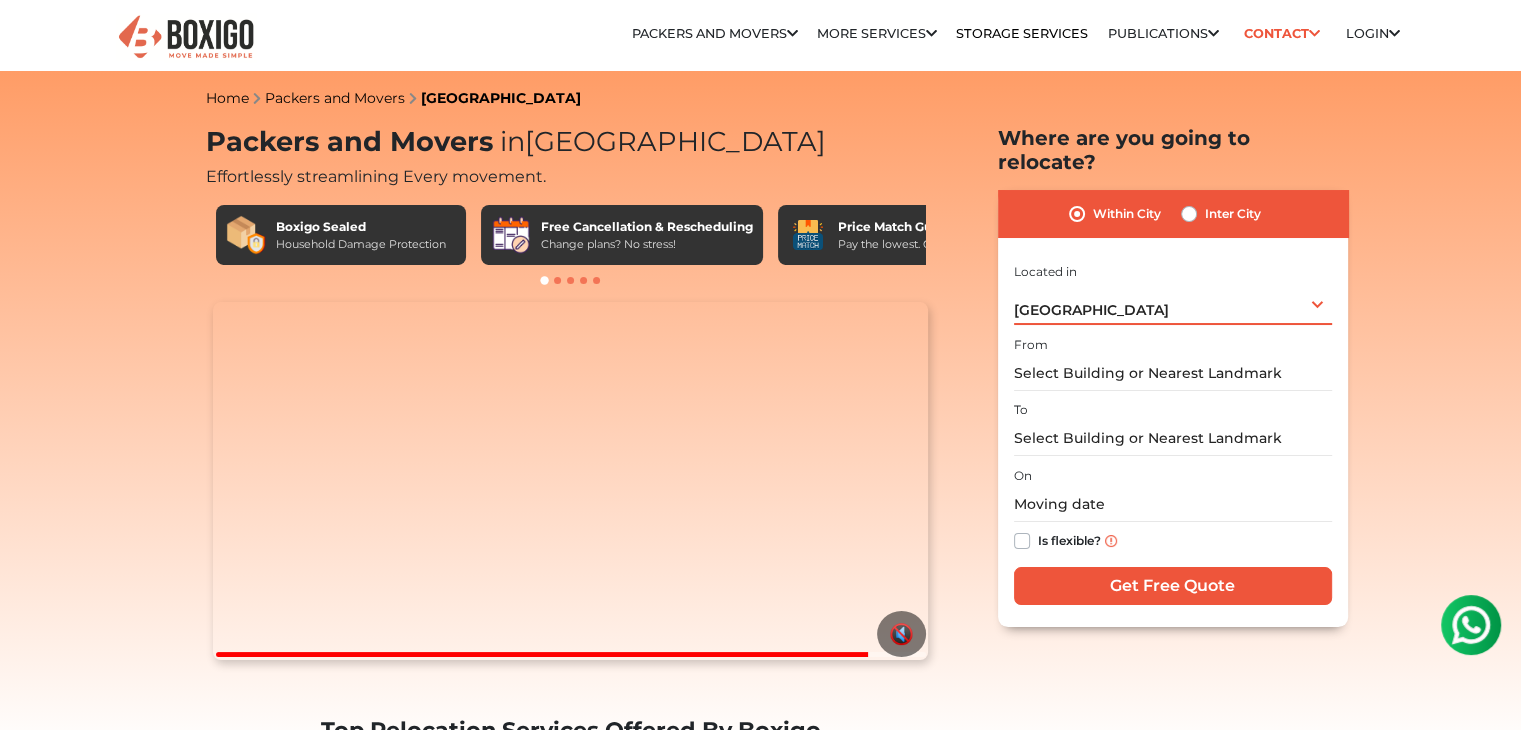 click on "Hyderabad  Select City  Bangalore Bengaluru Bhopal Bhubaneswar Chennai Coimbatore Cuttack Delhi Gulbarga Gurugram Guwahati Hyderabad Indore Jaipur Kalyan & Dombivali Kochi Kolkata Lucknow Madurai Mangalore Mumbai Mysore Navi Mumbai Noida Patna Pune Raipur Secunderabad Siliguri Srirangam Thane Thiruvananthapuram Vijayawada Visakhapatnam Warangal" at bounding box center (1173, 304) 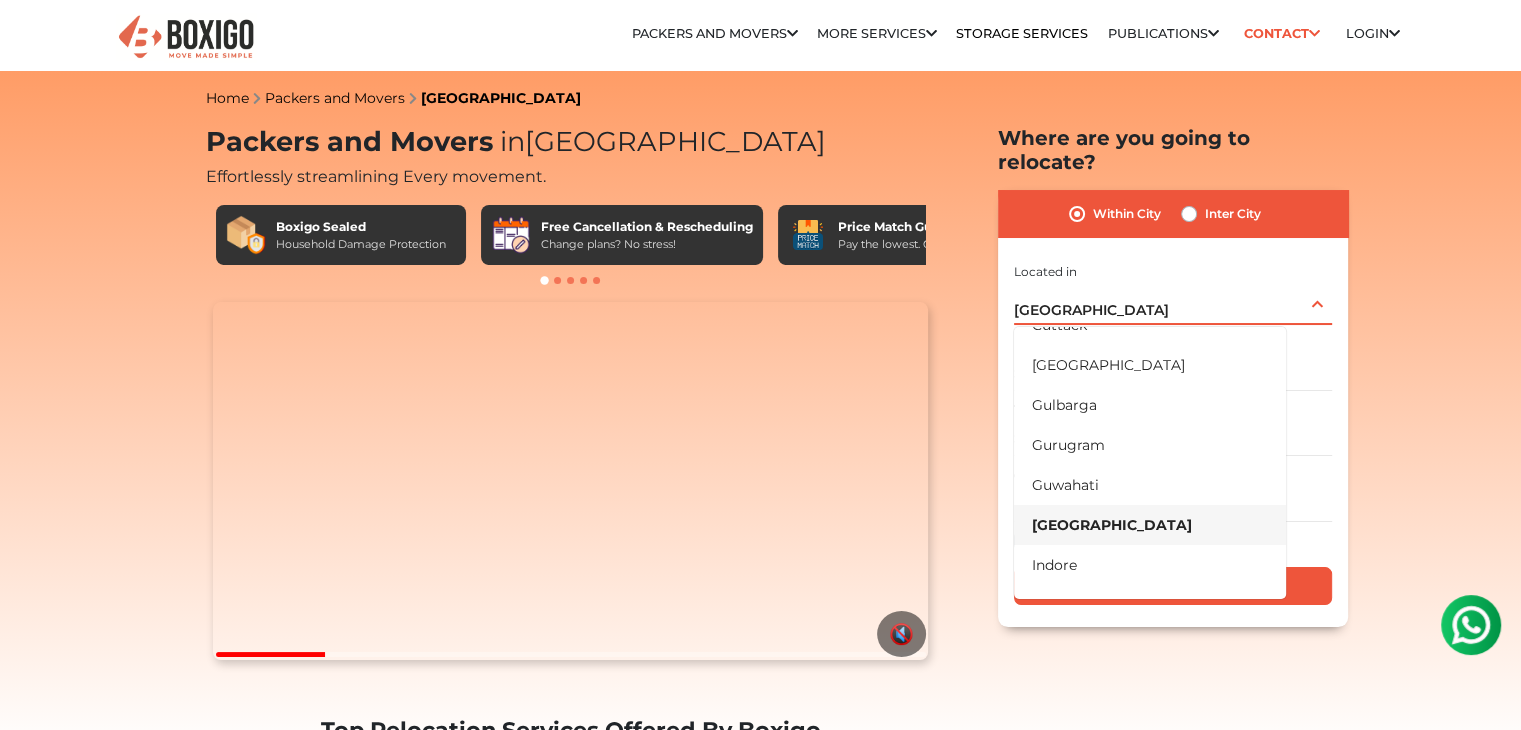 scroll, scrollTop: 300, scrollLeft: 0, axis: vertical 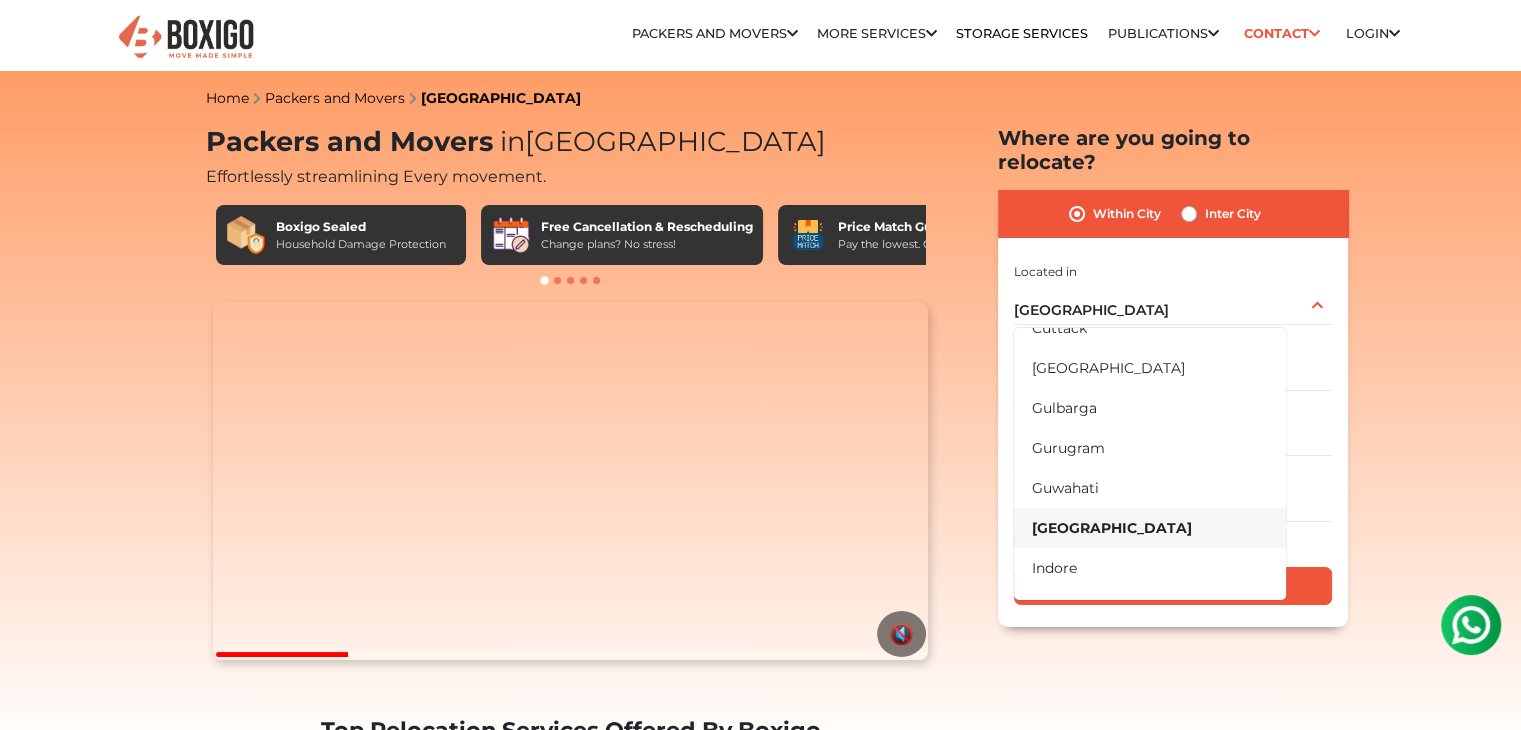 click on "Inter City" at bounding box center [1233, 214] 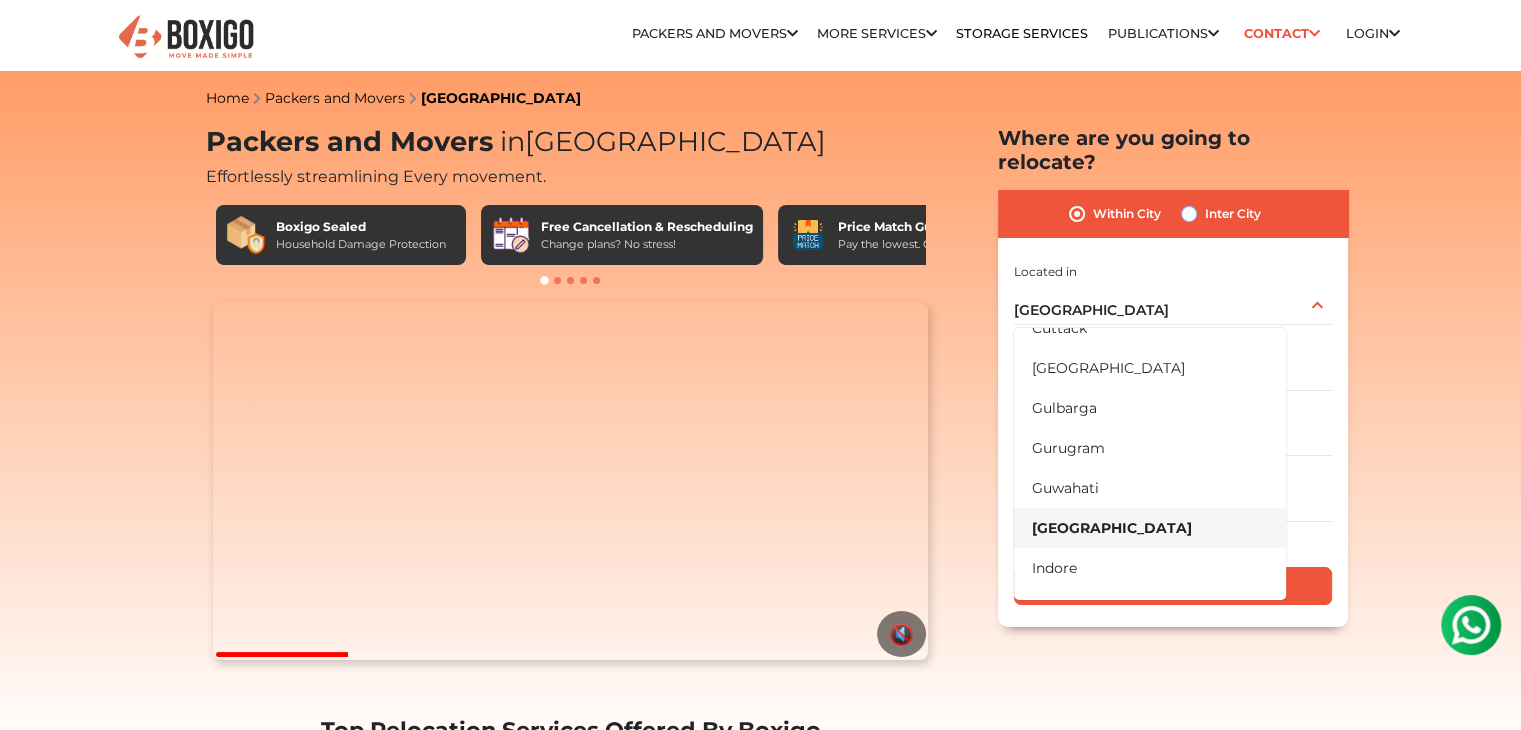 click on "Inter City" at bounding box center [1189, 212] 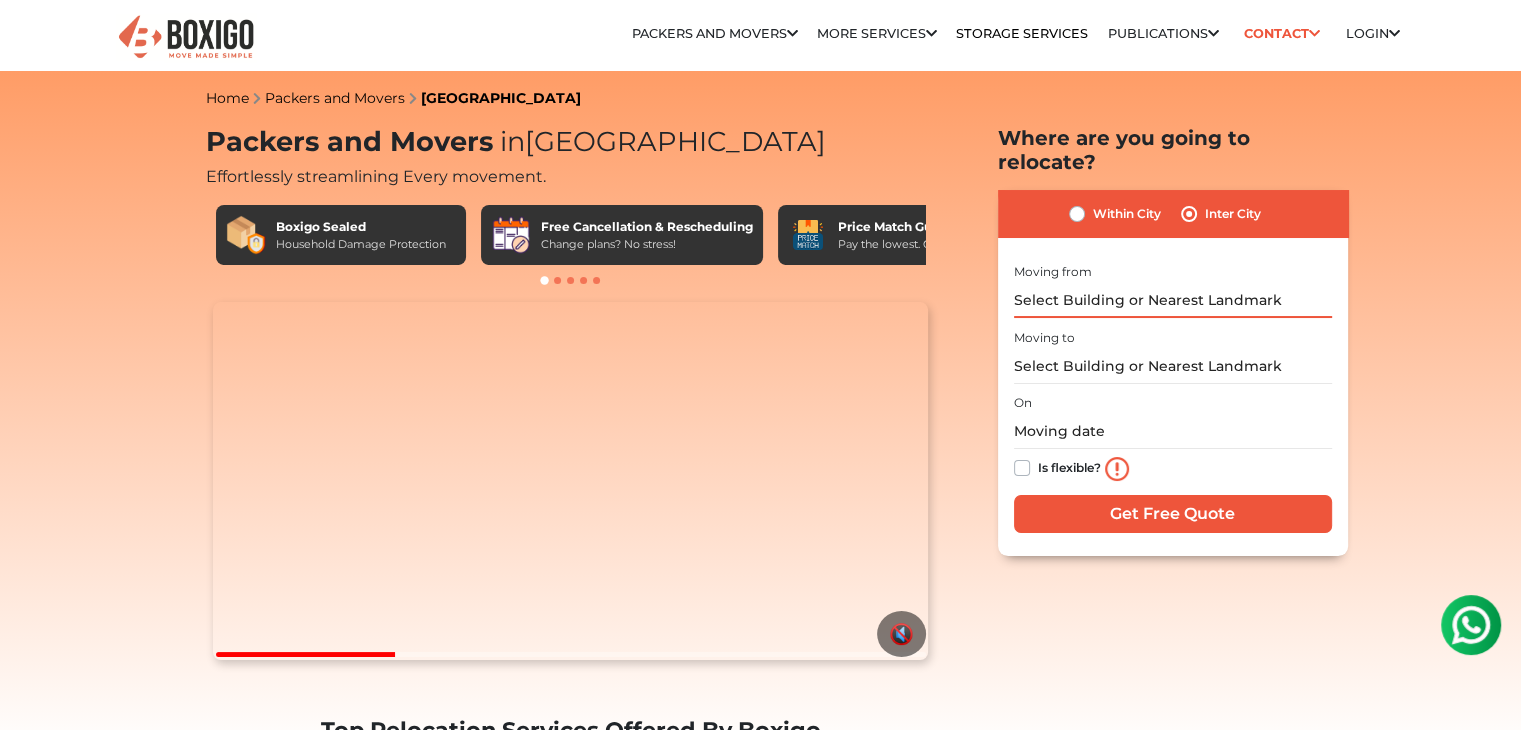 click at bounding box center [1173, 300] 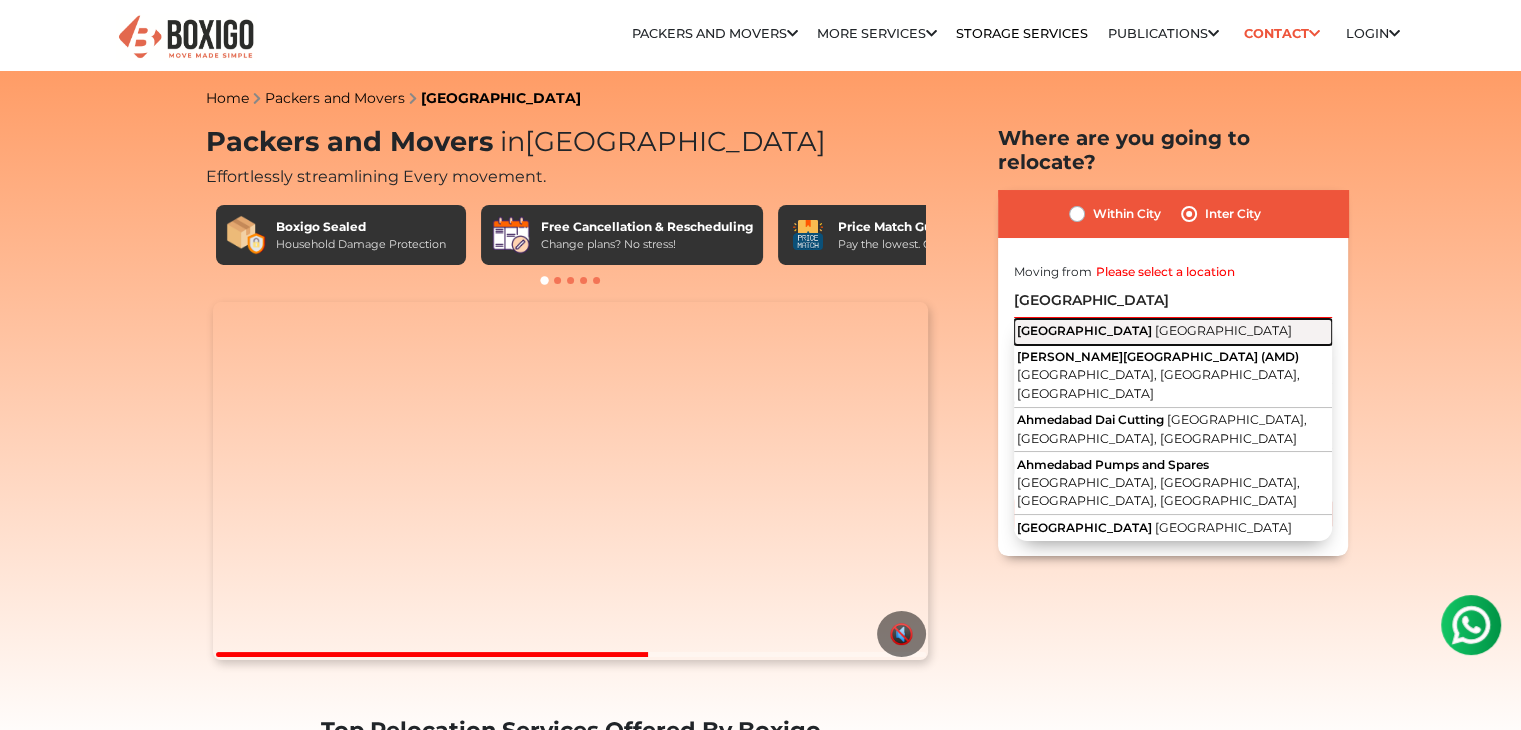 click on "Ahmedabad
Gujarat" at bounding box center (1173, 332) 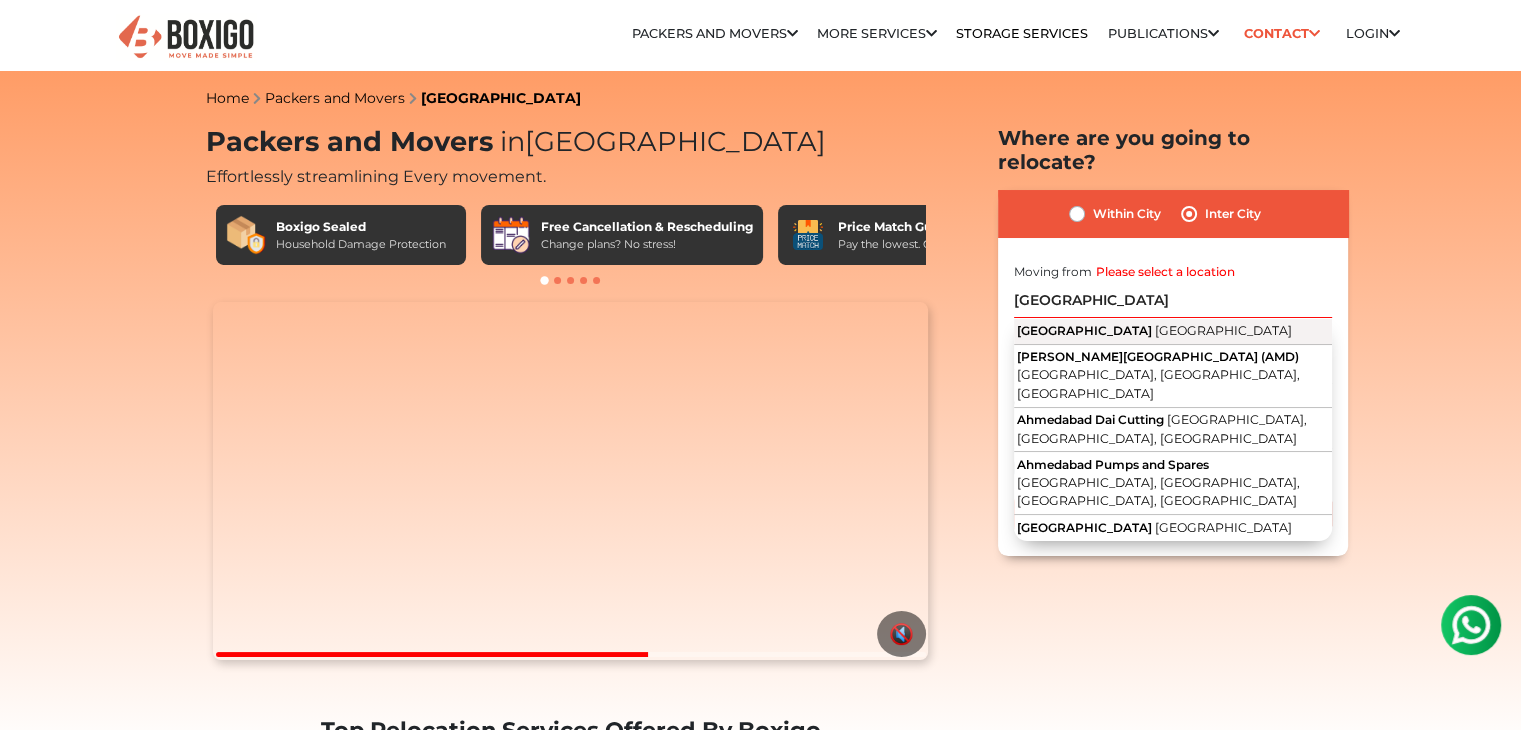 type on "Ahmedabad, Gujarat" 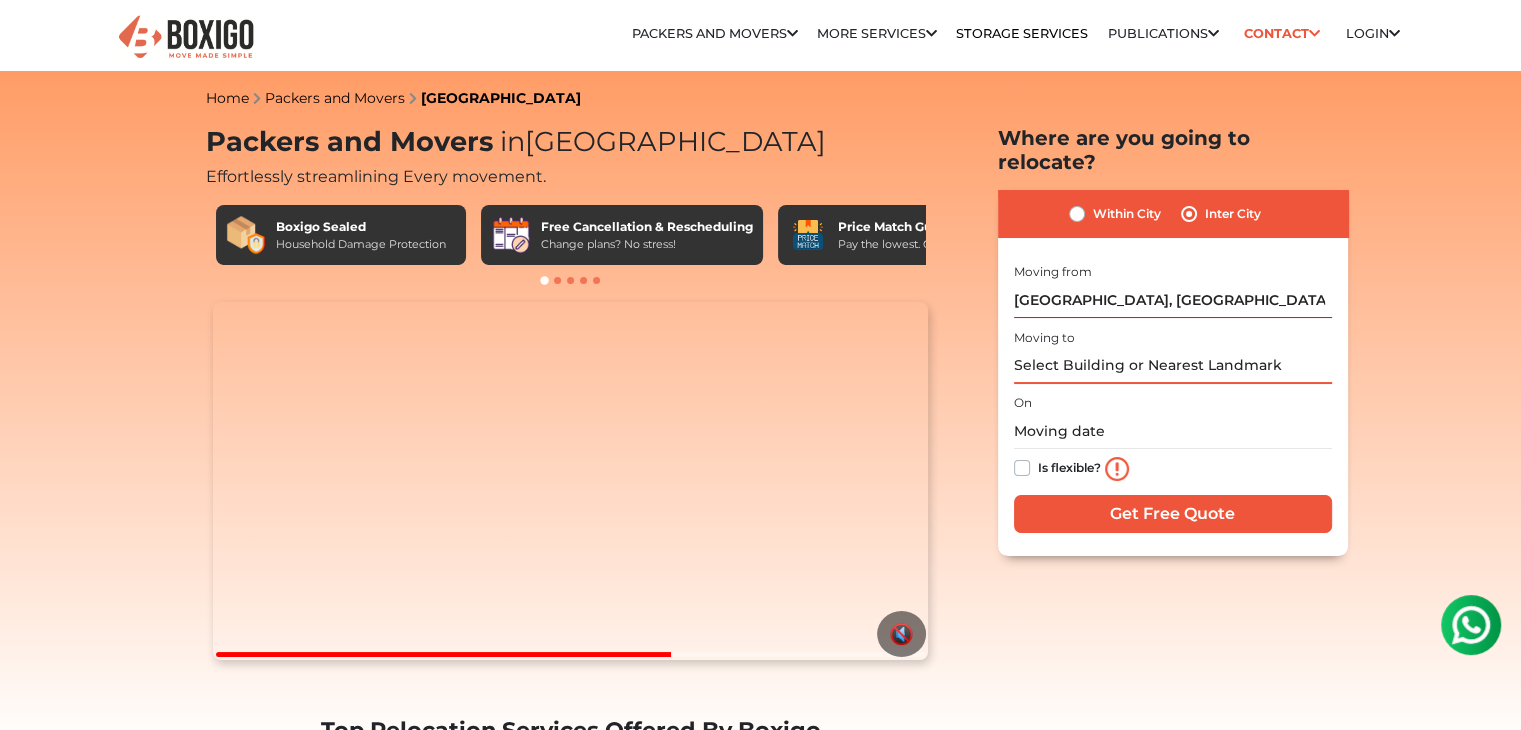 click at bounding box center (1173, 366) 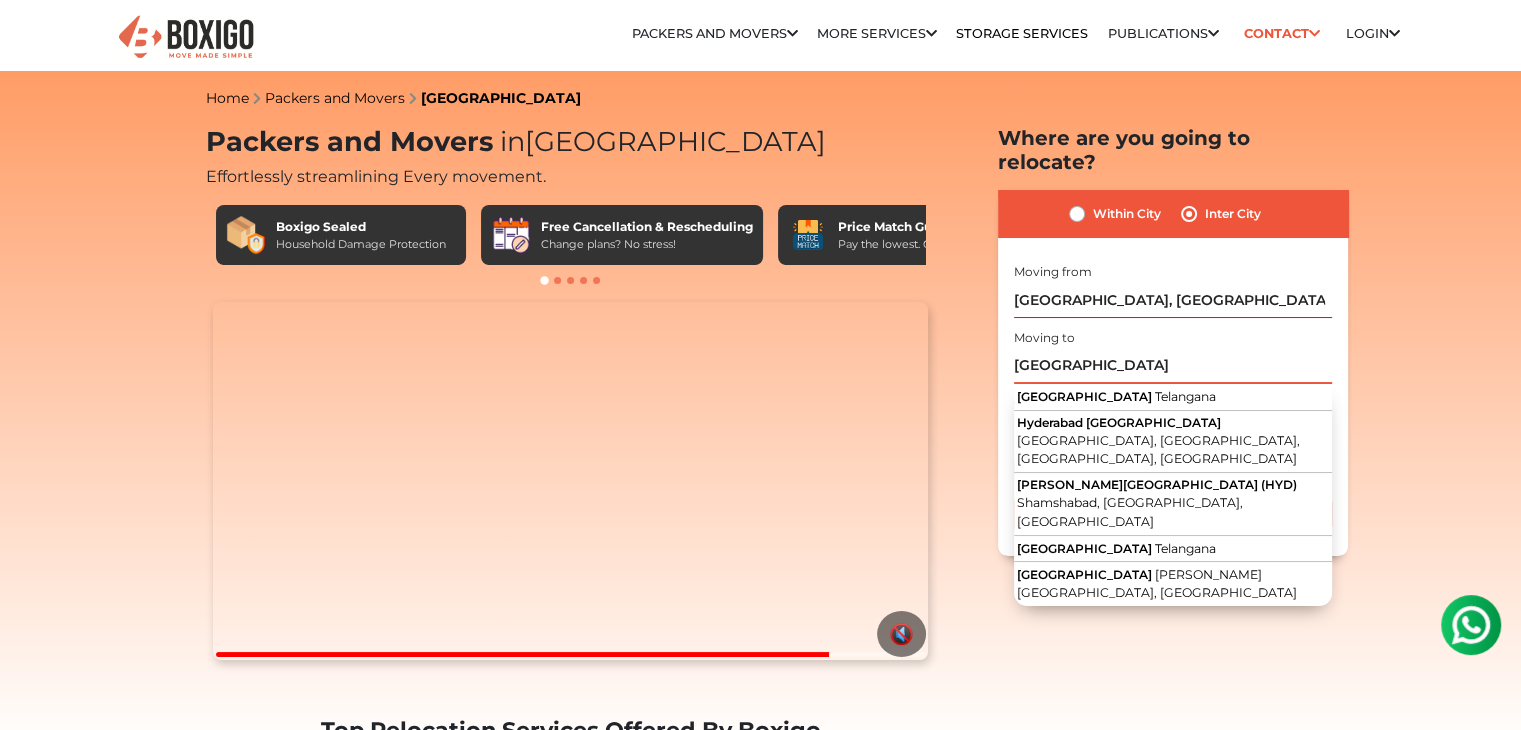 click on "hyderabad" at bounding box center [1173, 366] 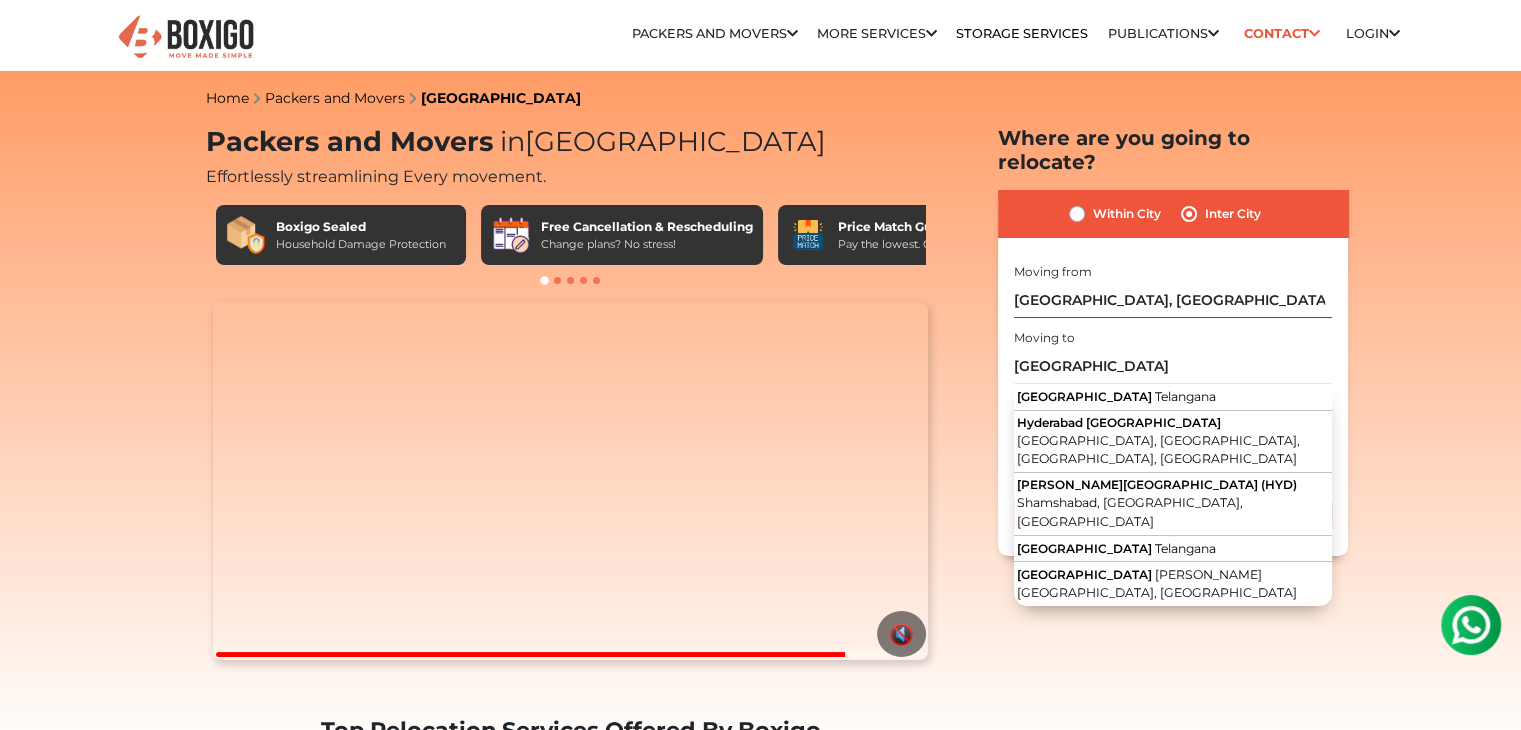 click on "Within City
Inter City
I am shifting my
1 BHK
2 BHK
3 BHK
3 + BHK
FEW ITEMS
1 BHK" at bounding box center (1173, 373) 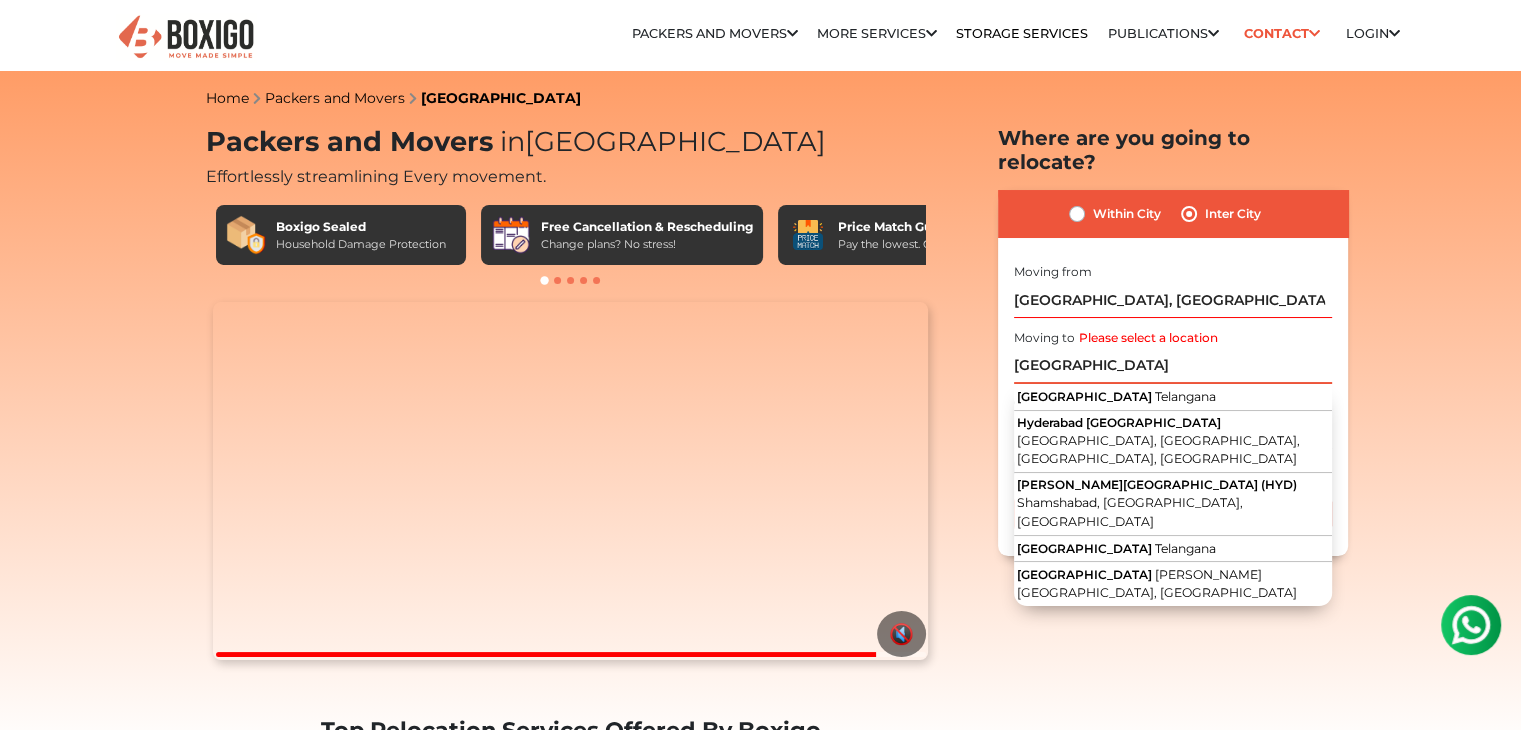 click on "hyderabad" at bounding box center (1173, 366) 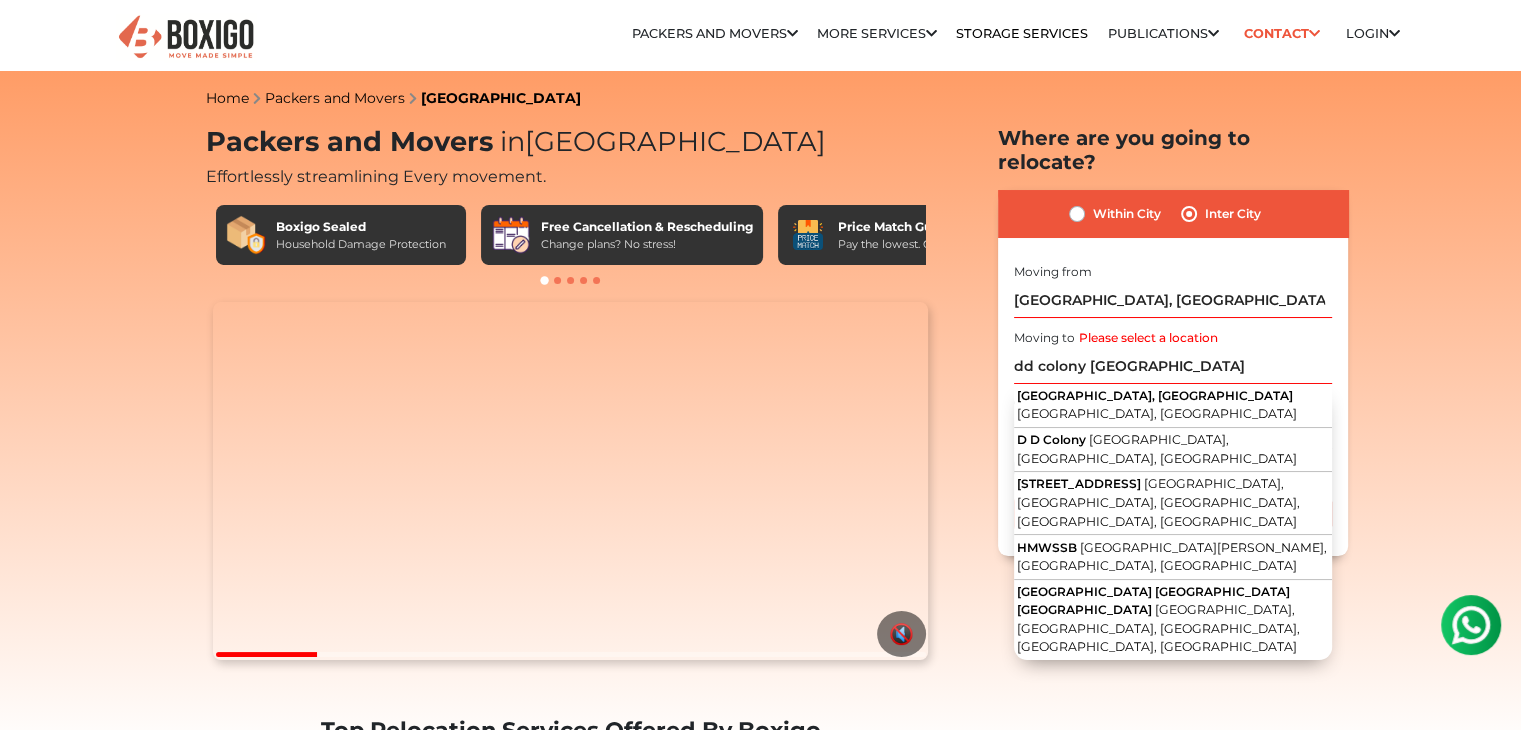 click on "DD Colony, Amberpet" at bounding box center [1155, 395] 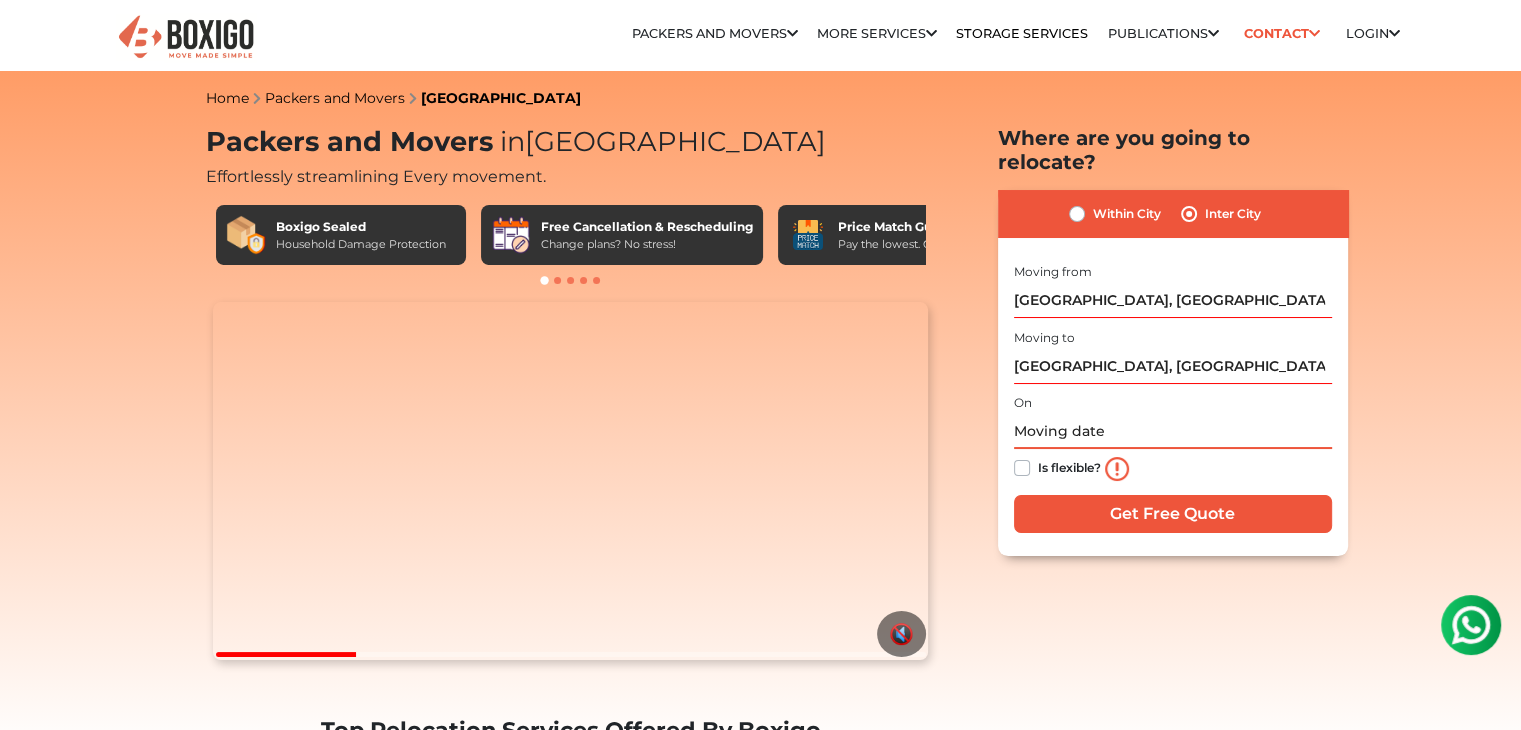 click at bounding box center (1173, 431) 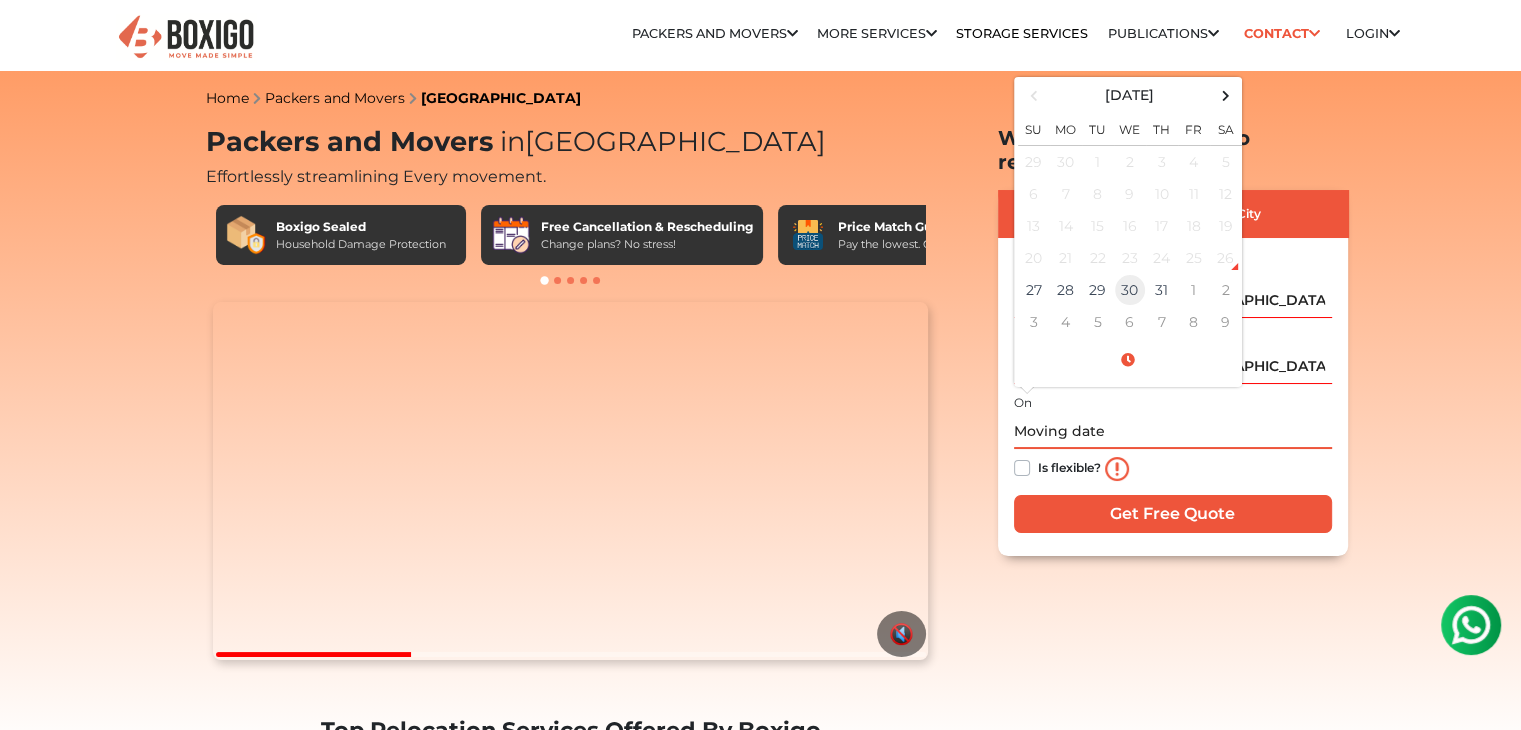 click on "30" at bounding box center [1130, 290] 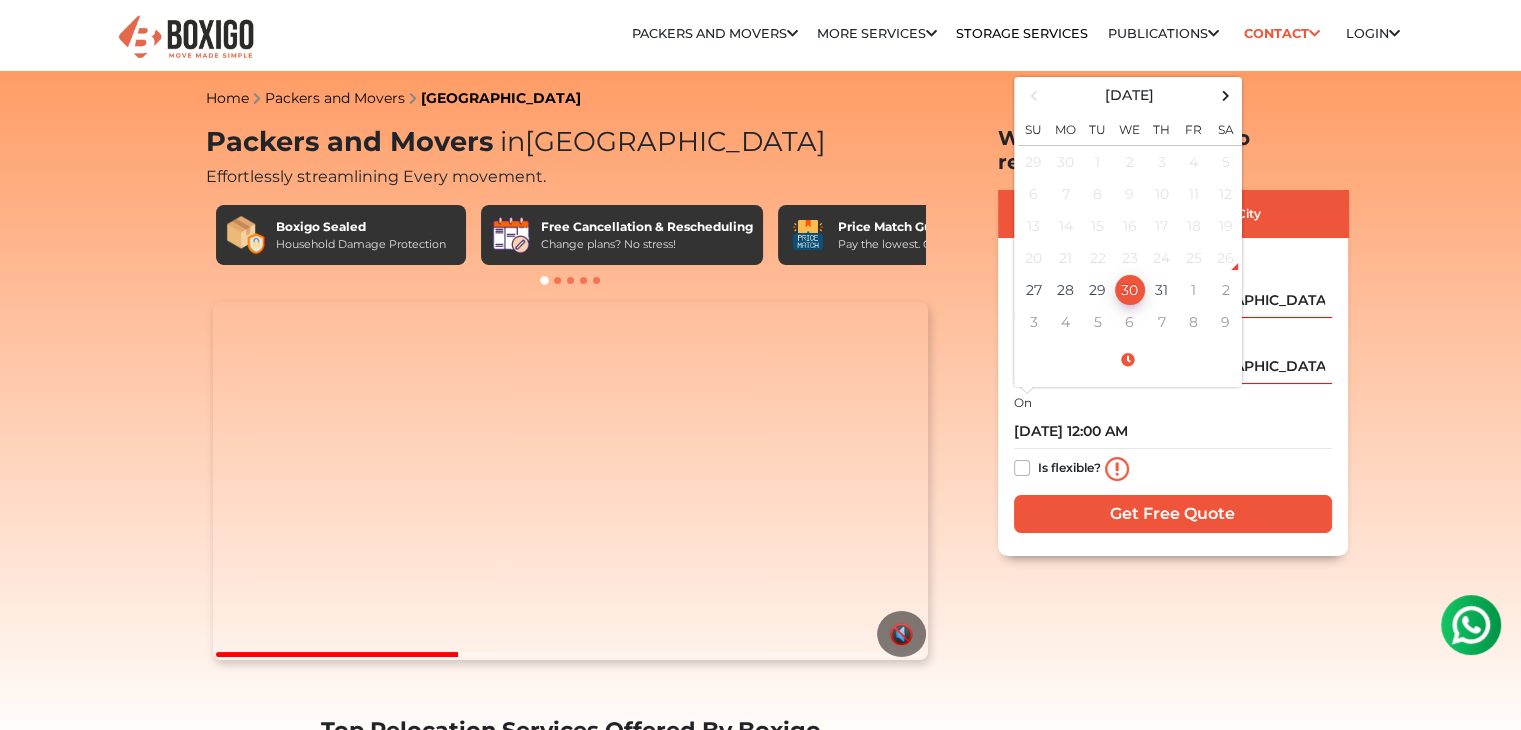 click on "Packers and Movers in Hyderabad
Effortlessly streamlining Every movement.
Boxigo Sealed
Household Damage Protection
Free Cancellation & Rescheduling
Change plans? No stress!
Price Match Guarantee
Pay the lowest. Guaranteed! No Hidden Costs" at bounding box center (1141, 4359) 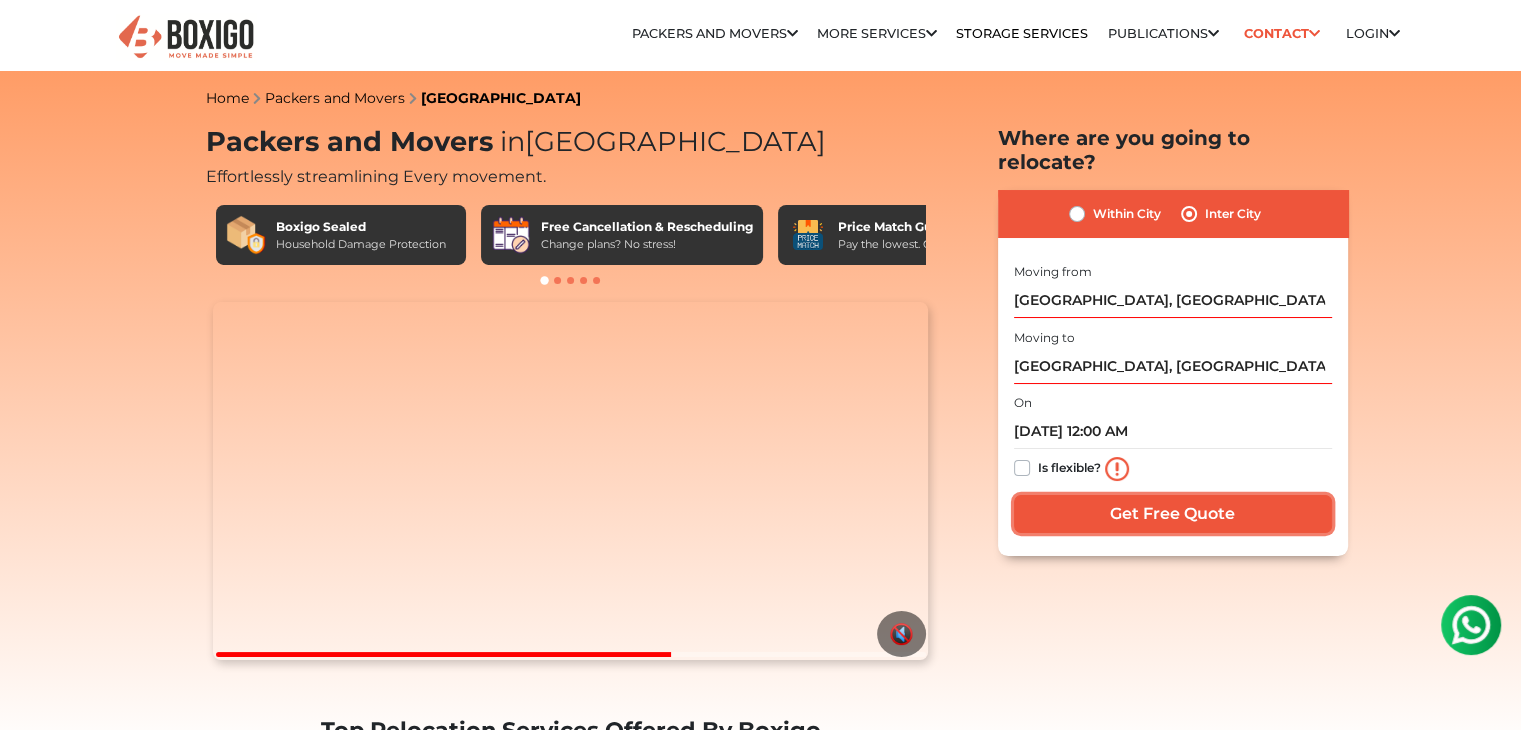 click on "Get Free Quote" at bounding box center (1173, 514) 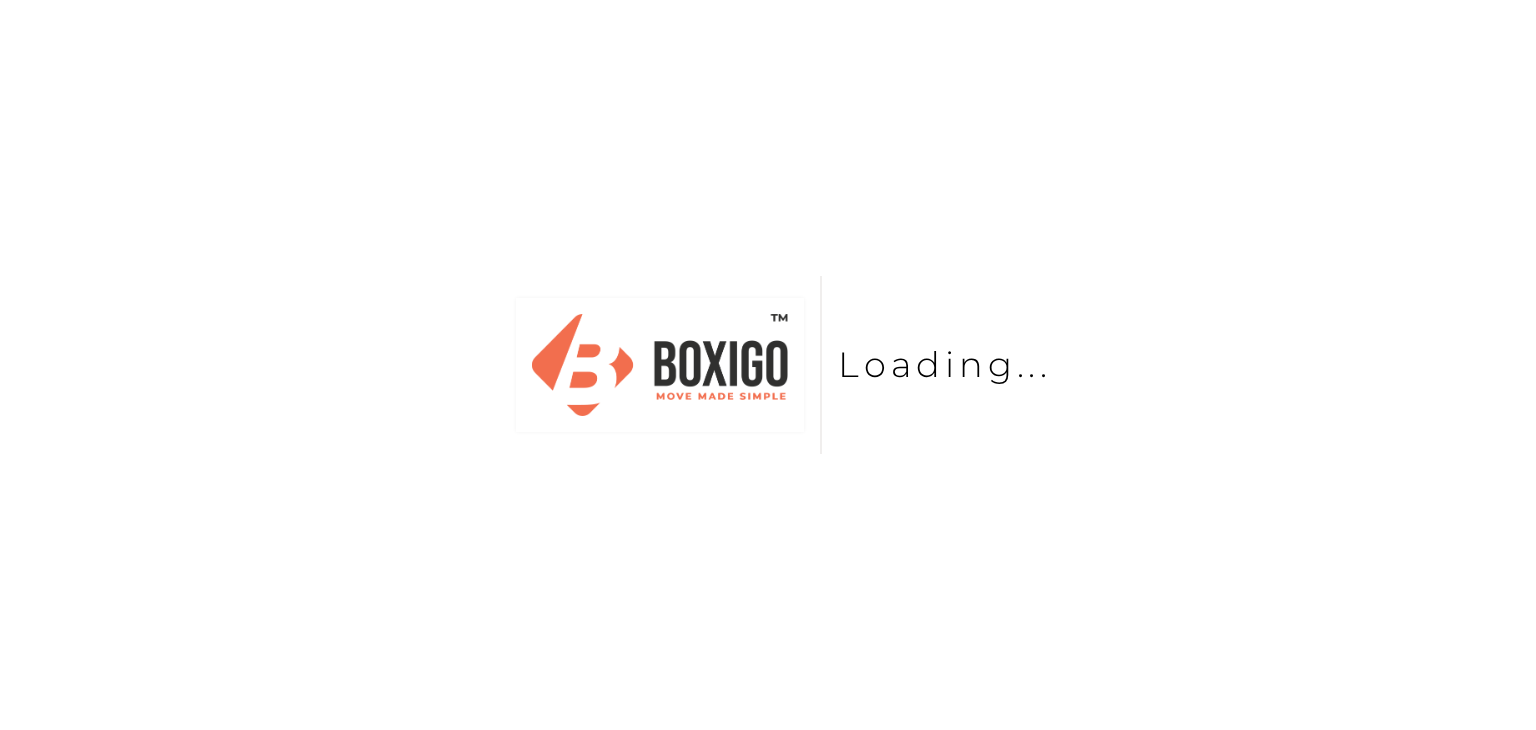 scroll, scrollTop: 0, scrollLeft: 0, axis: both 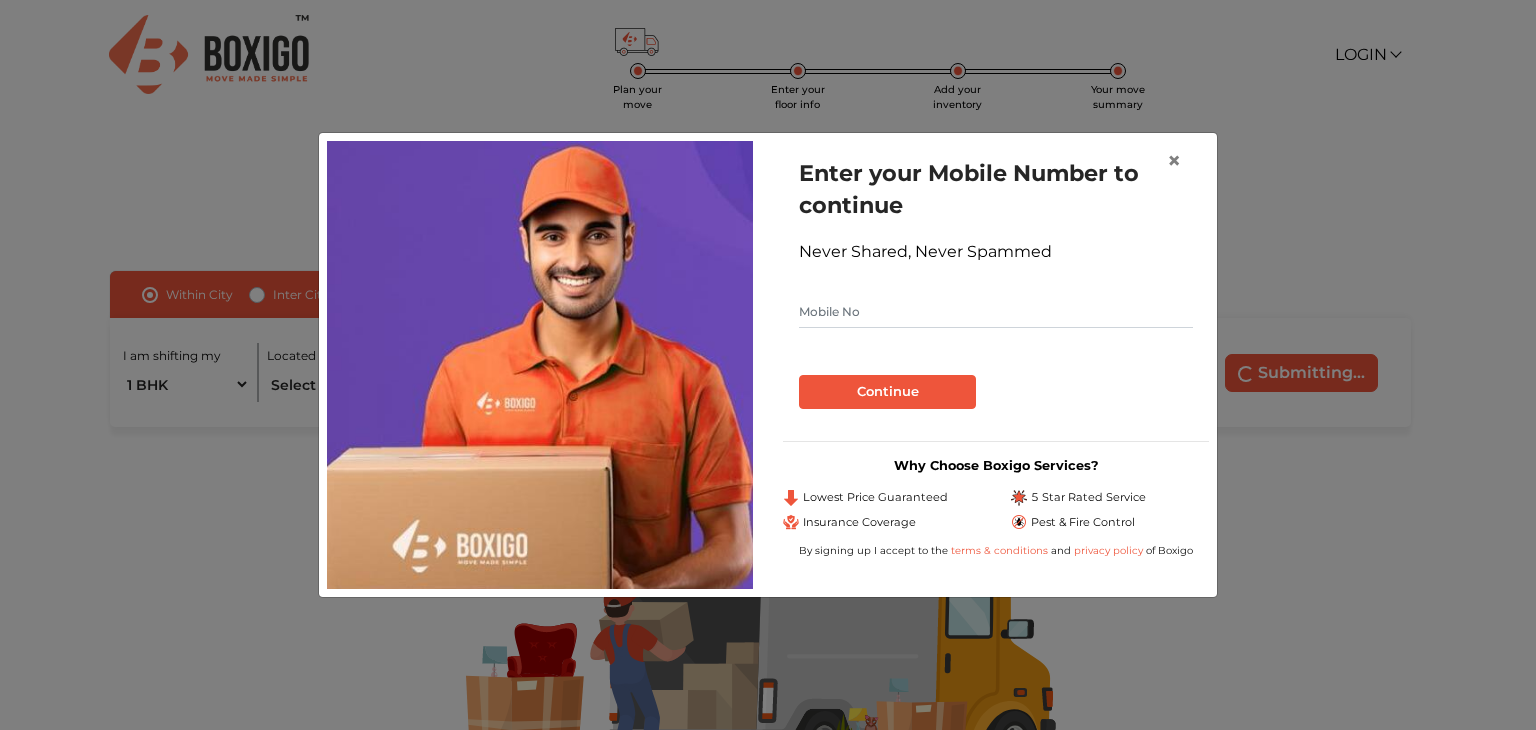 click at bounding box center [996, 312] 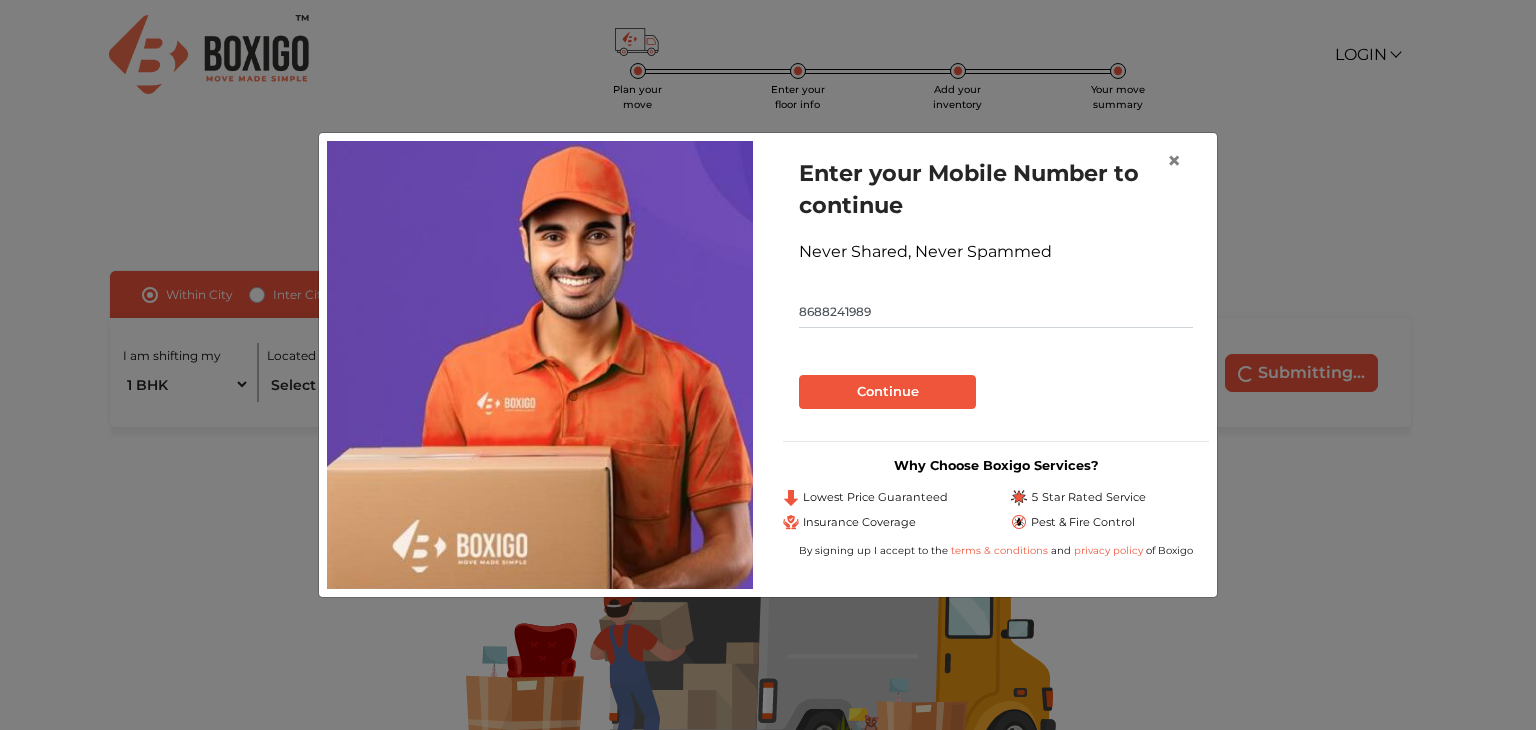 type on "8688241989" 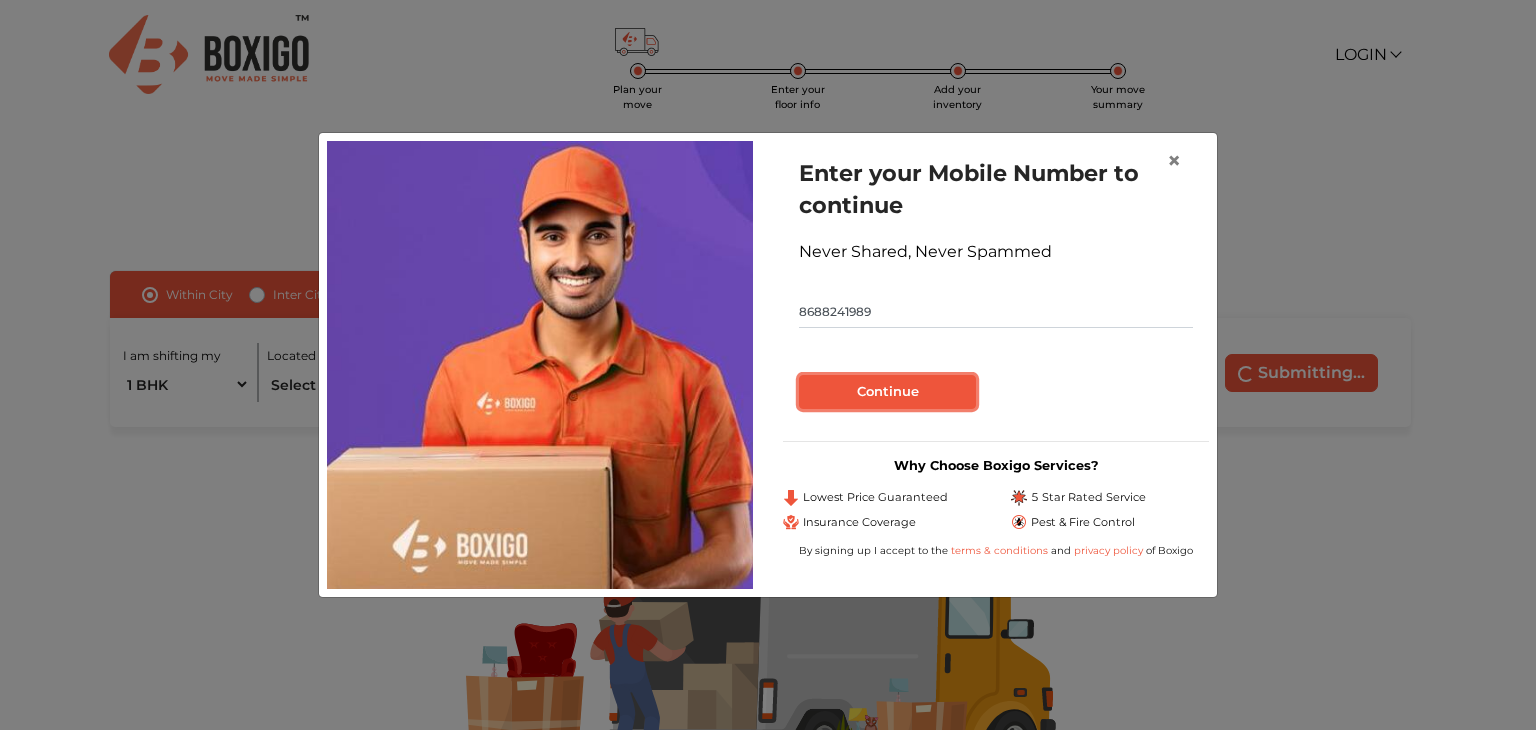 click on "Continue" at bounding box center (887, 392) 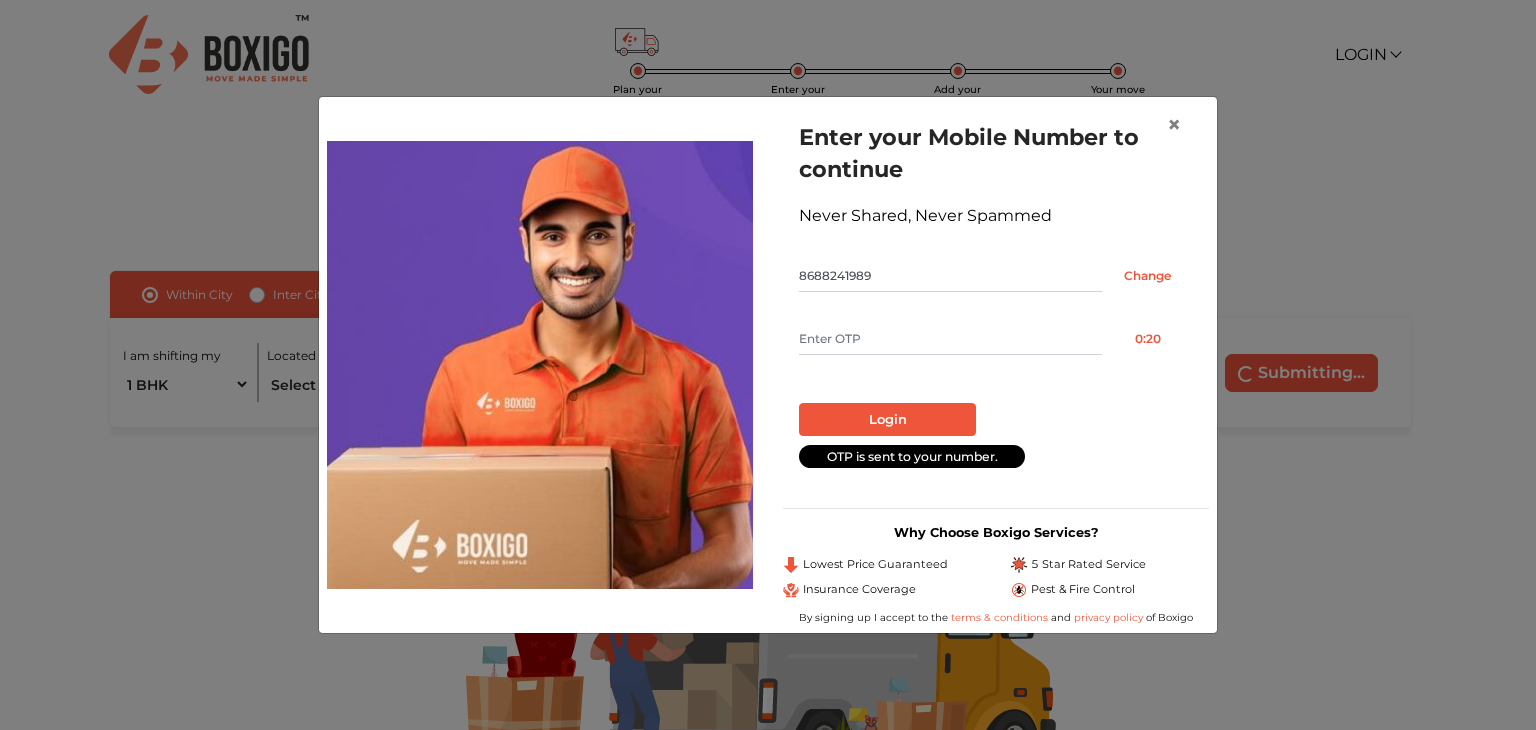 click at bounding box center [950, 339] 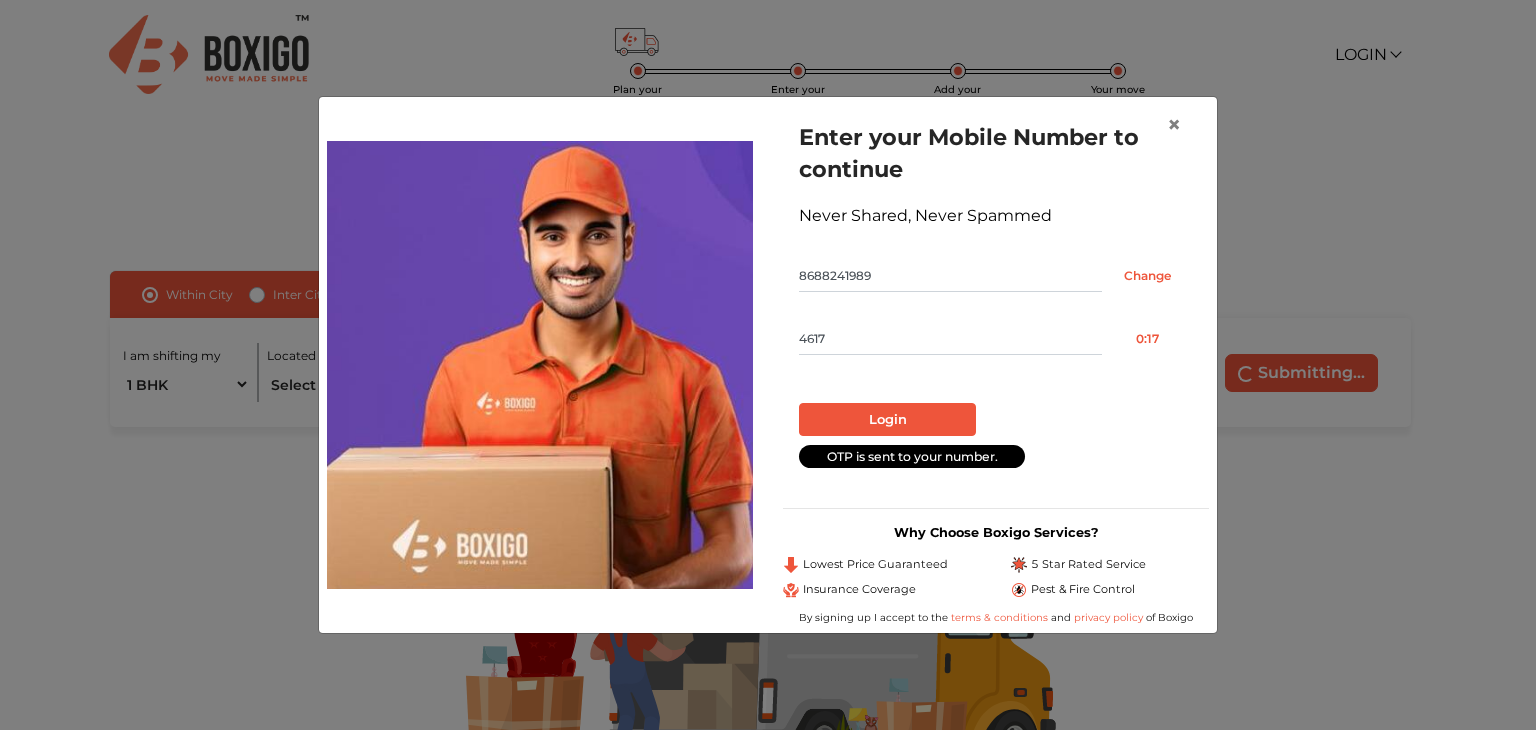 type on "4617" 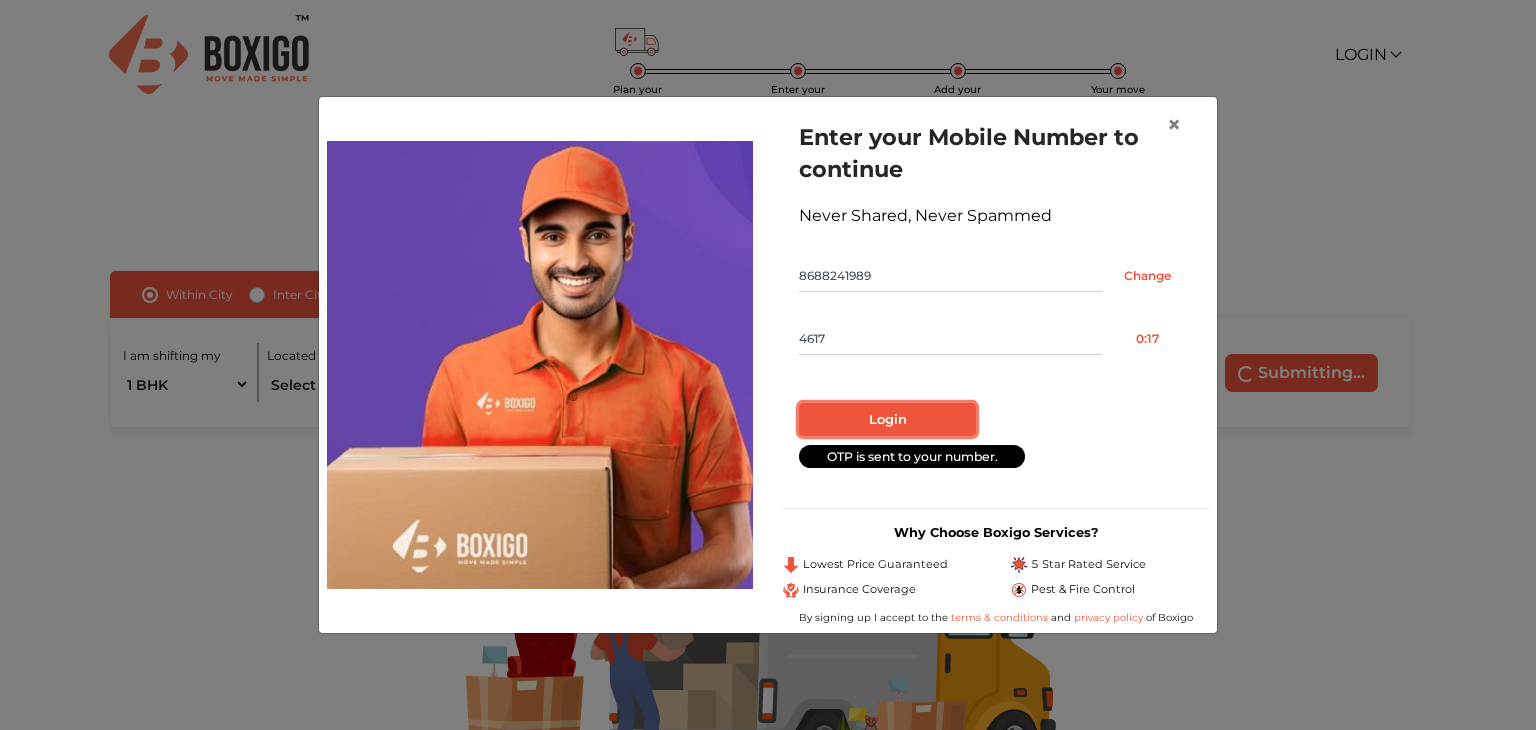 click on "Login" at bounding box center (887, 420) 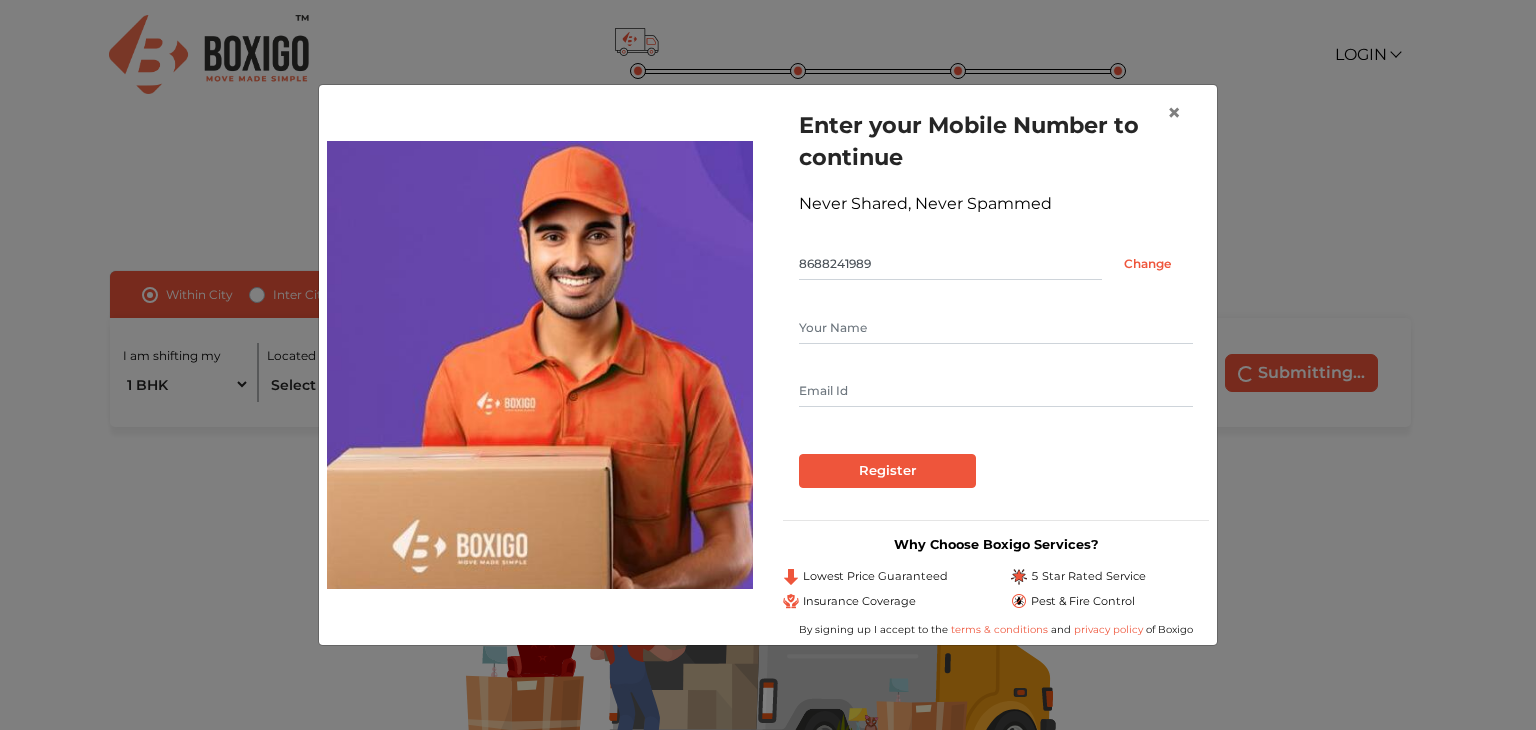 click at bounding box center (996, 328) 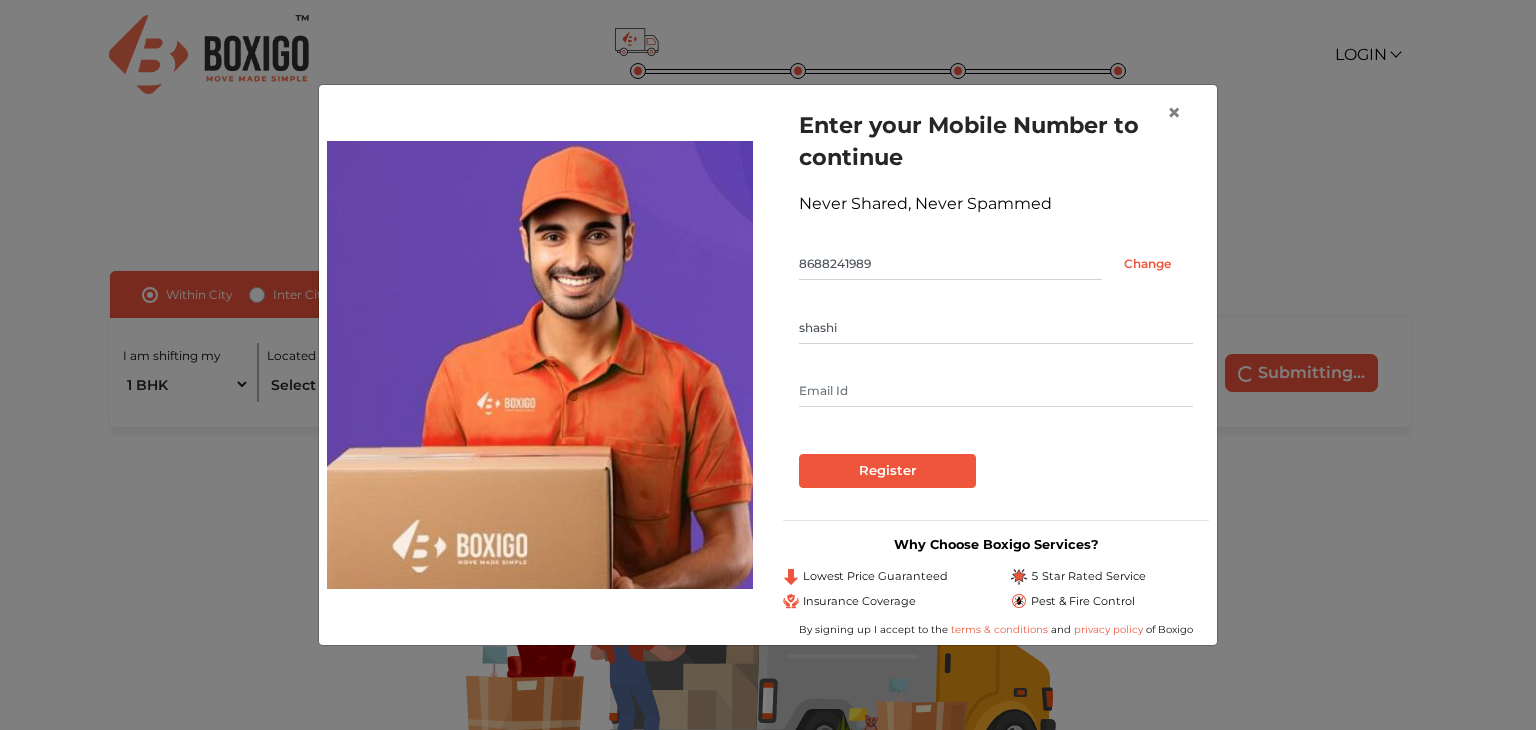 click at bounding box center [996, 391] 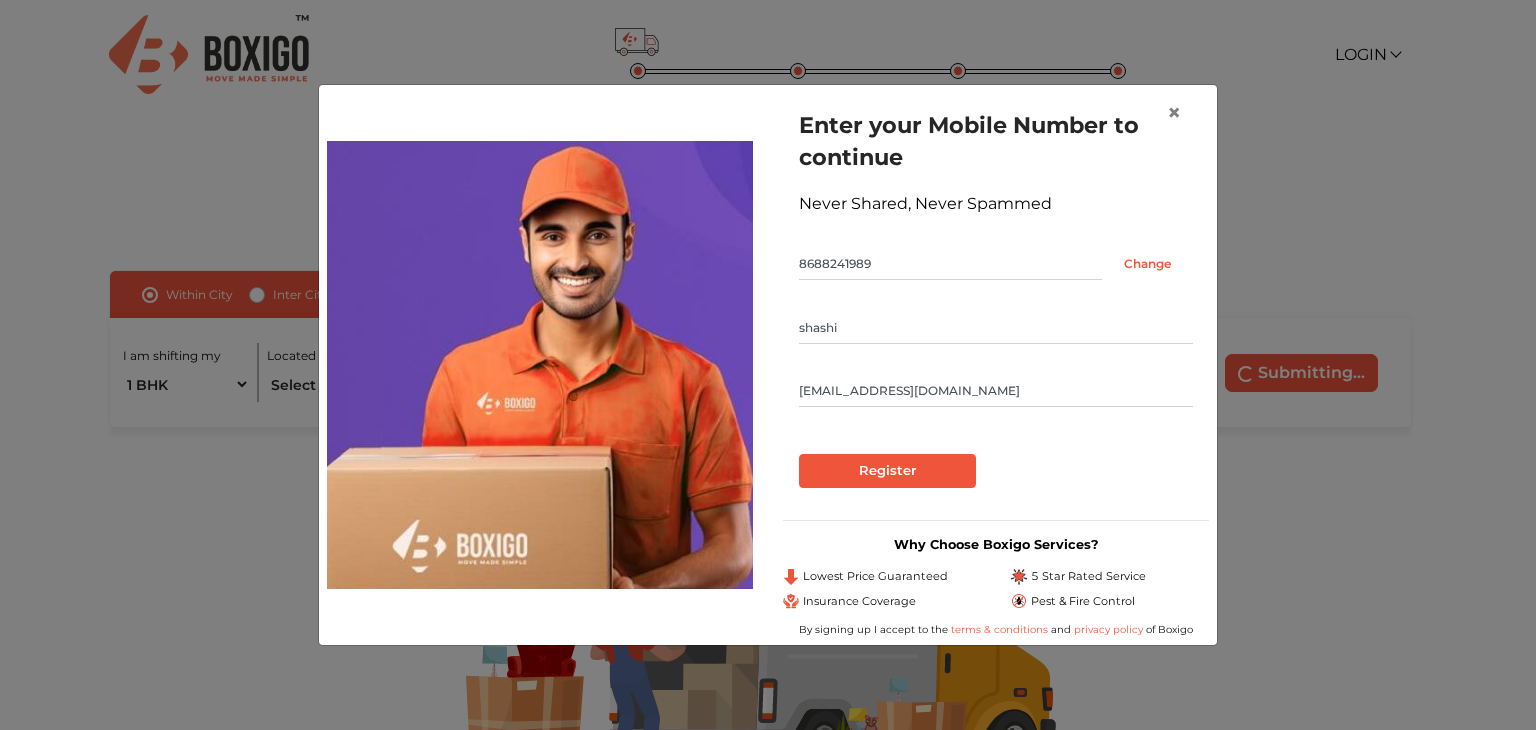 type on "[EMAIL_ADDRESS][DOMAIN_NAME]" 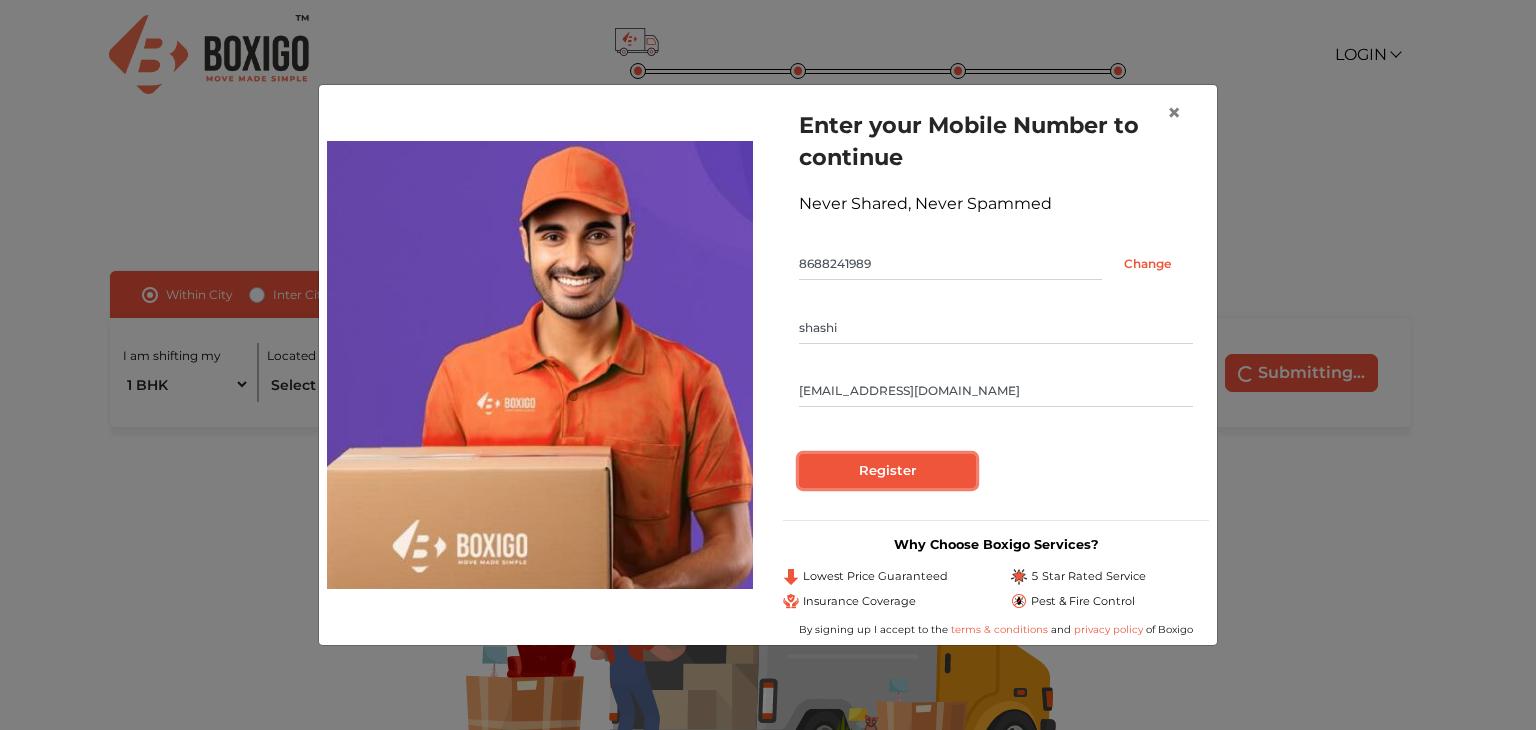 click on "Register" at bounding box center (887, 471) 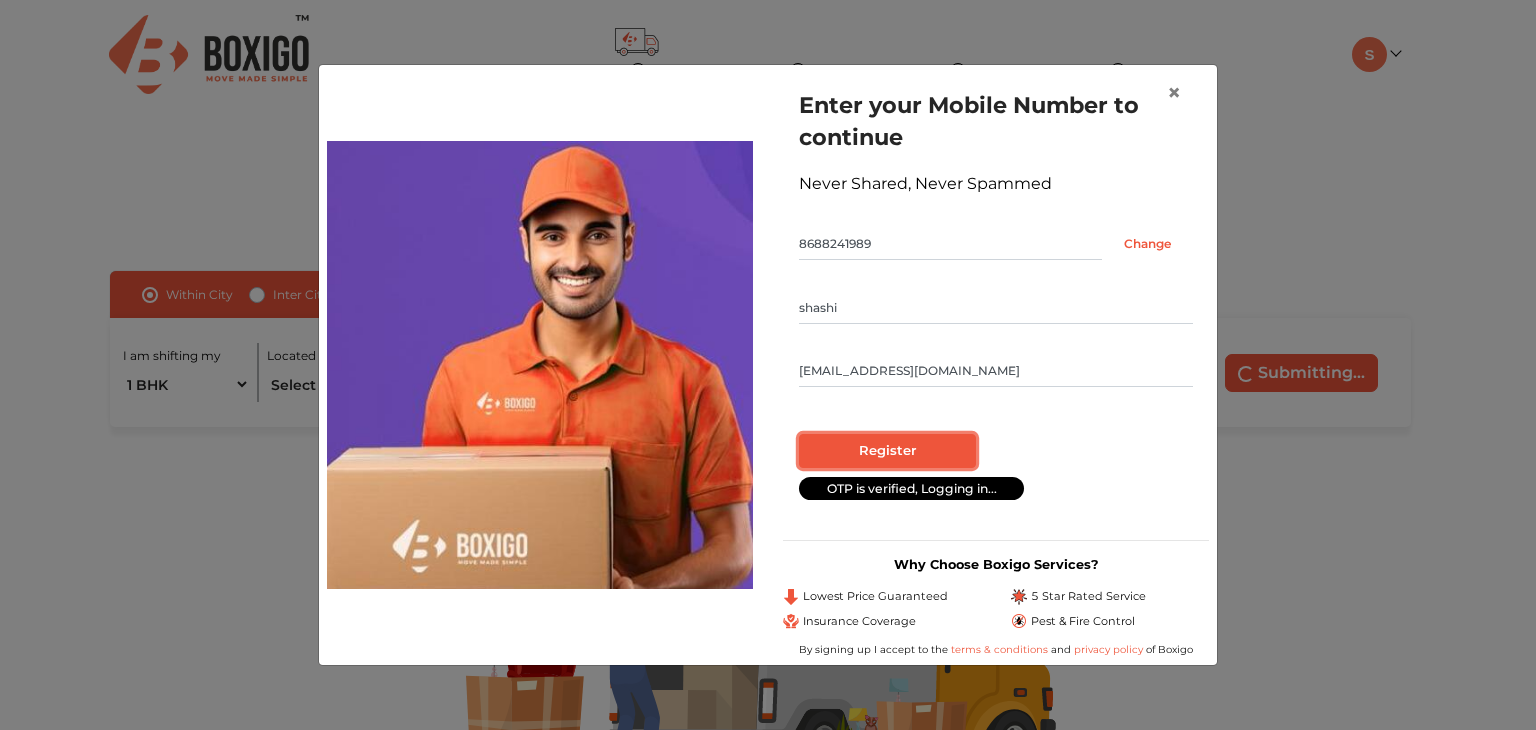 radio on "false" 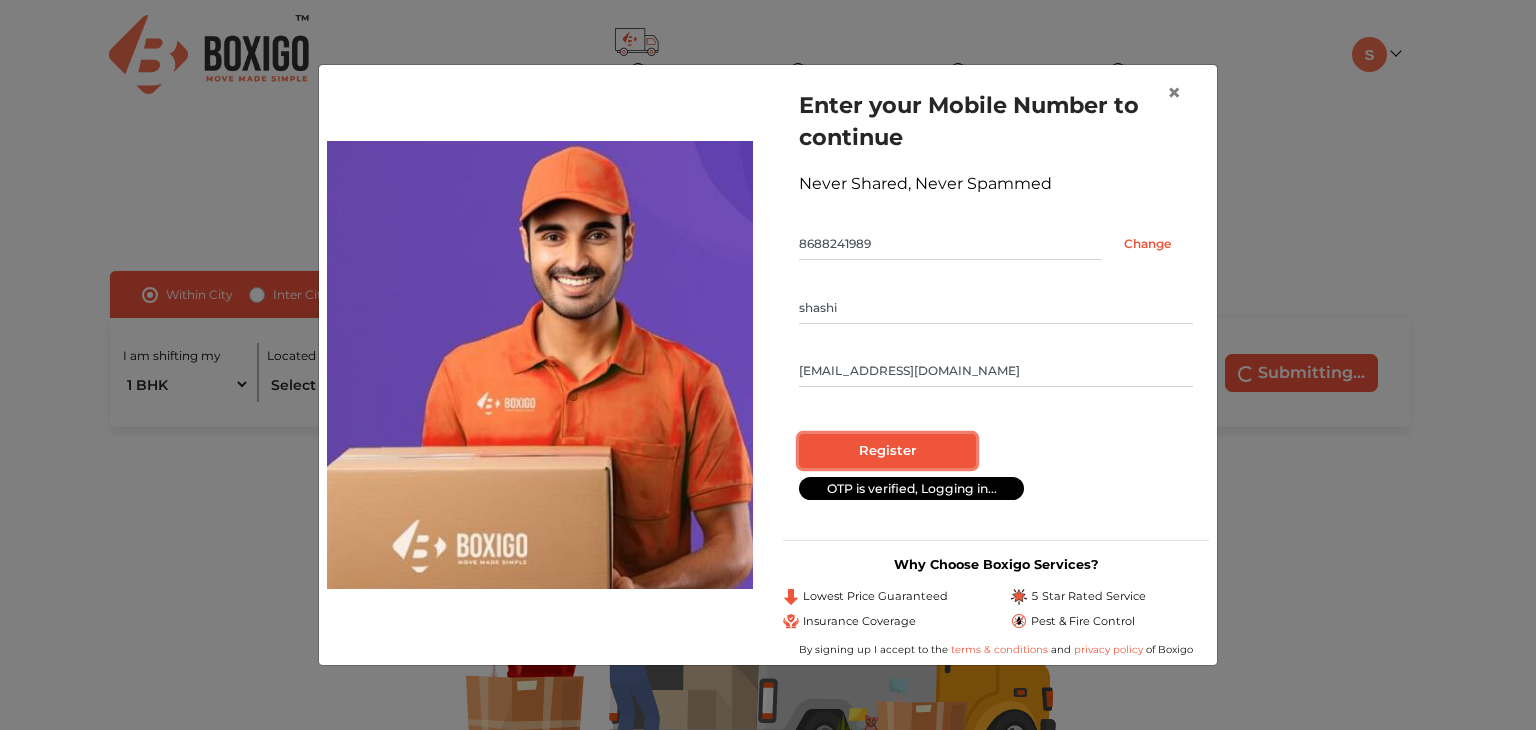 radio on "true" 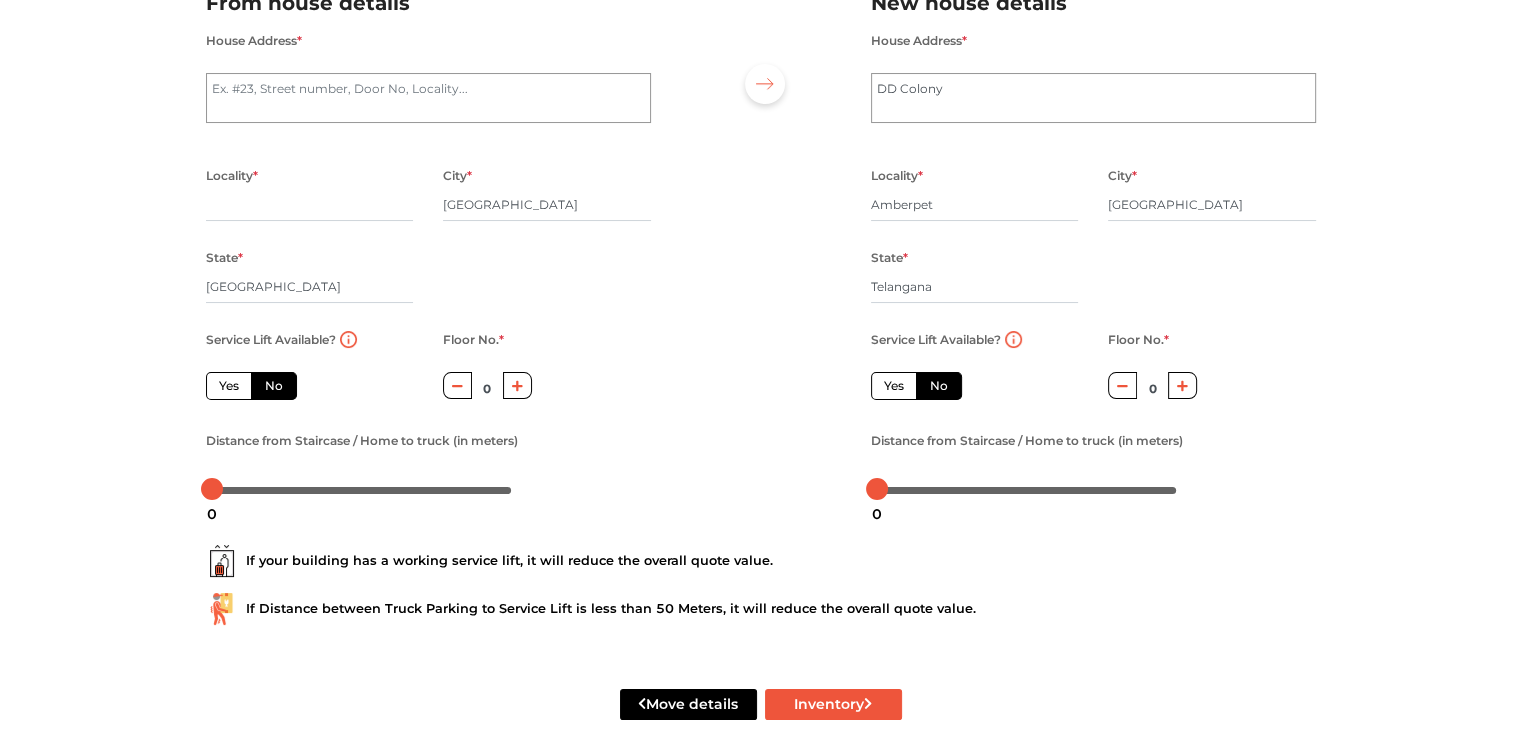 scroll, scrollTop: 220, scrollLeft: 0, axis: vertical 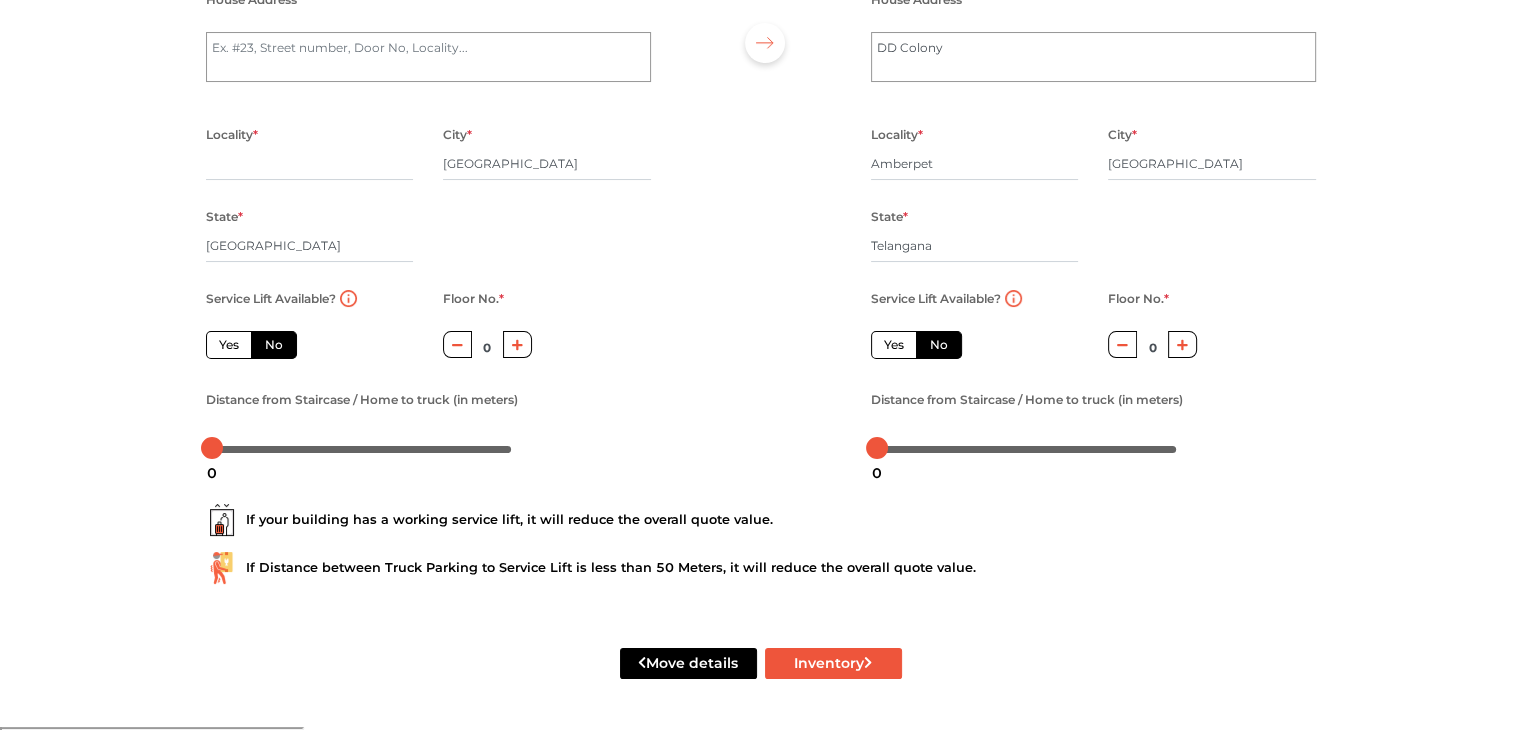 click on "Yes" at bounding box center [229, 345] 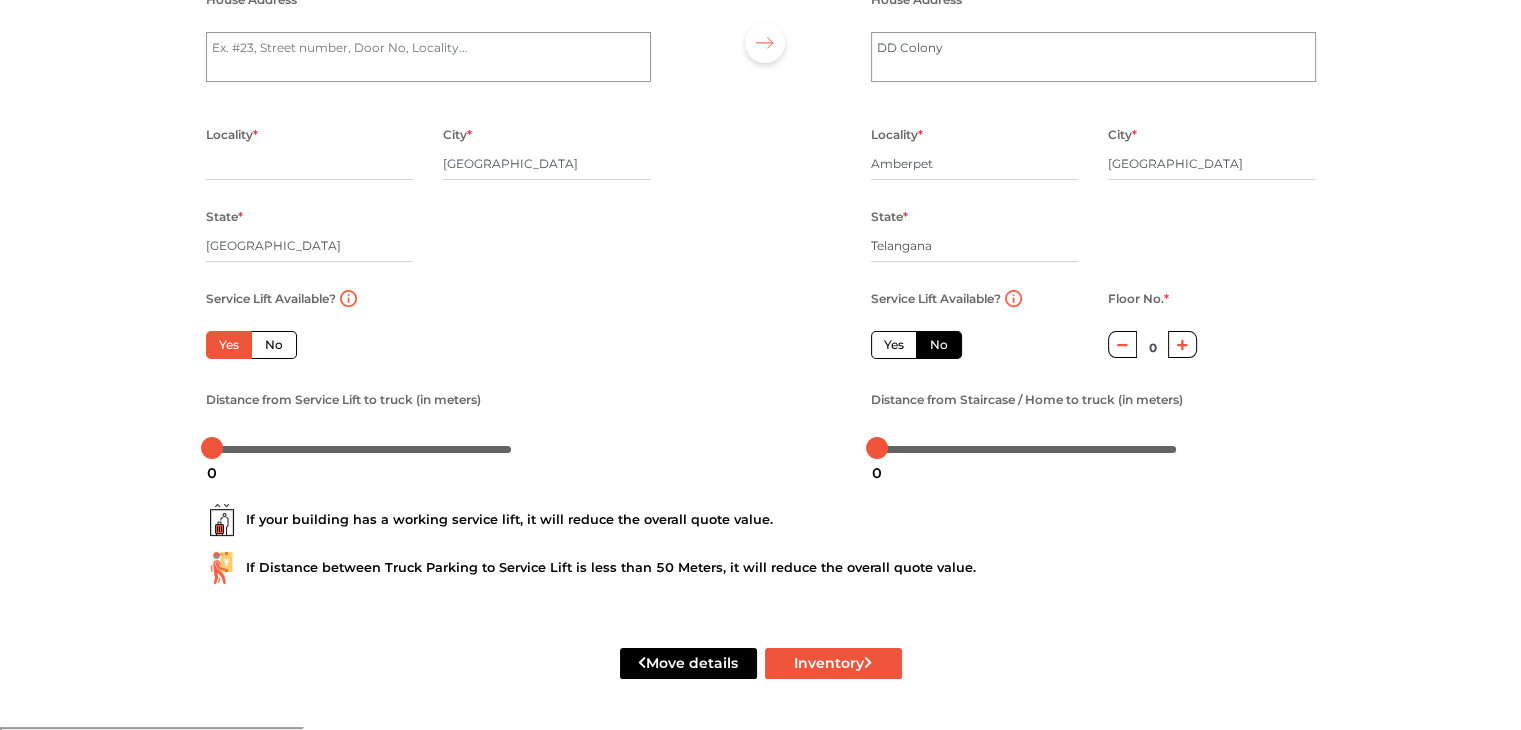 click on "Yes" at bounding box center [894, 345] 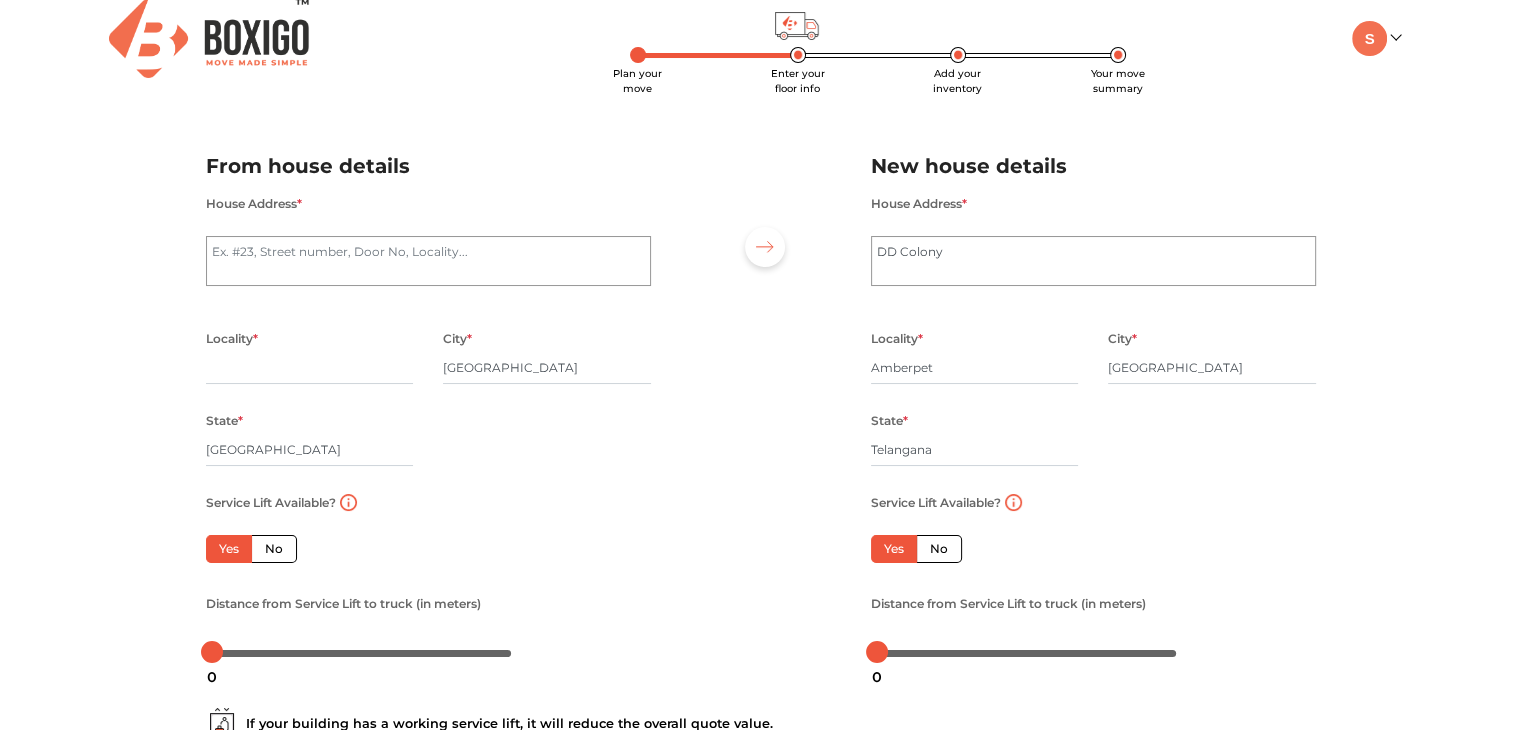 scroll, scrollTop: 0, scrollLeft: 0, axis: both 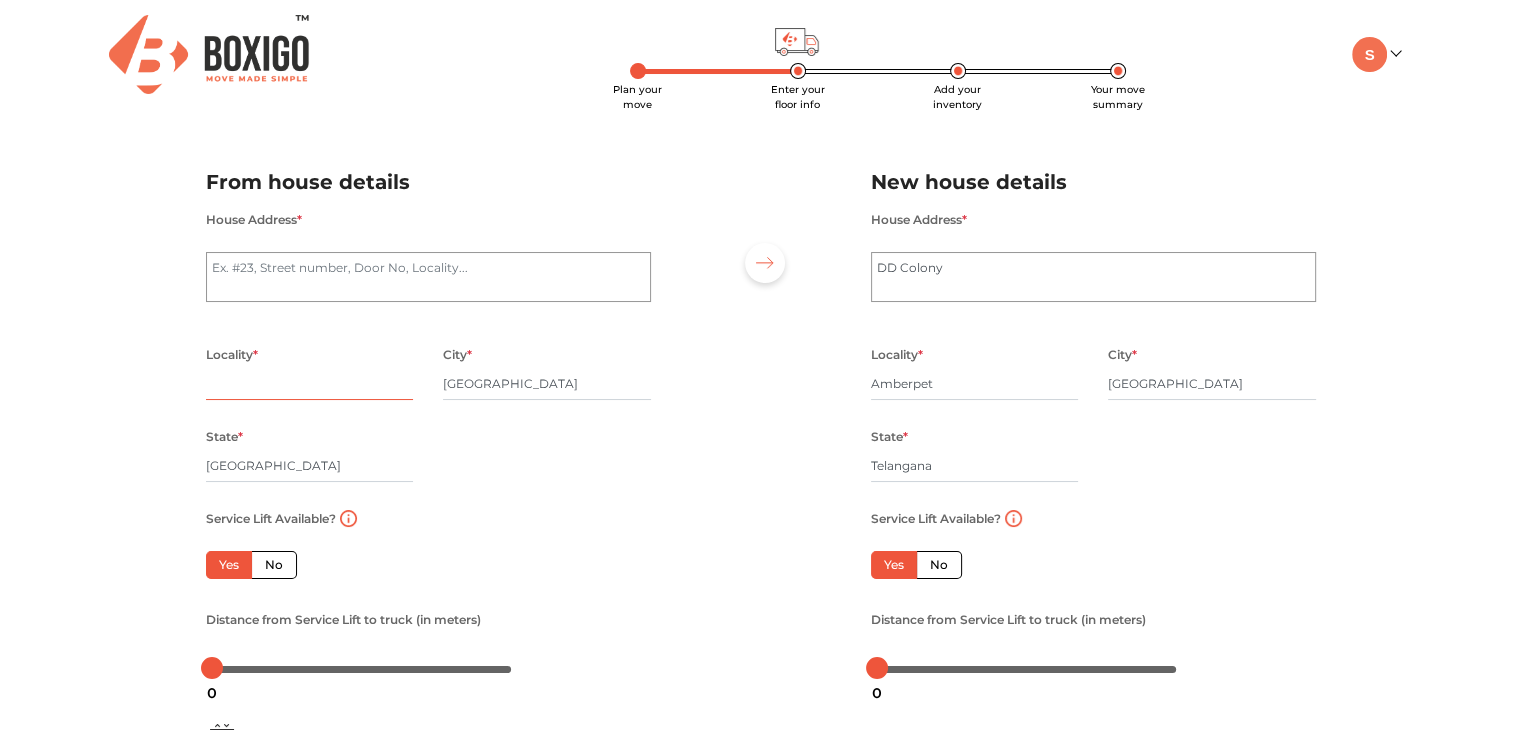 click at bounding box center (310, 384) 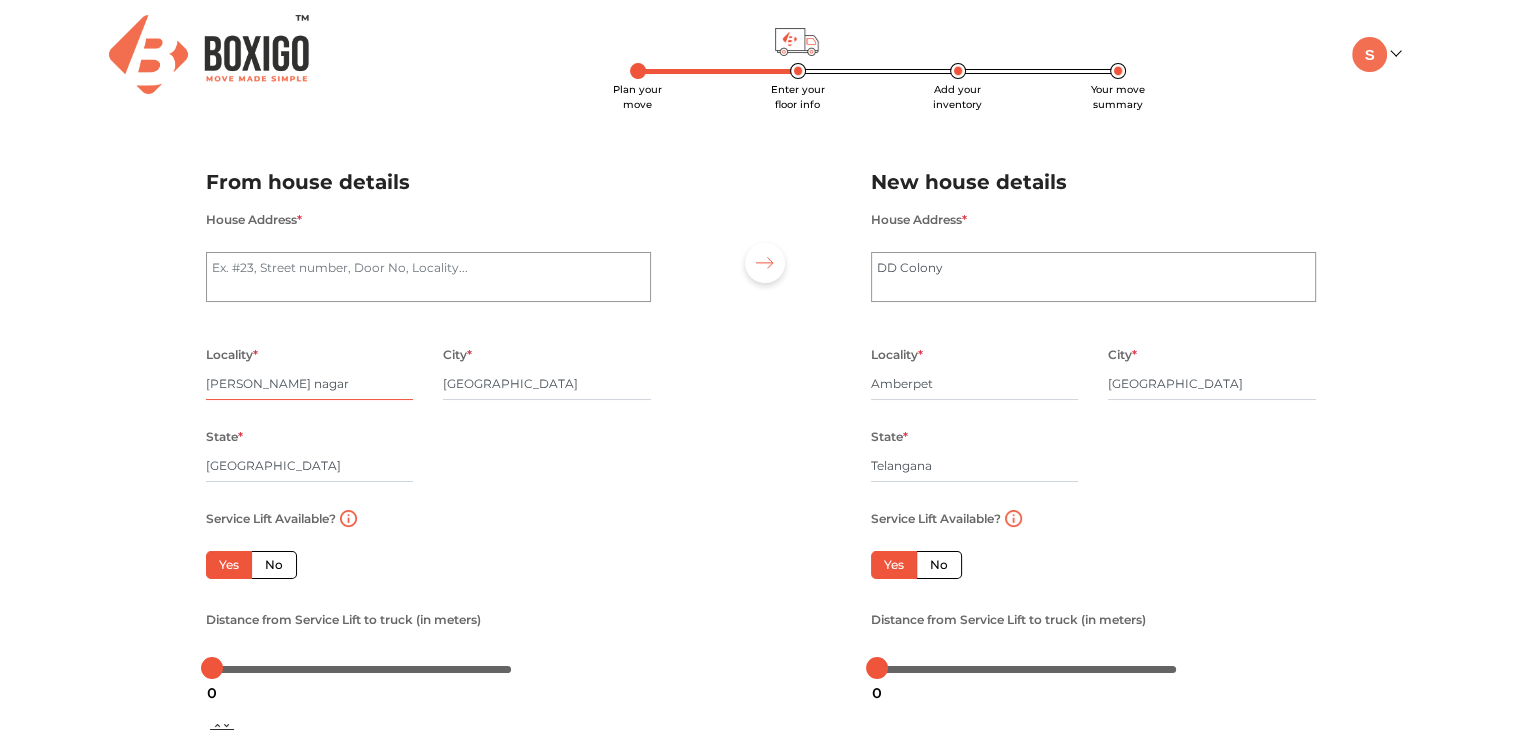 type on "[PERSON_NAME] nagar" 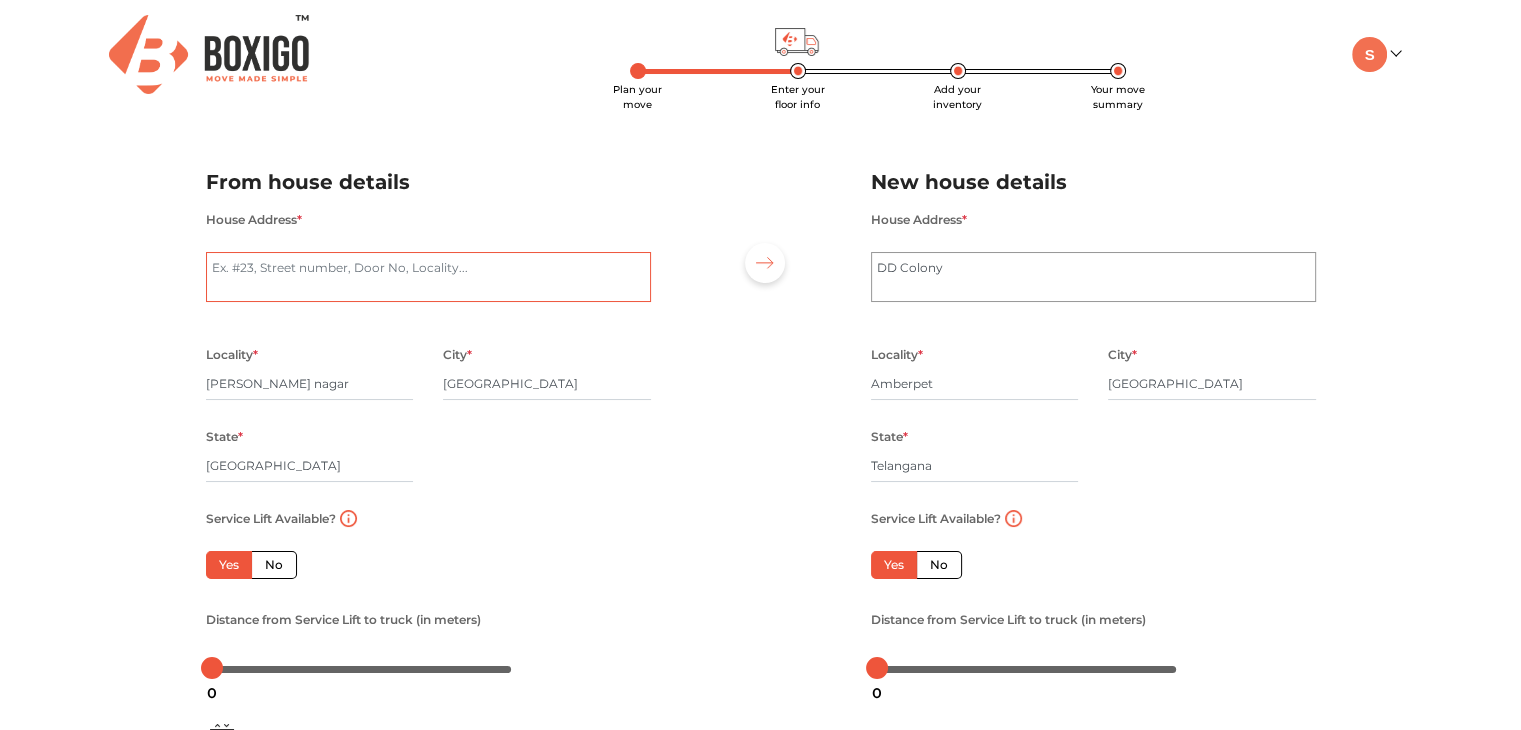 click on "House Address  *" at bounding box center (428, 277) 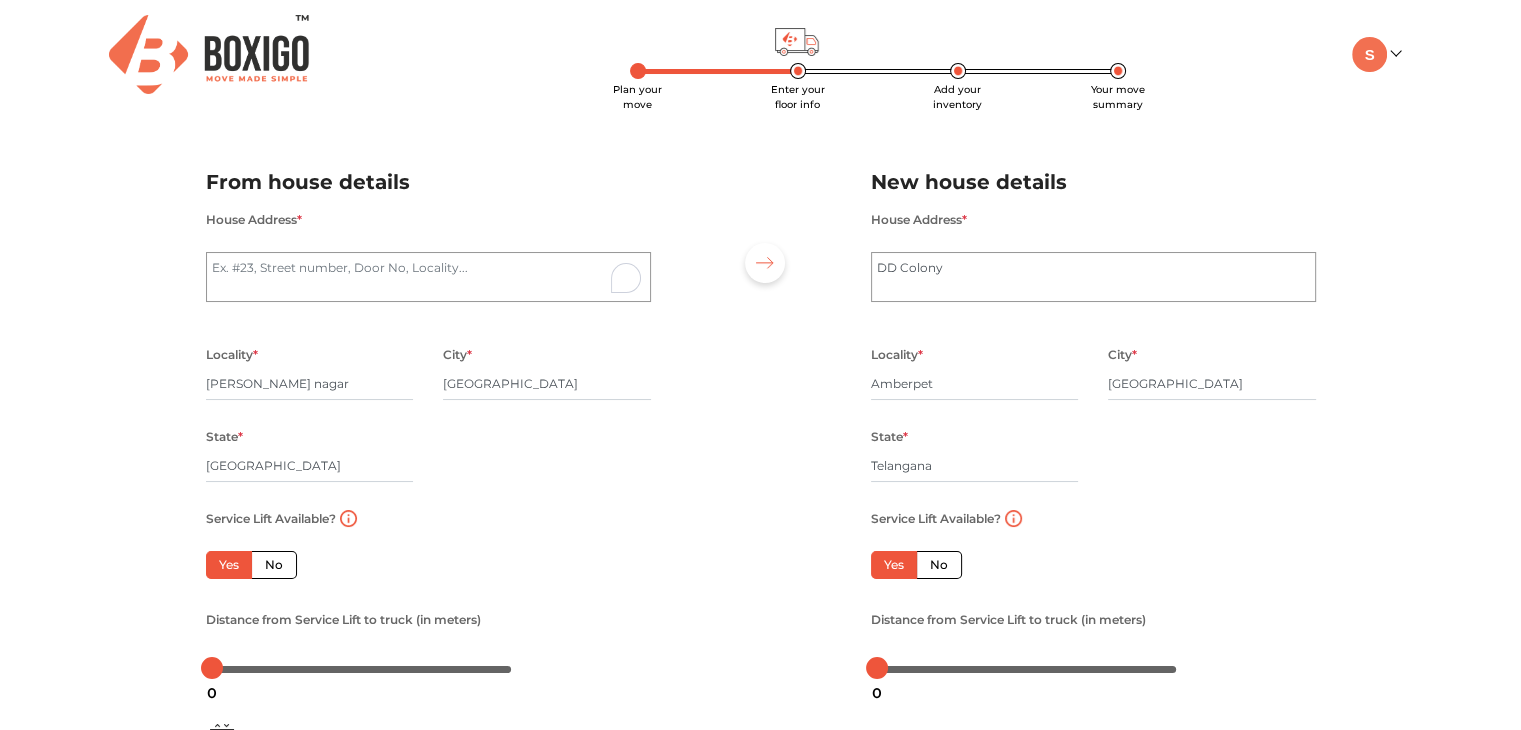click on "Plan your   move Enter your   floor info Add your   inventory Your move   summary My Moves My Profile Make Estimate LOGOUT Plan your   move Enter your   floor info Add your   inventory Your move   summary  From house details  House Address  *   Locality  * [PERSON_NAME][GEOGRAPHIC_DATA]  * [GEOGRAPHIC_DATA]  * [GEOGRAPHIC_DATA] Pincode  * Service Lift Available?  Yes No   Floor No.  * 0 Distance from Service Lift to truck   (in meters)  New house details  House Address  * DD Colony Locality  * [GEOGRAPHIC_DATA]  * [GEOGRAPHIC_DATA] State  * [GEOGRAPHIC_DATA] Pincode  * Service Lift Available?  Yes No   Floor No.  * 0 Distance from Service Lift to truck   (in meters) If your building has a working service lift, it will reduce the overall quote value. If Distance between Truck Parking to Service Lift is less than 50 Meters, it will reduce the overall quote value.  Move details Inventory" at bounding box center [760, 473] 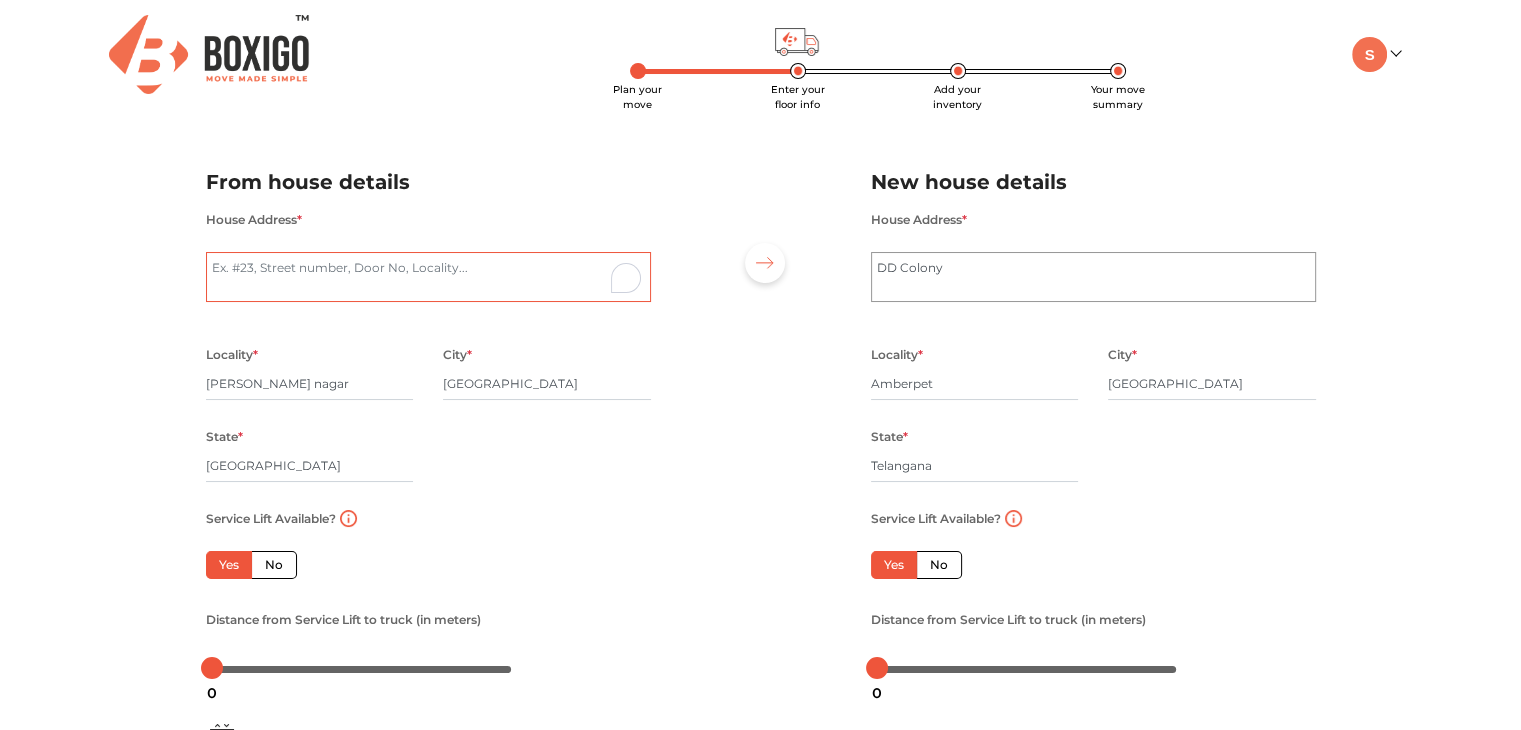 click on "House Address  *" at bounding box center (428, 277) 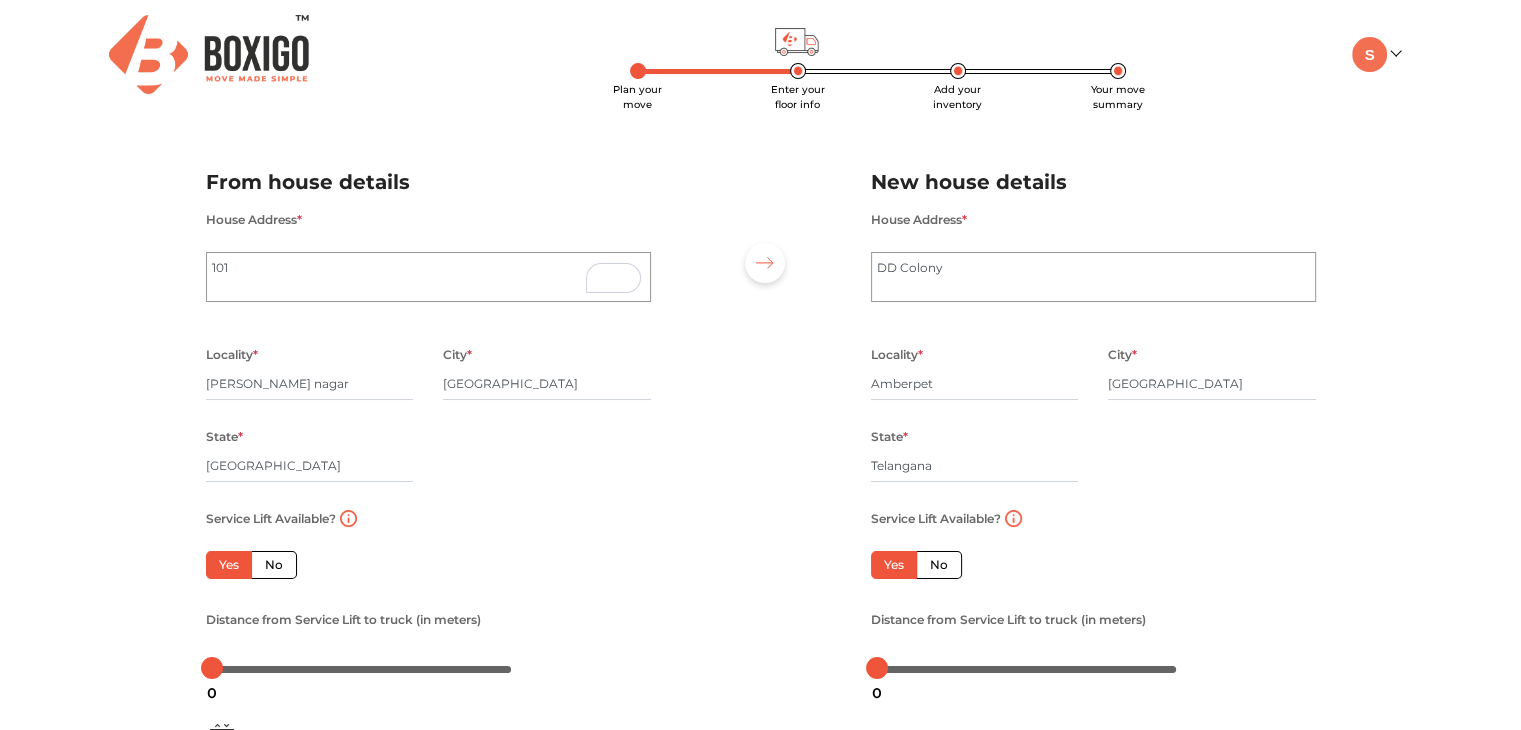 click on "Plan your   move Enter your   floor info Add your   inventory Your move   summary My Moves My Profile Make Estimate LOGOUT Plan your   move Enter your   floor info Add your   inventory Your move   summary  From house details  House Address  *   [STREET_ADDRESS][PERSON_NAME] Pincode  * Service Lift Available?  Yes No   Floor No.  * 0 Distance from Service Lift to truck   (in meters)  New house details  House Address  * DD Colony Locality  * [GEOGRAPHIC_DATA]  * [GEOGRAPHIC_DATA] State  * [GEOGRAPHIC_DATA] Pincode  * Service Lift Available?  Yes No   Floor No.  * 0 Distance from Service Lift to truck   (in meters) If your building has a working service lift, it will reduce the overall quote value. If Distance between Truck Parking to Service Lift is less than 50 Meters, it will reduce the overall quote value.  Move details Inventory" at bounding box center (760, 473) 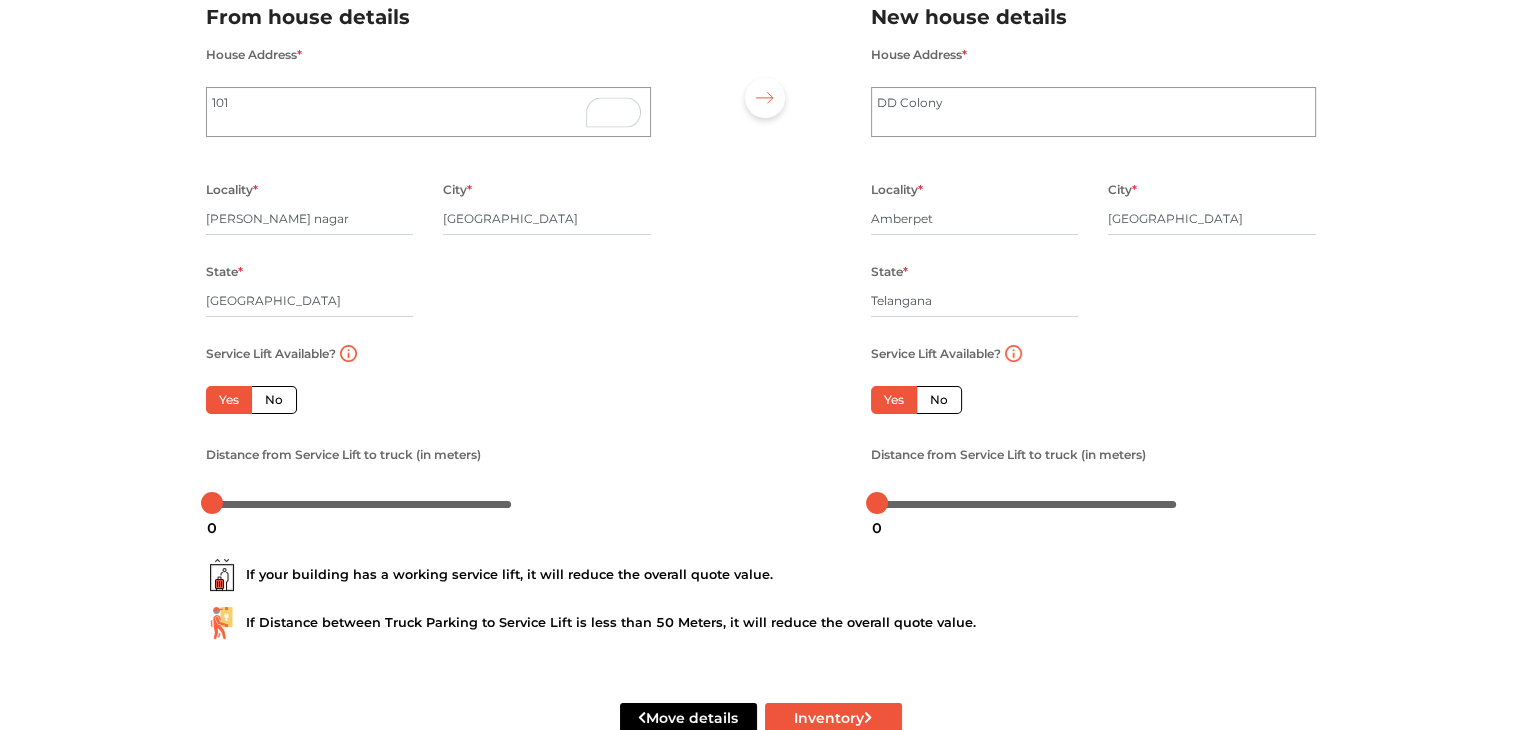 scroll, scrollTop: 220, scrollLeft: 0, axis: vertical 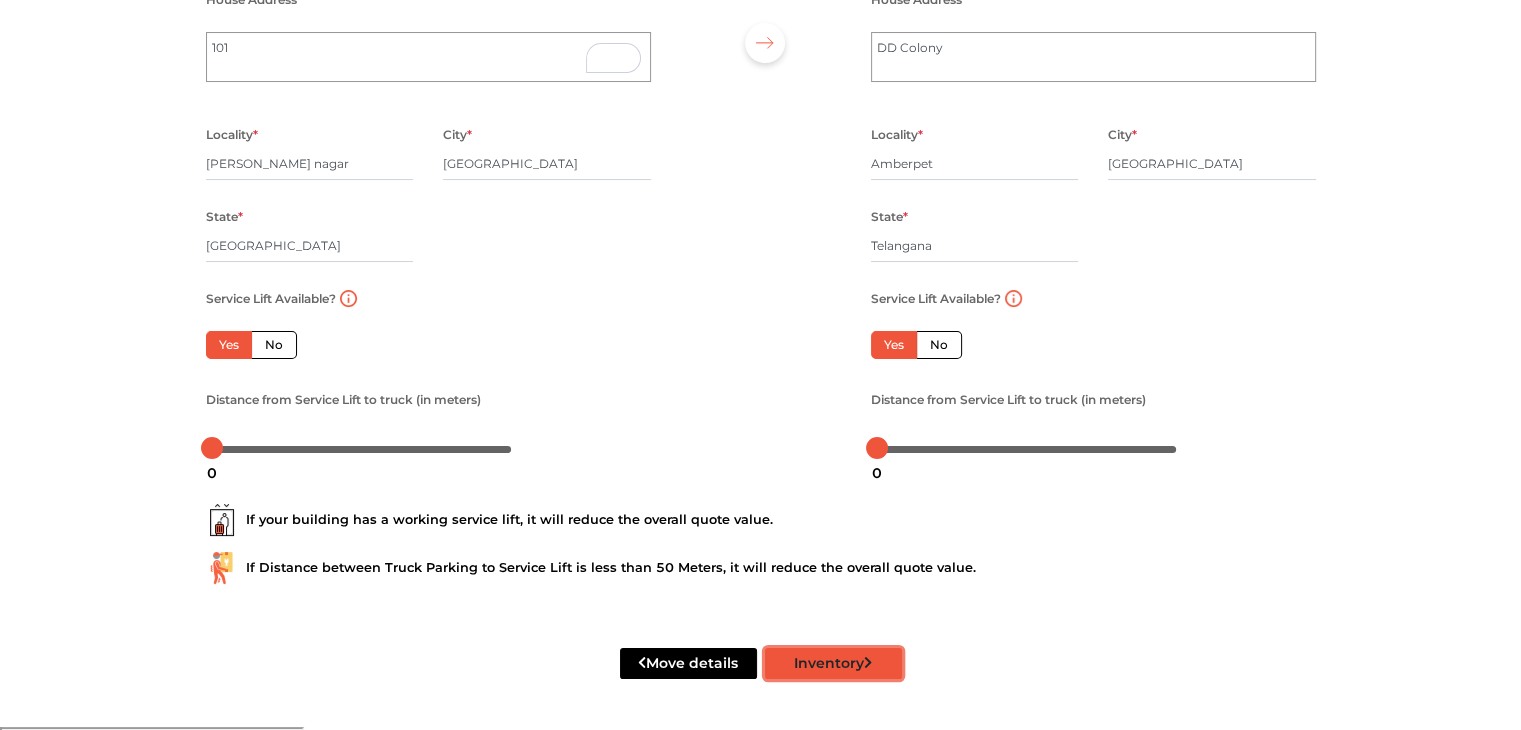 click on "Inventory" at bounding box center [833, 663] 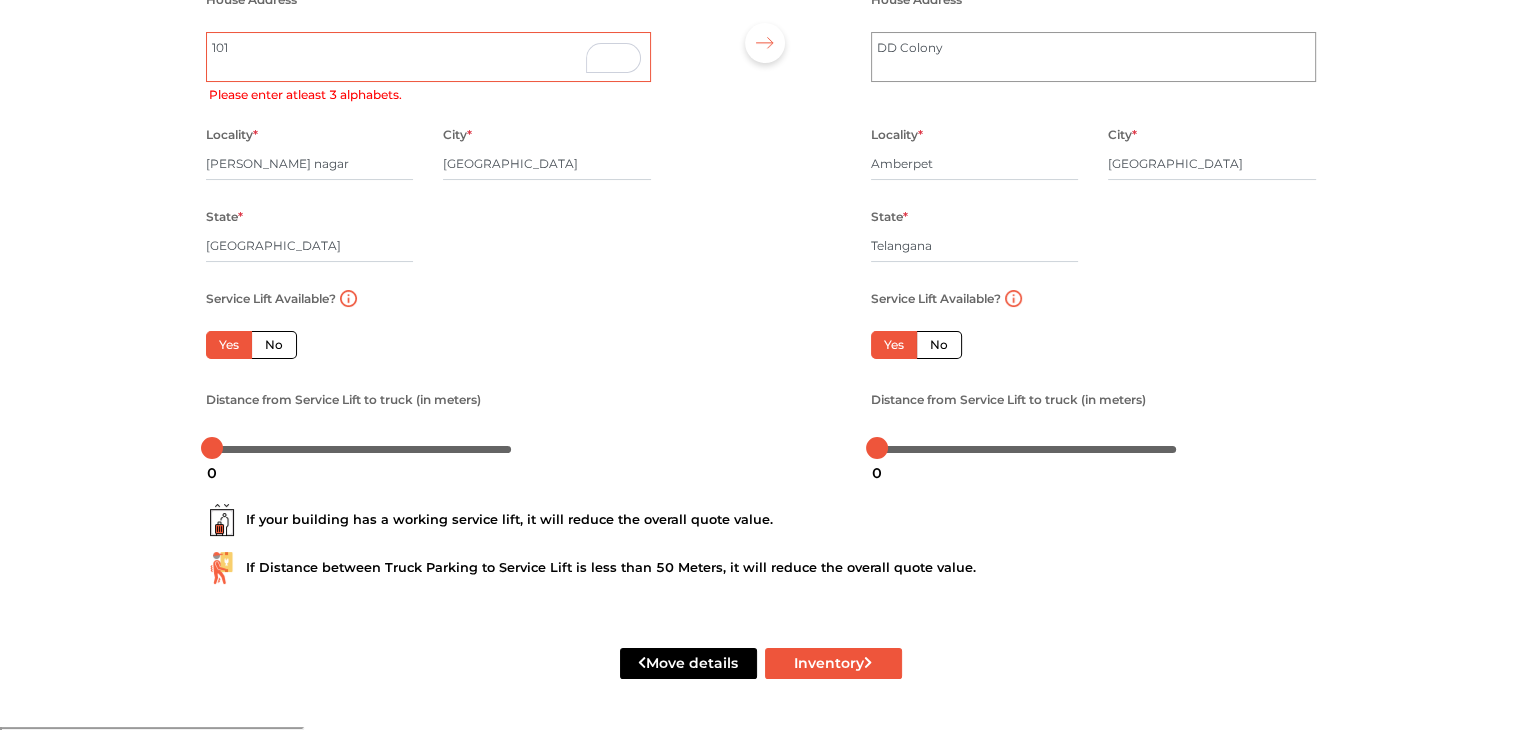 drag, startPoint x: 292, startPoint y: 57, endPoint x: 148, endPoint y: 54, distance: 144.03125 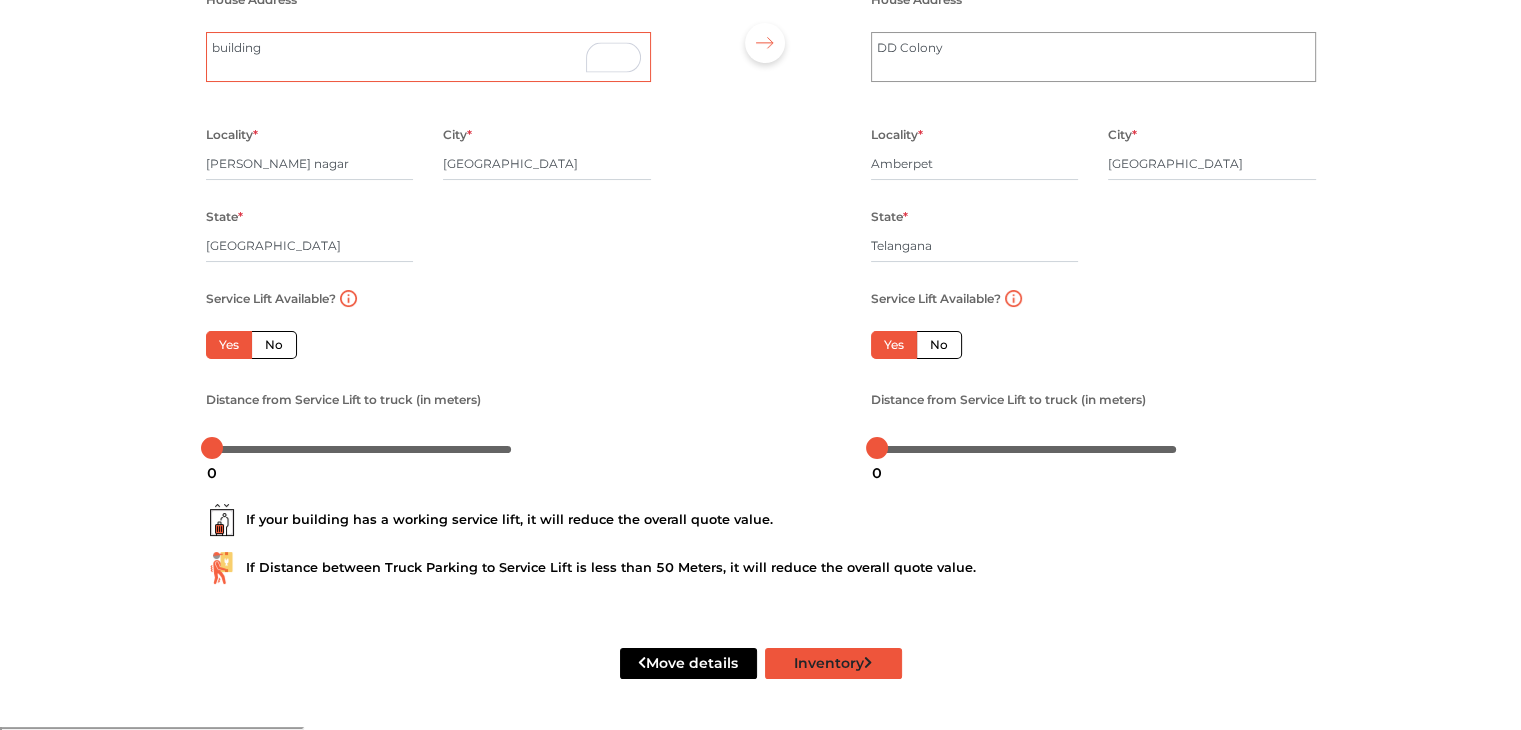 type on "building" 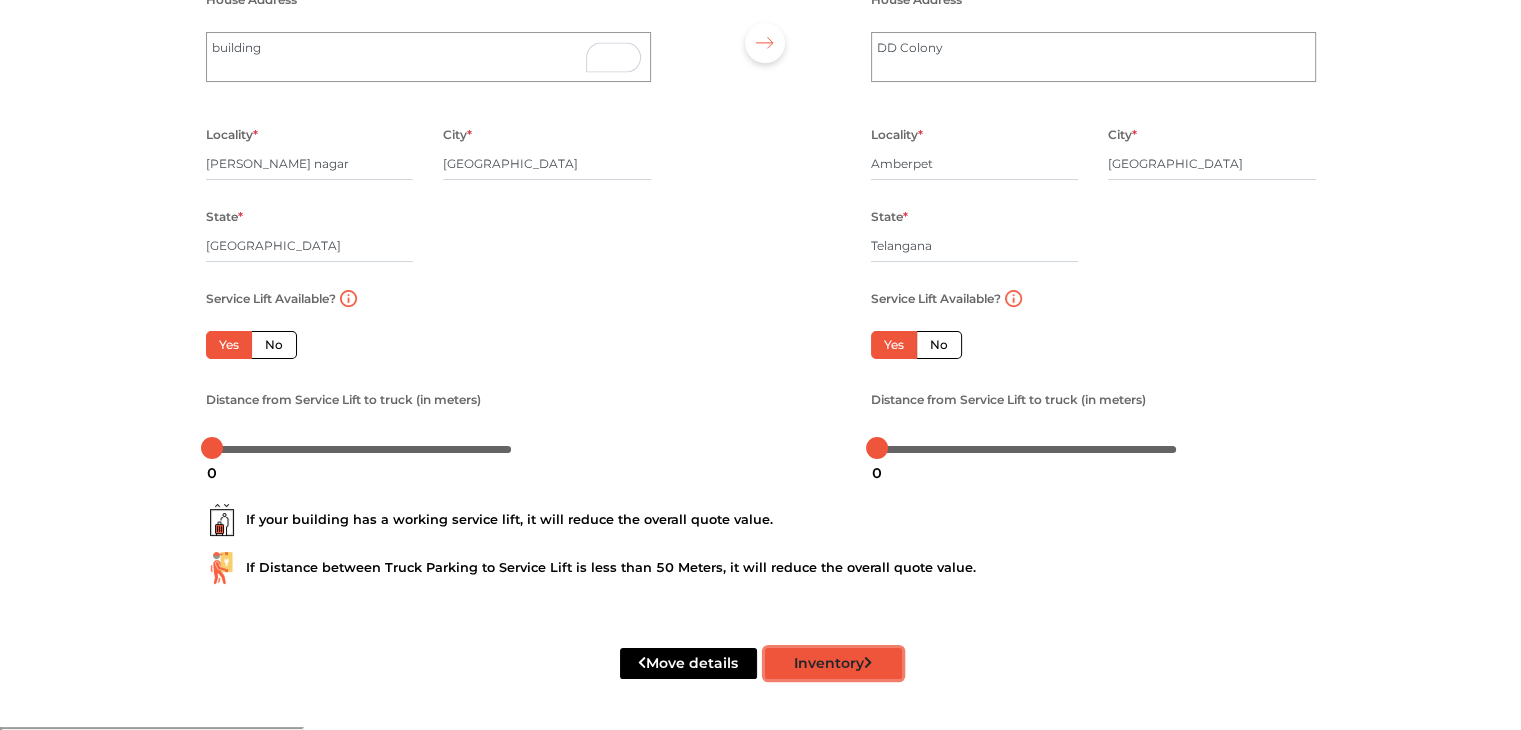 click on "Inventory" at bounding box center [833, 663] 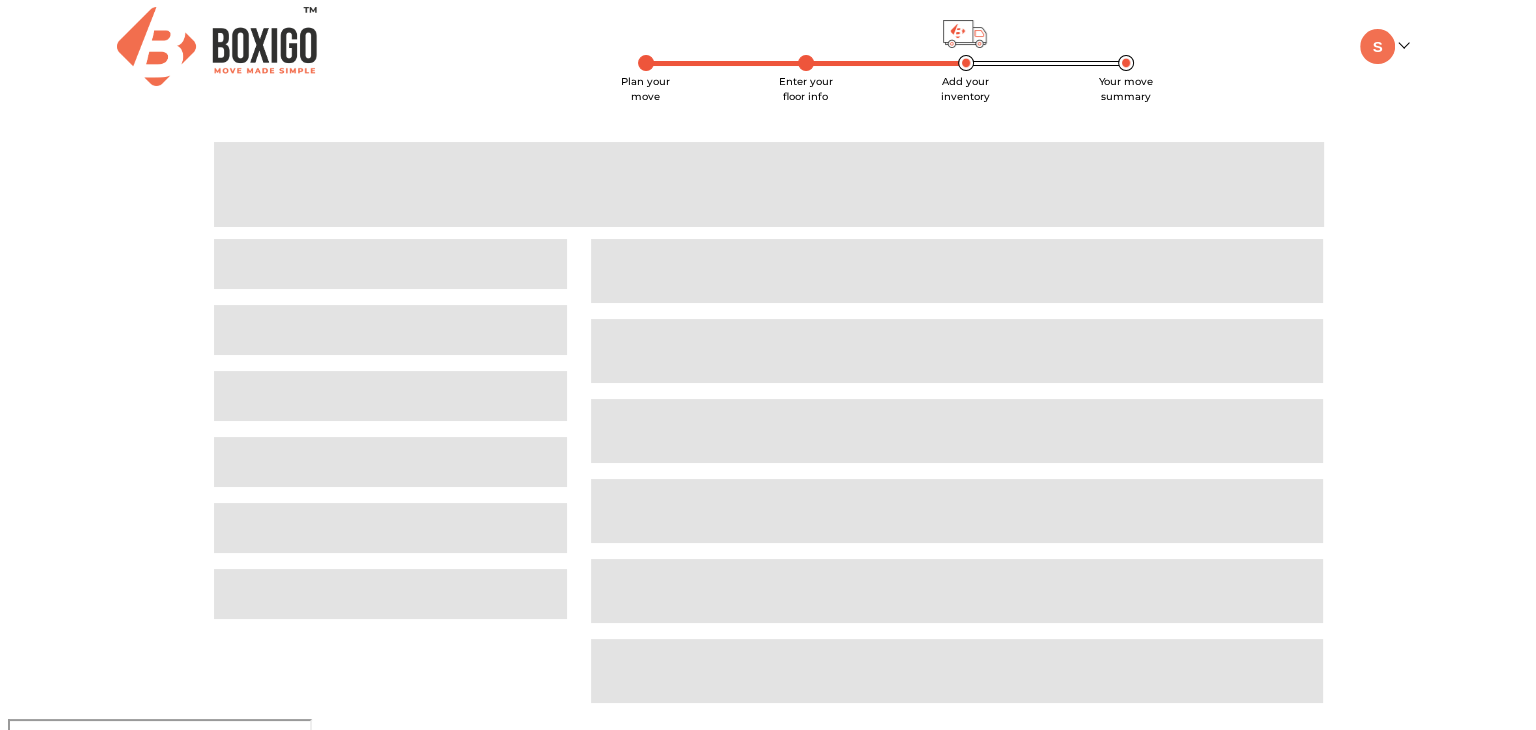 scroll, scrollTop: 0, scrollLeft: 0, axis: both 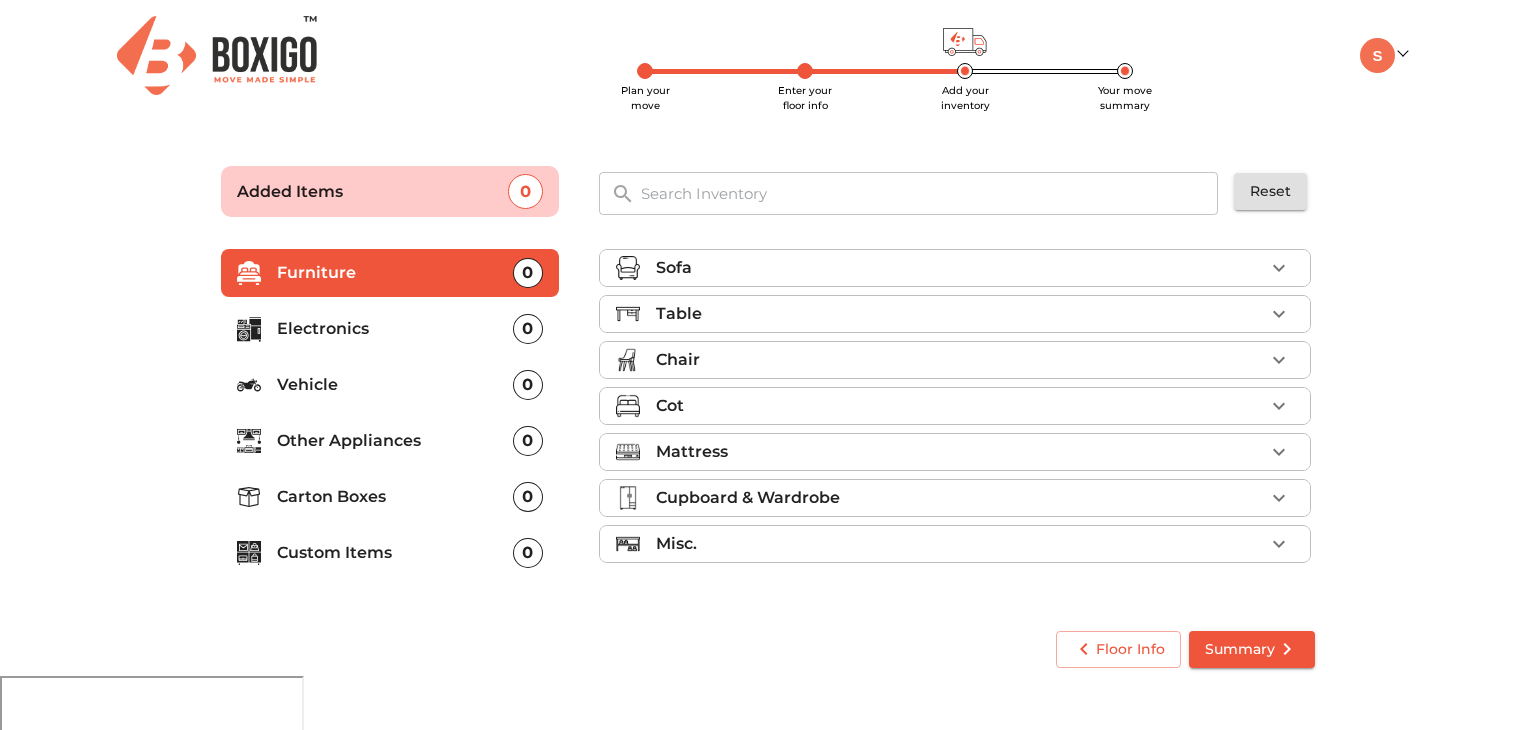 click on "Mattress" at bounding box center (692, 452) 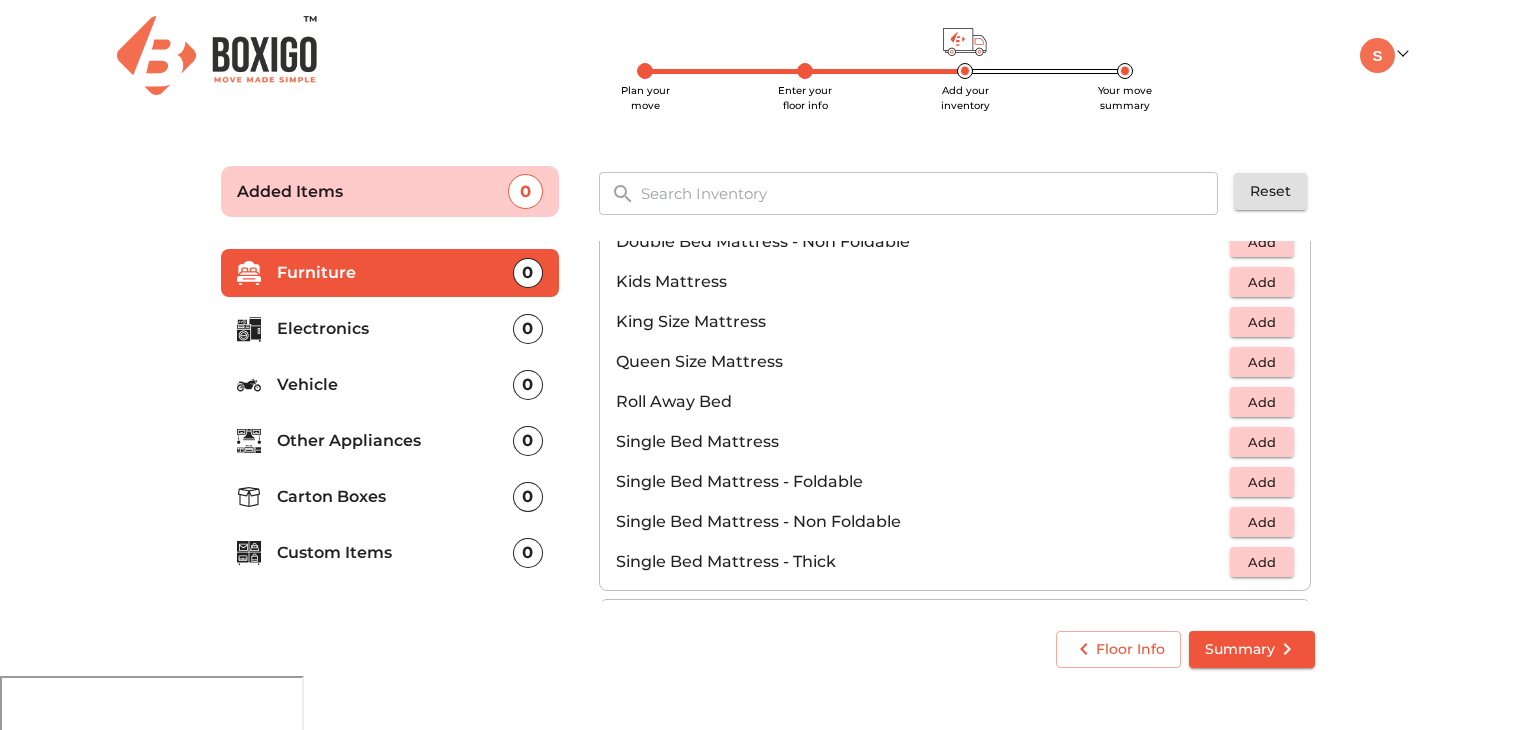 scroll, scrollTop: 300, scrollLeft: 0, axis: vertical 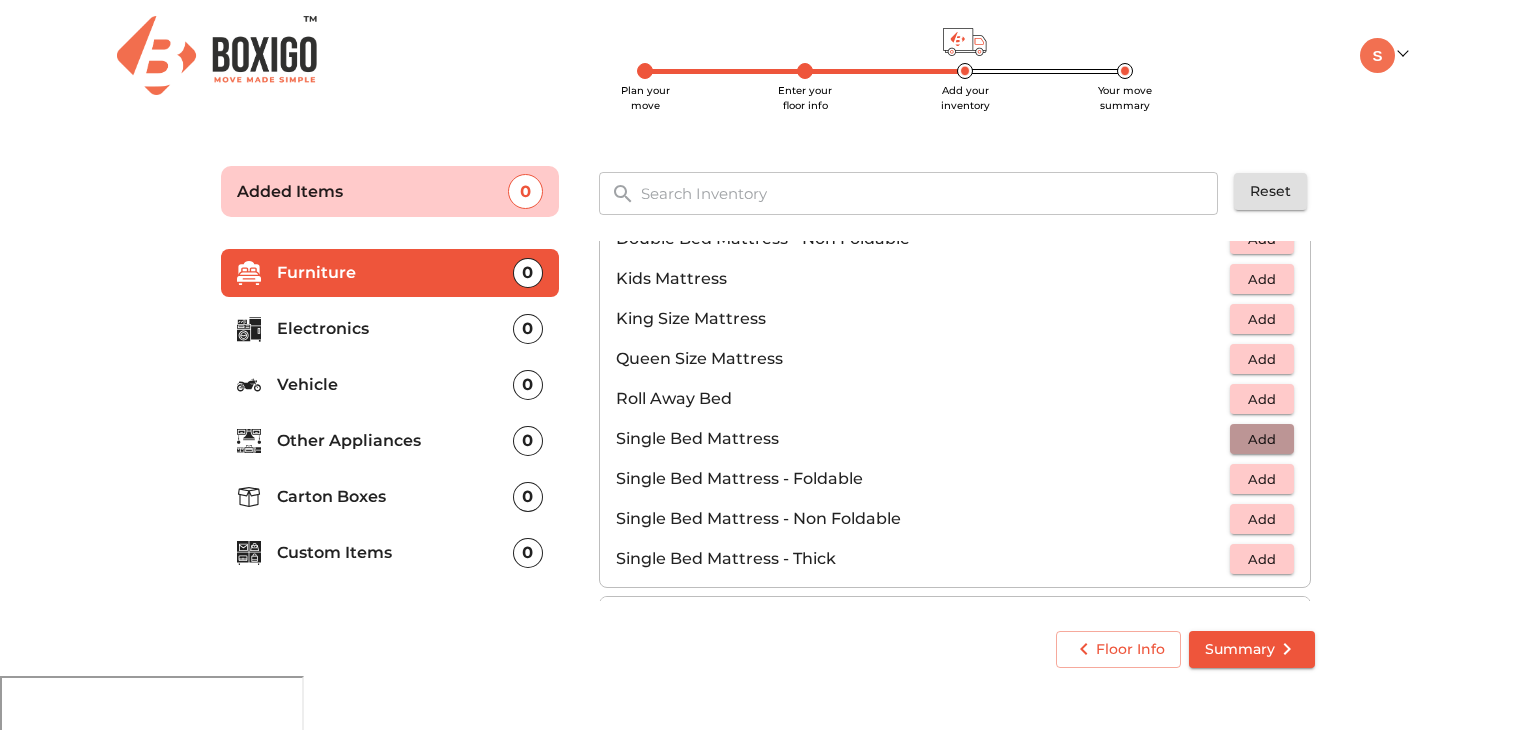 click on "Add" at bounding box center [1262, 439] 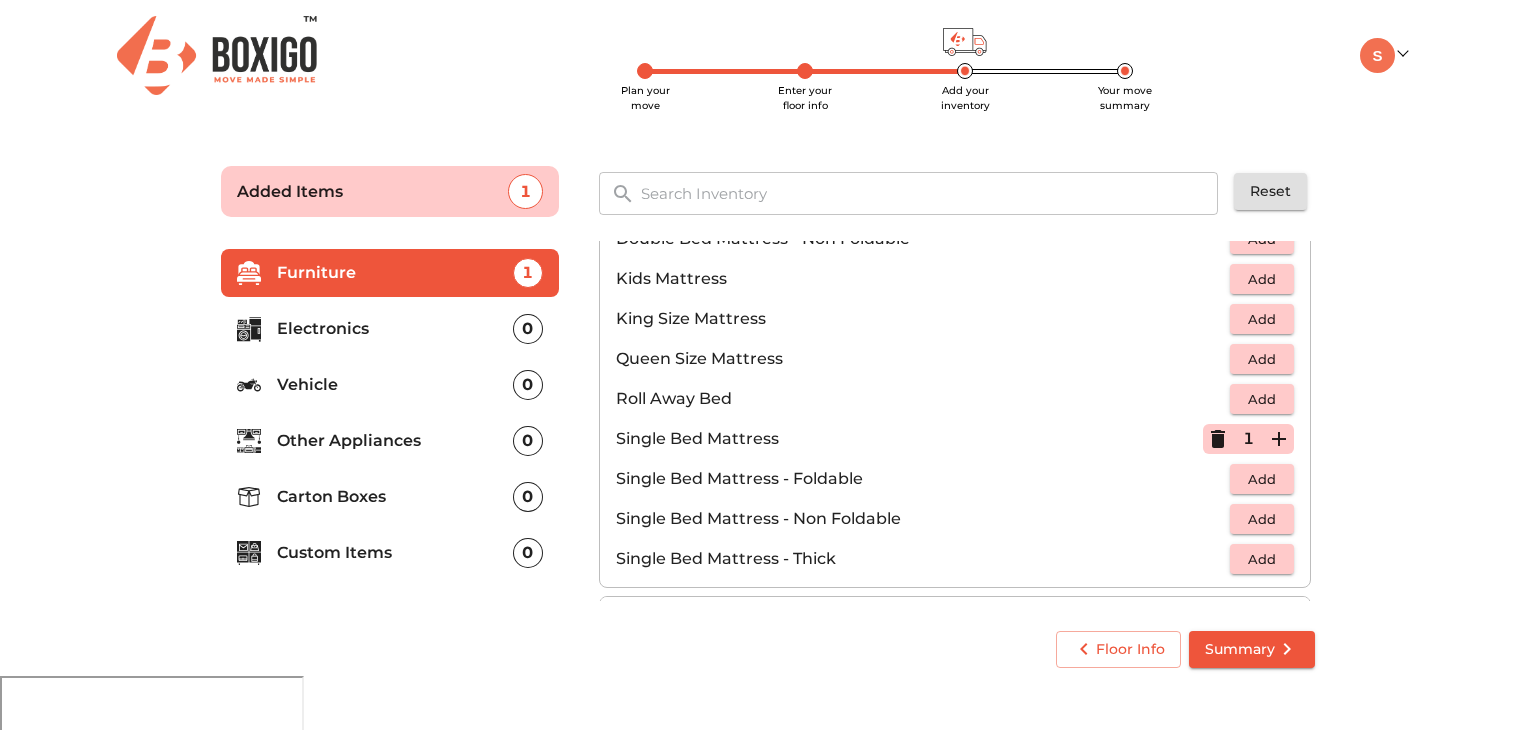 click 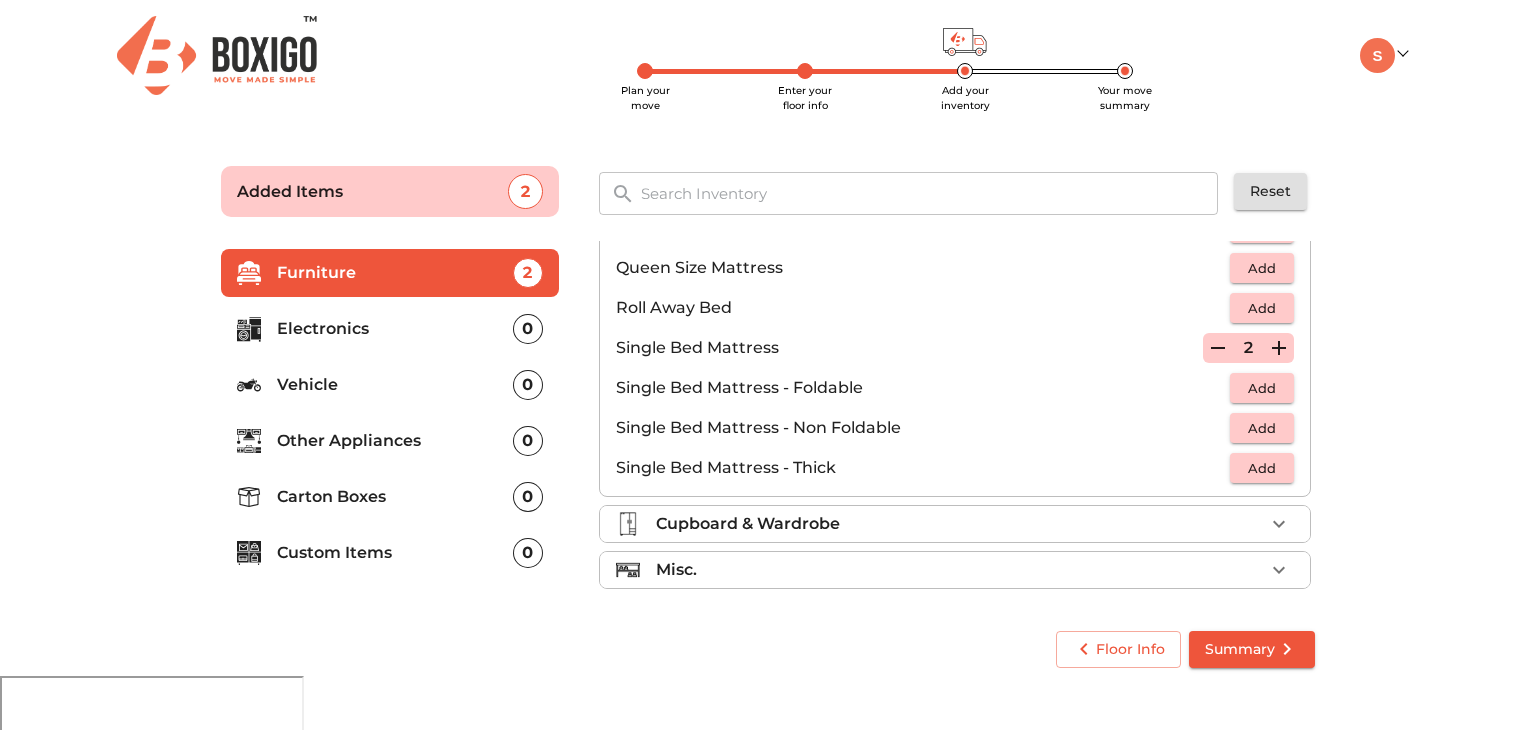 scroll, scrollTop: 392, scrollLeft: 0, axis: vertical 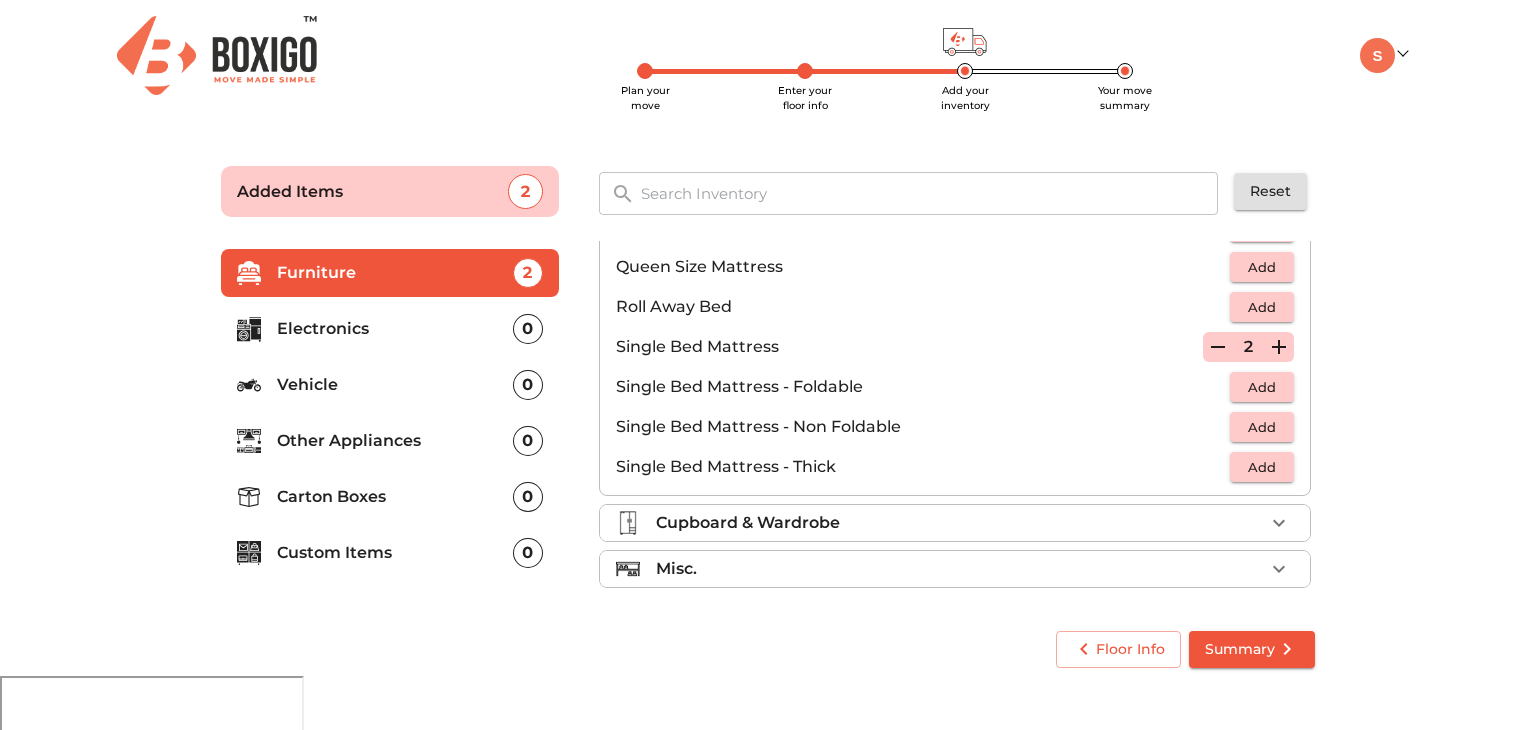 click 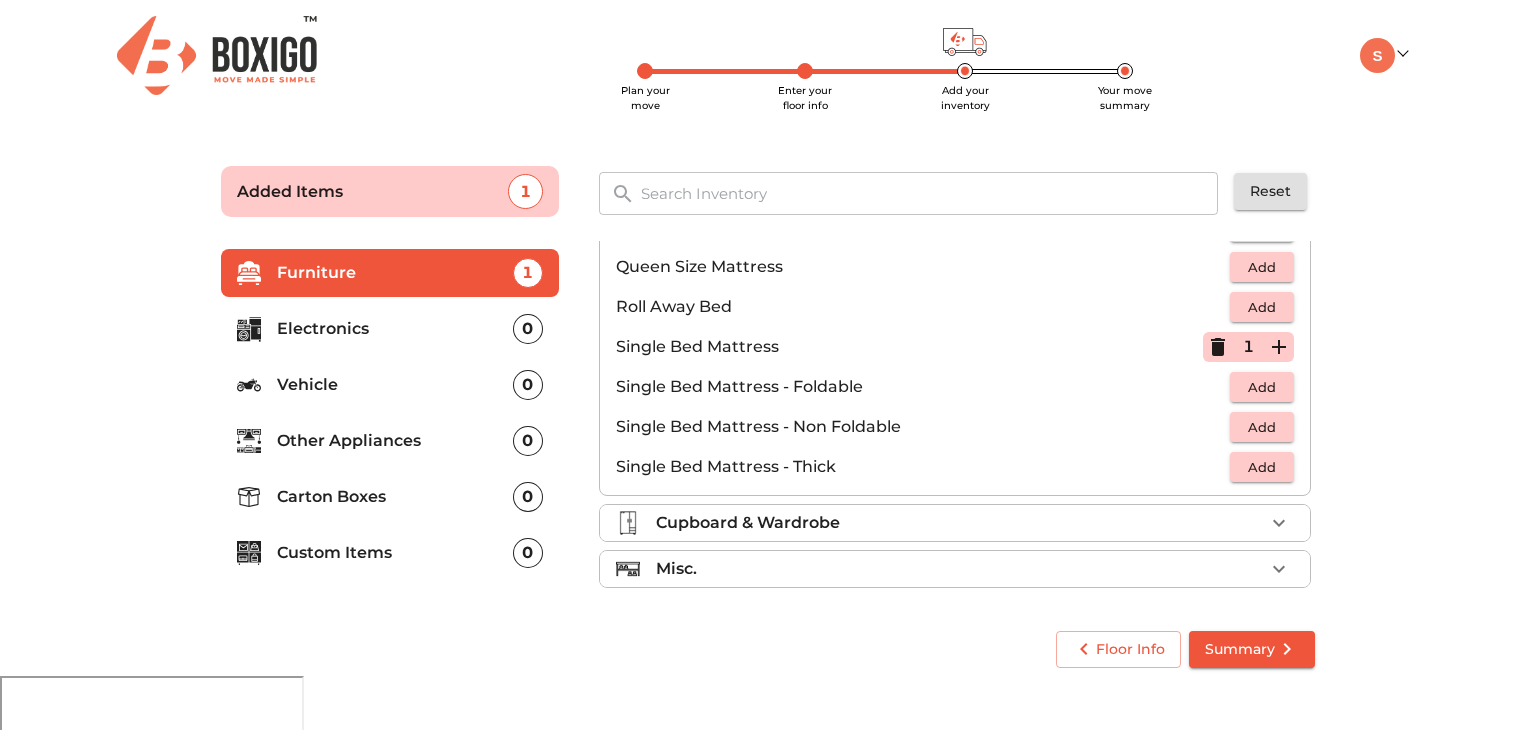 click 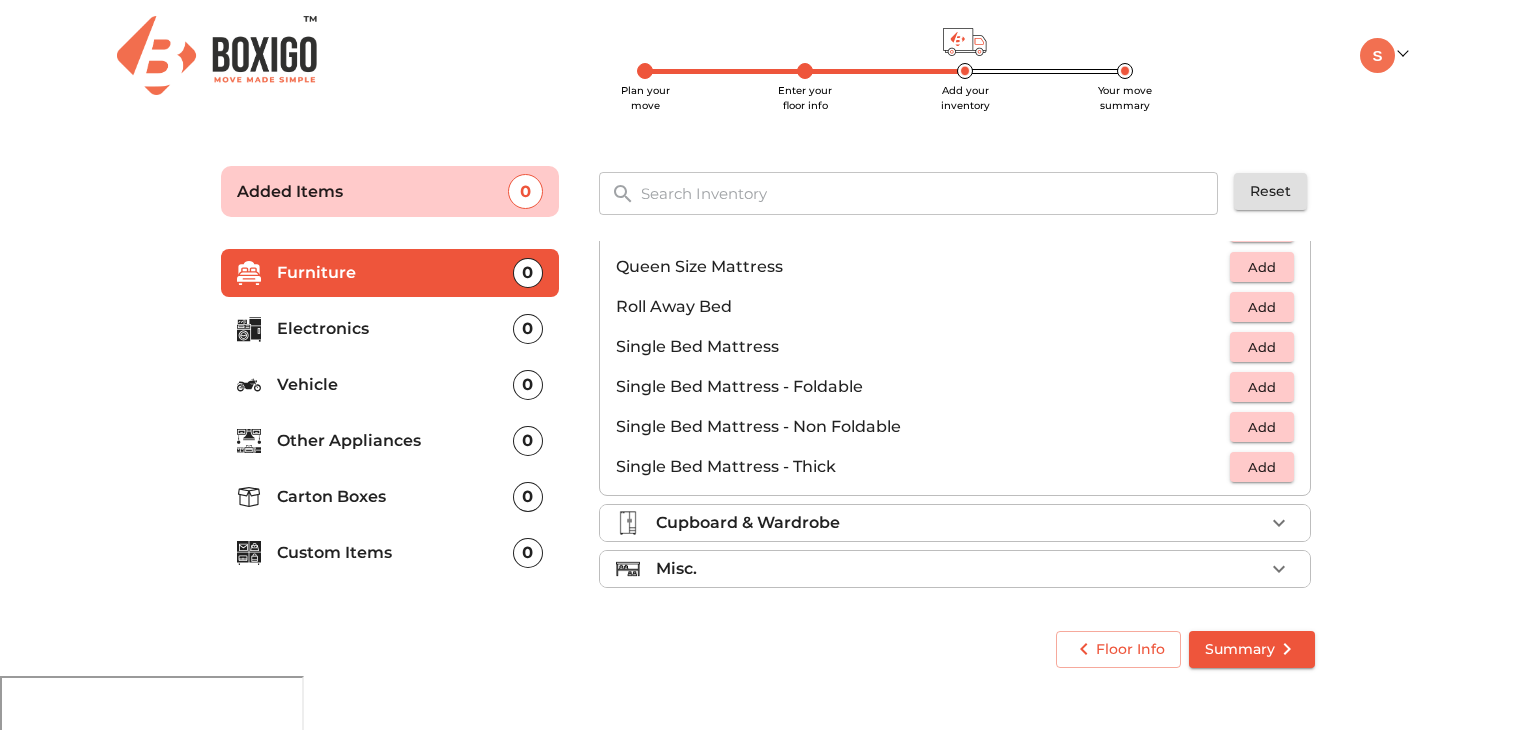 click on "Add" at bounding box center [1262, 467] 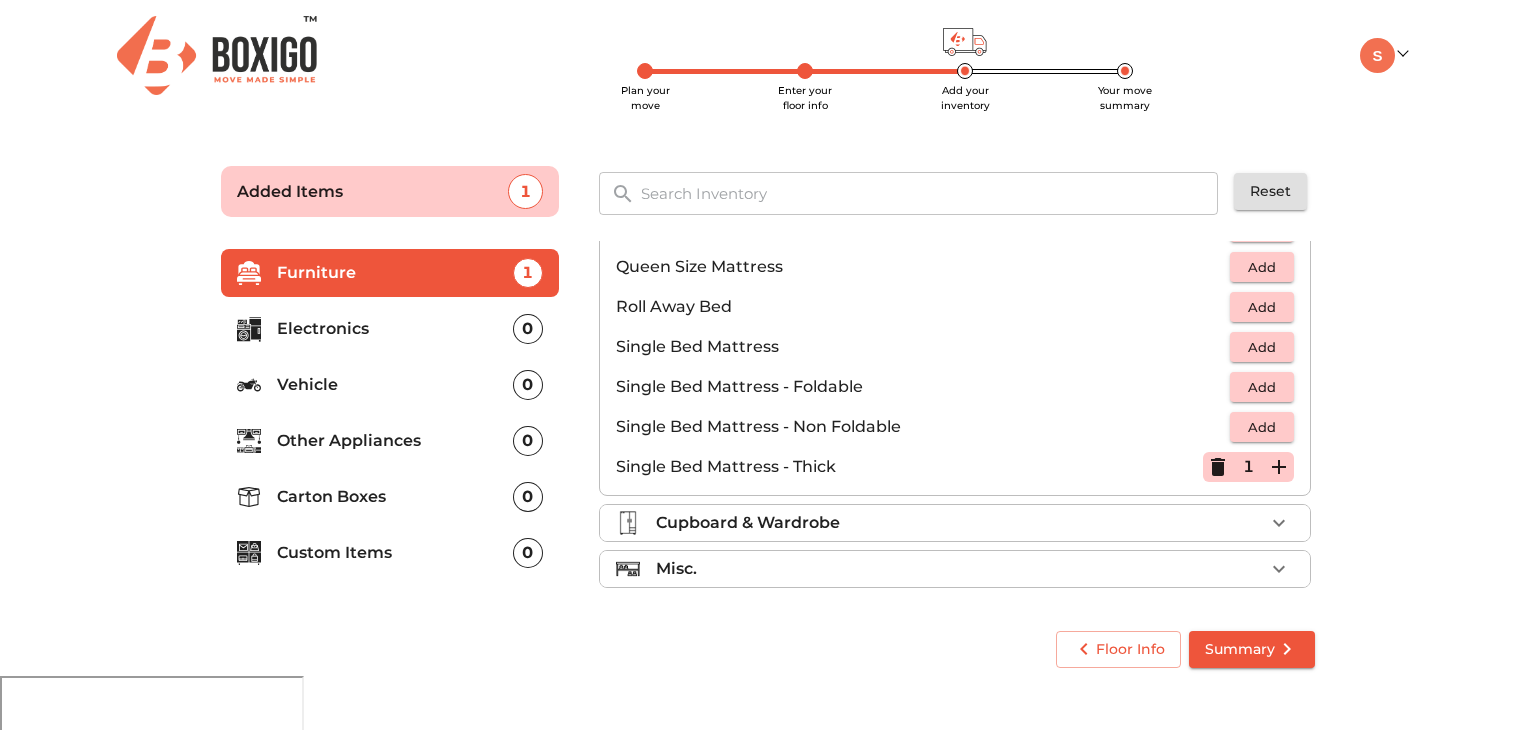 click 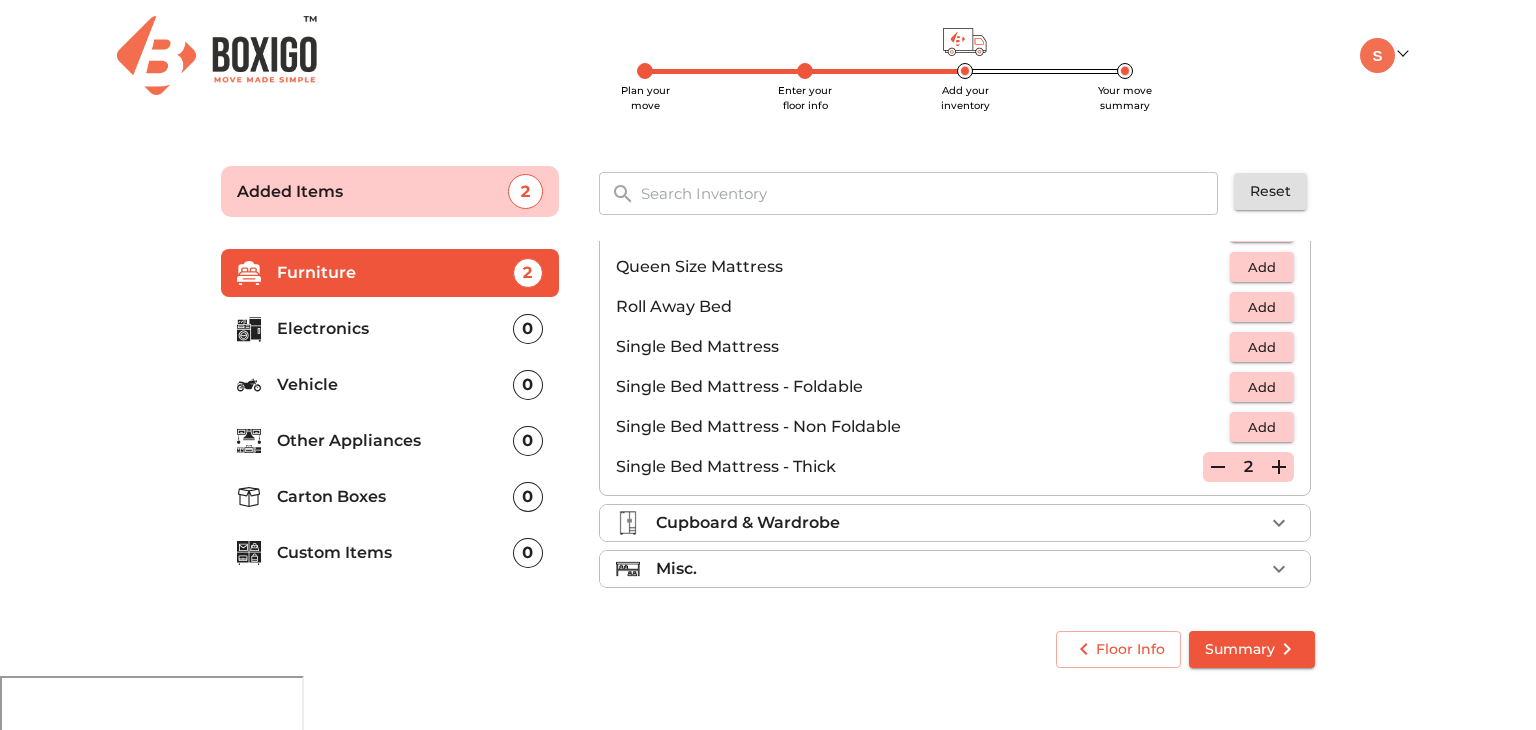 click on "Plan your   move Enter your   floor info Add your   inventory Your move   summary Added Items 2 ​ Reset Furniture 2 Electronics 0 Vehicle 0 Other Appliances 0 Carton Boxes 0 Custom Items 0 Sofa Table Chair Cot Mattress 2  Added Double Bed Mattress - Foldable Add Double Bed Mattress - Non Foldable Add Kids Mattress Add King Size Mattress Add Queen Size Mattress Add Roll Away Bed Add Single Bed Mattress Add Single Bed Mattress - Foldable Add Single Bed Mattress - Non Foldable Add Single Bed Mattress - Thick 2 Cupboard & Wardrobe Misc.  Floor Info Summary" at bounding box center [768, 413] 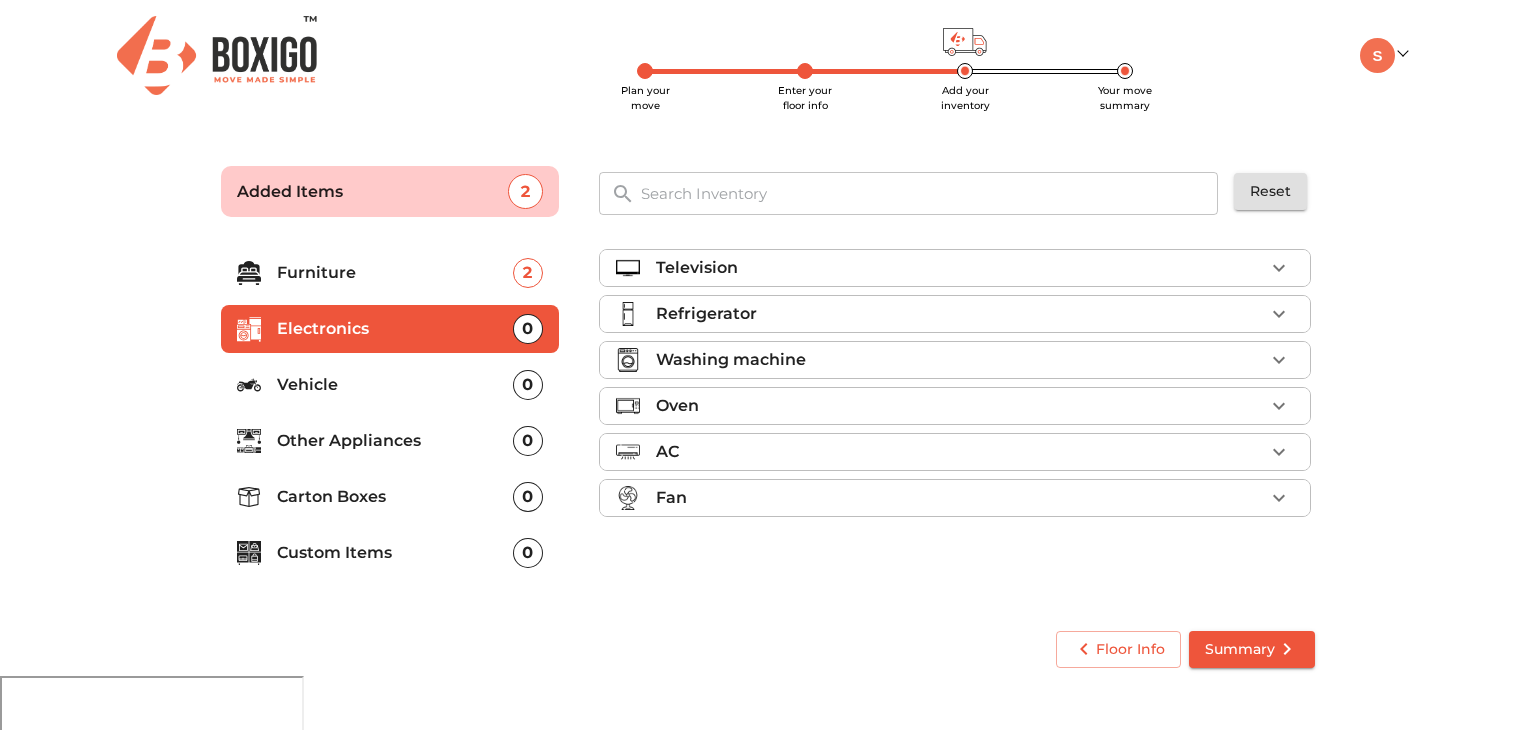 click on "Refrigerator" at bounding box center (706, 314) 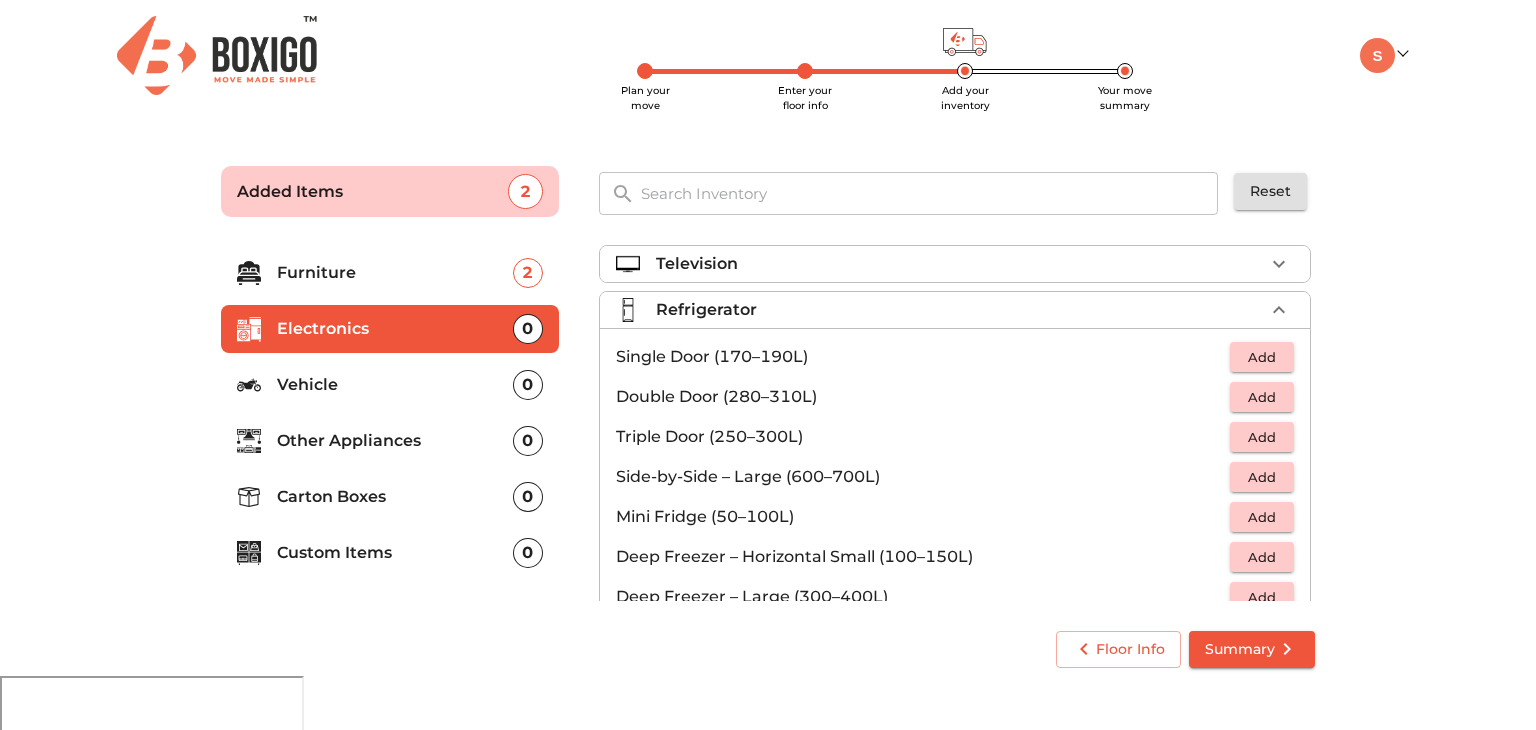scroll, scrollTop: 0, scrollLeft: 0, axis: both 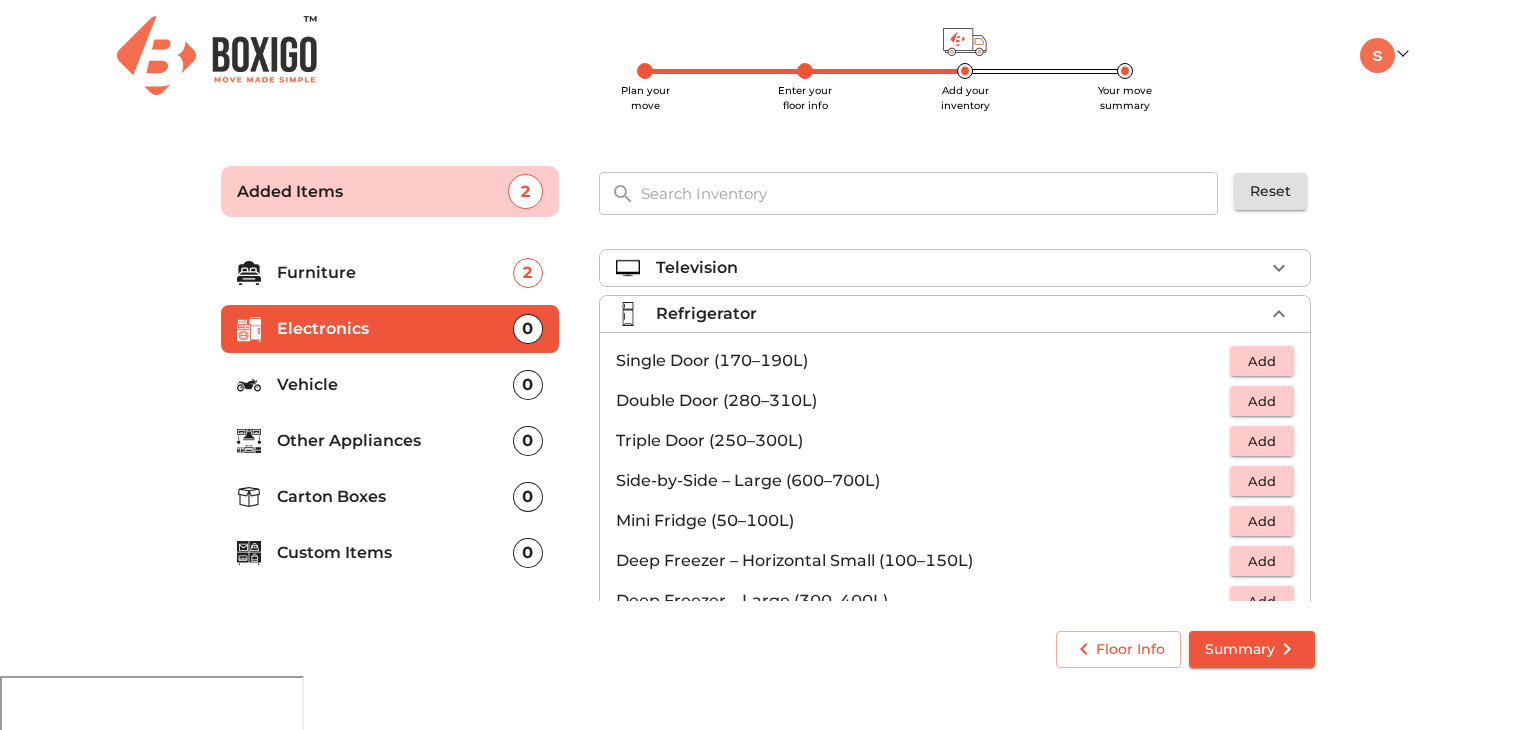 click on "Add" at bounding box center [1262, 361] 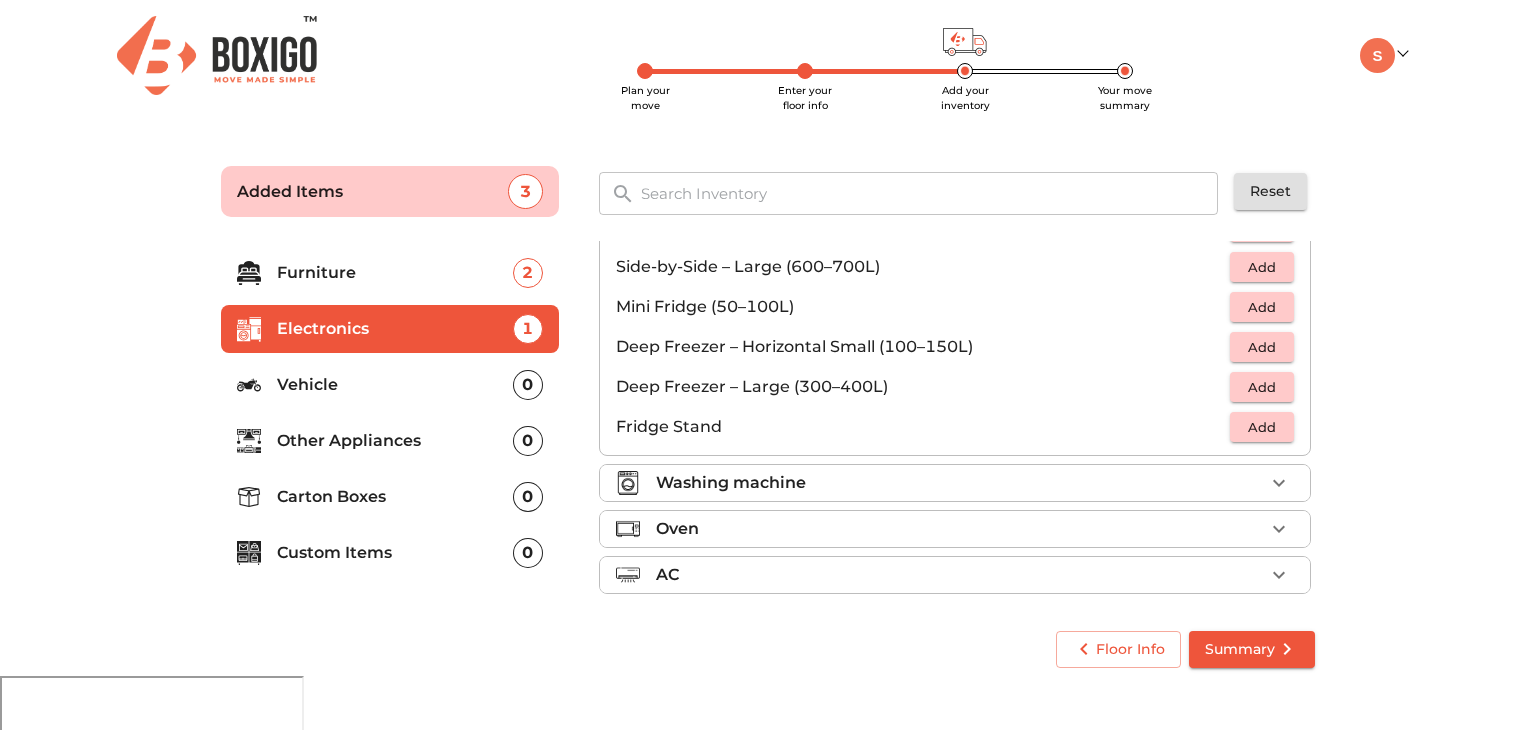 scroll, scrollTop: 266, scrollLeft: 0, axis: vertical 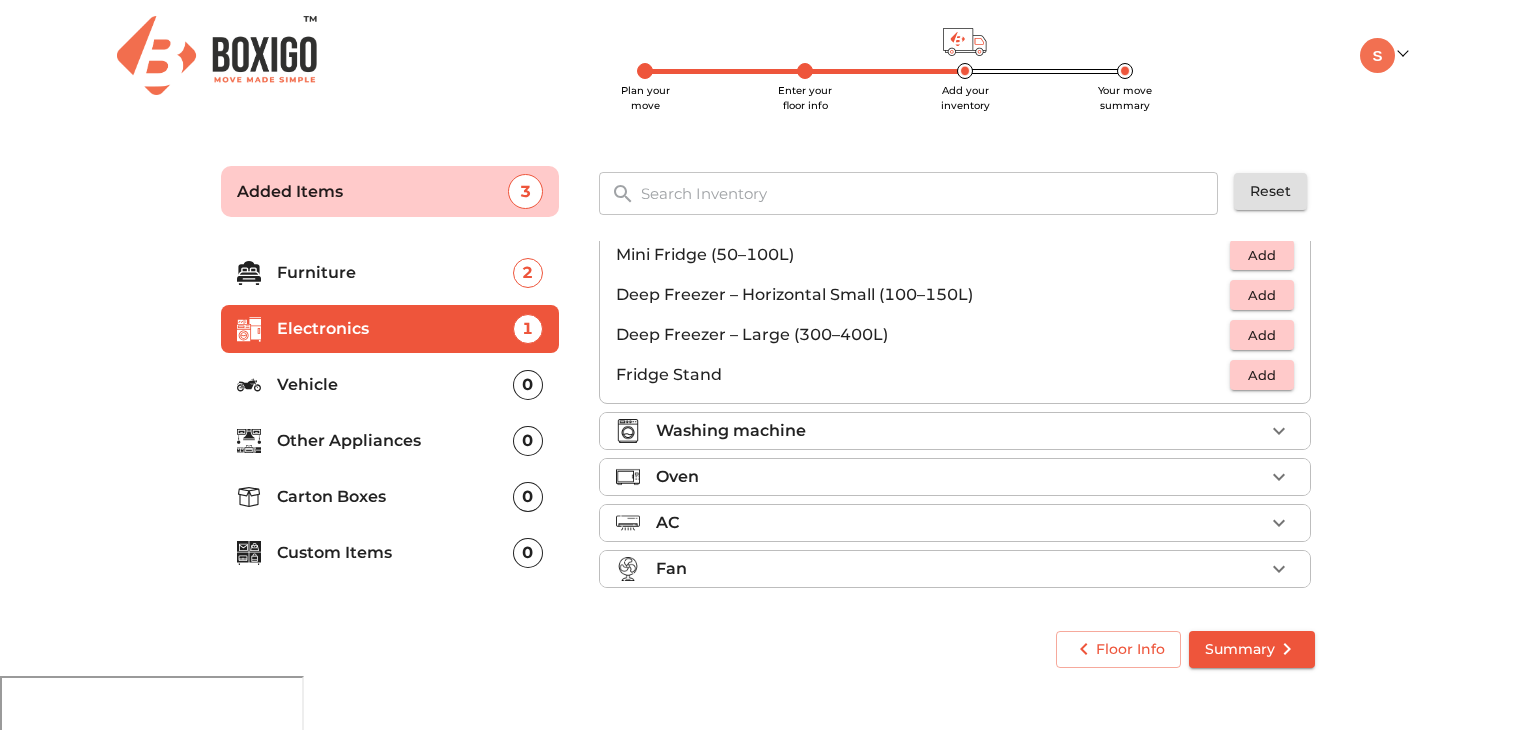 click on "Washing machine" at bounding box center (731, 431) 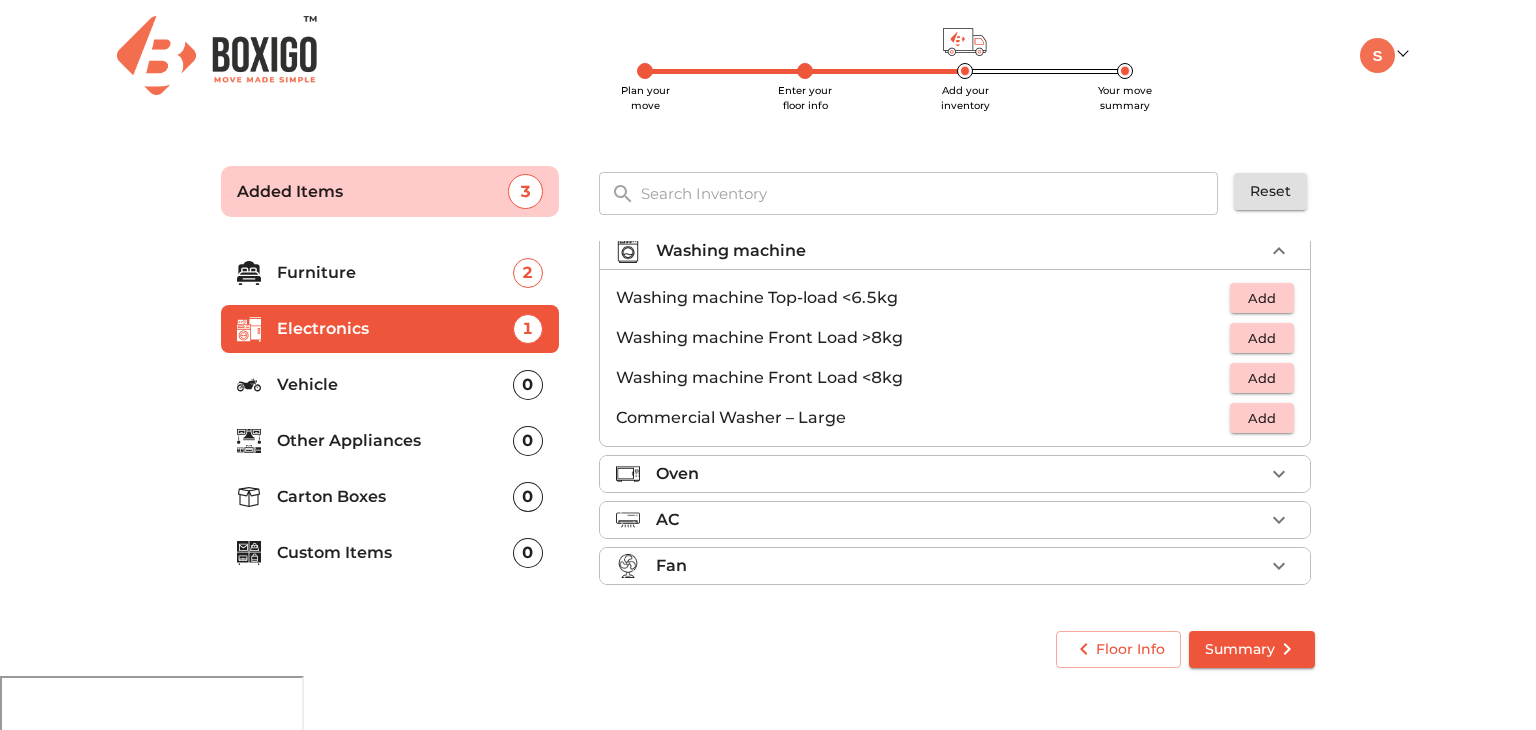 scroll, scrollTop: 92, scrollLeft: 0, axis: vertical 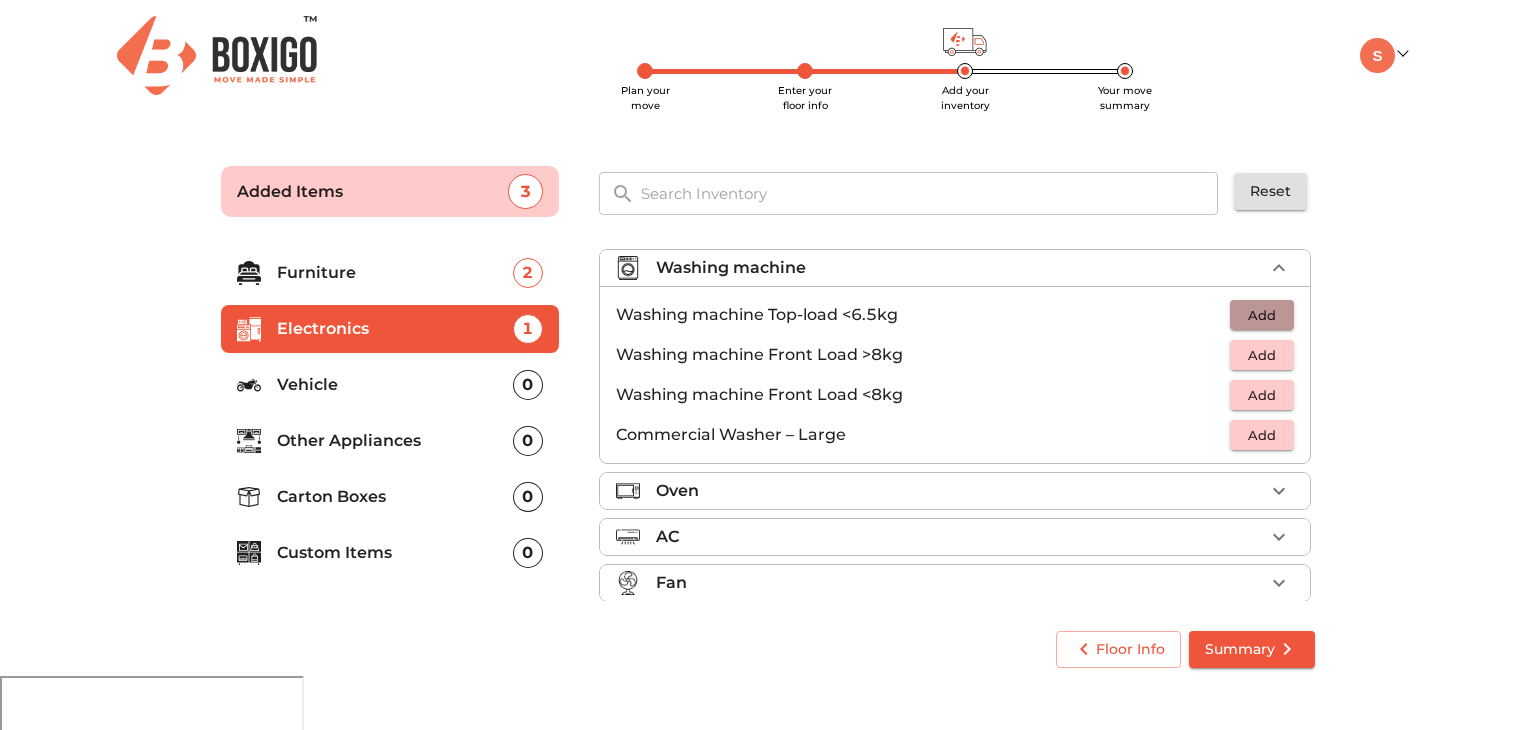 click on "Add" at bounding box center [1262, 315] 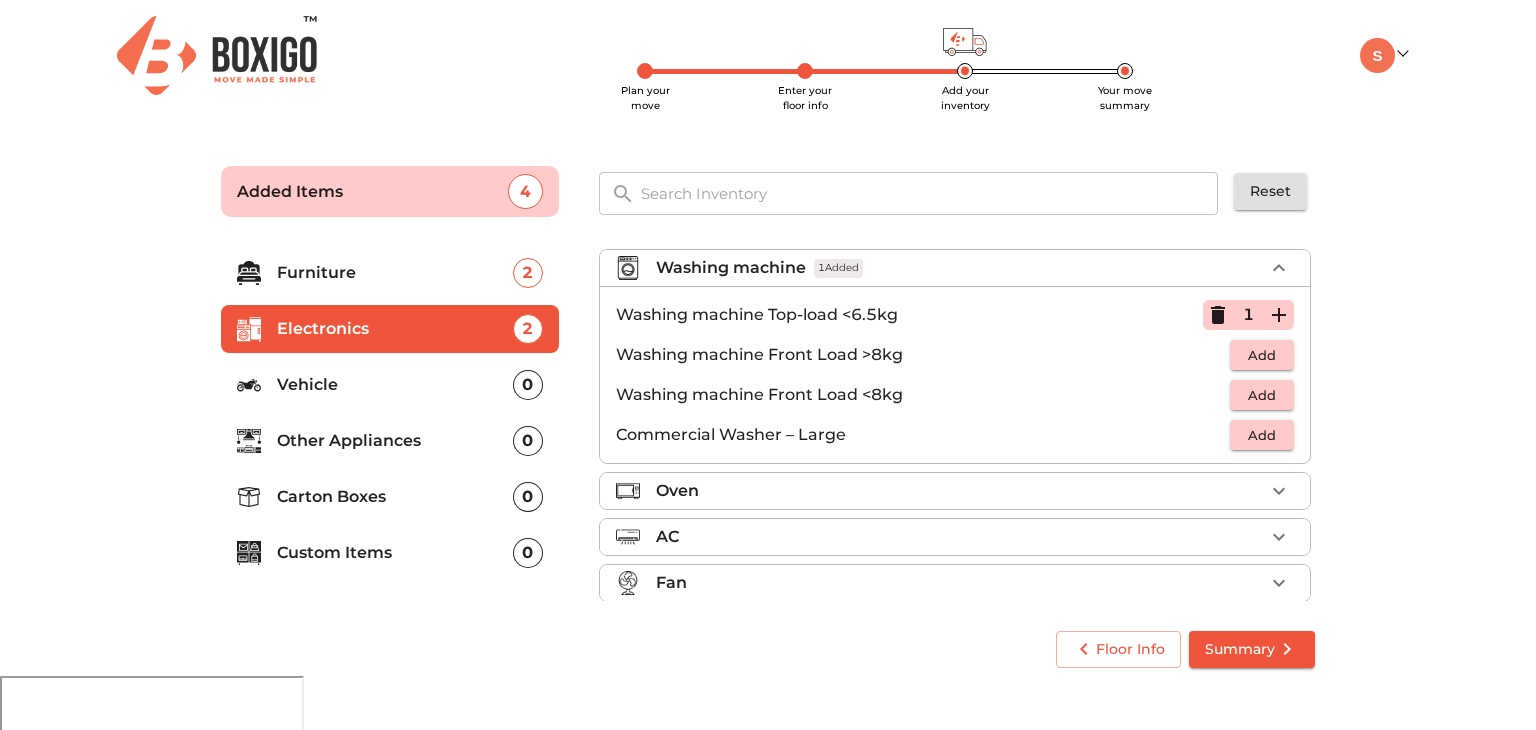 click on "Oven" at bounding box center [960, 491] 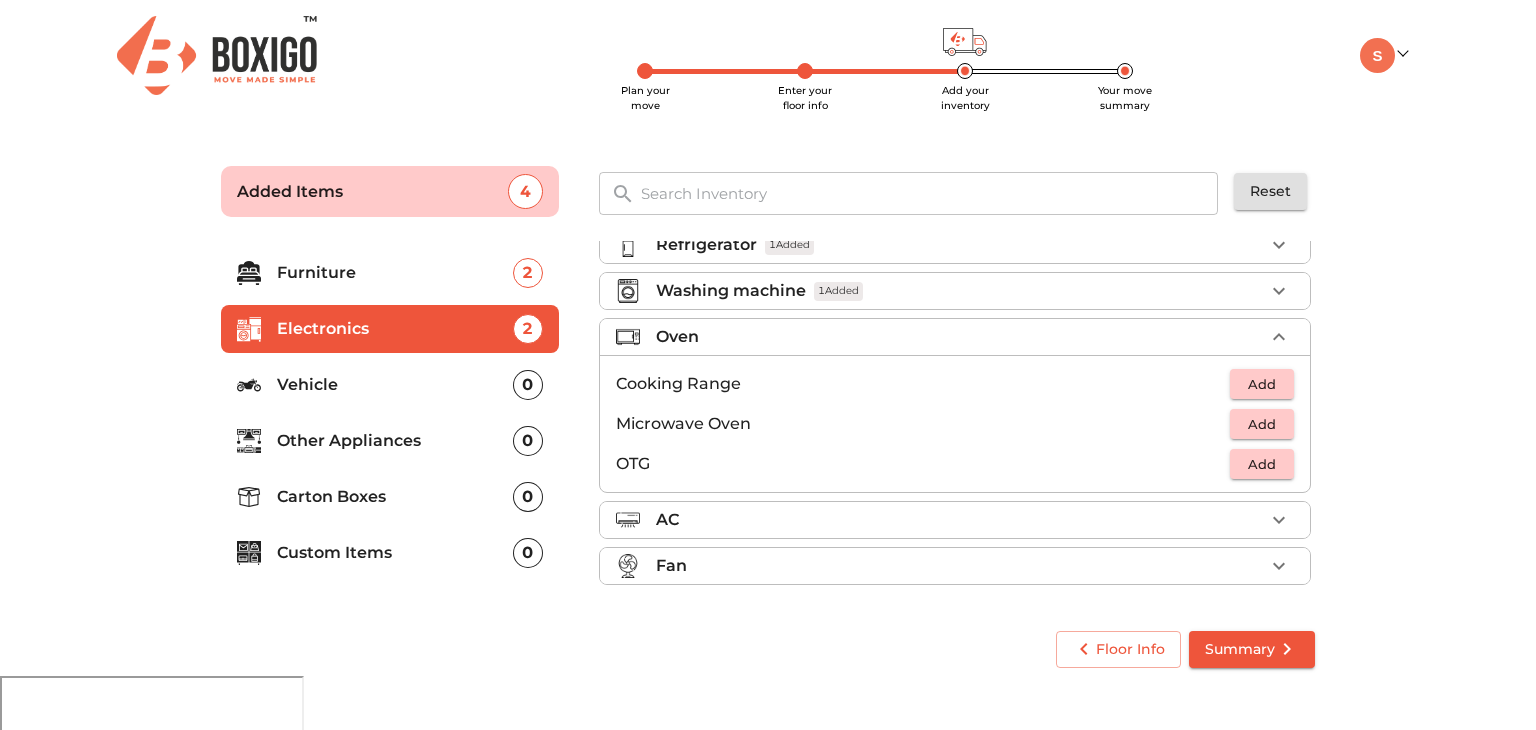 scroll, scrollTop: 66, scrollLeft: 0, axis: vertical 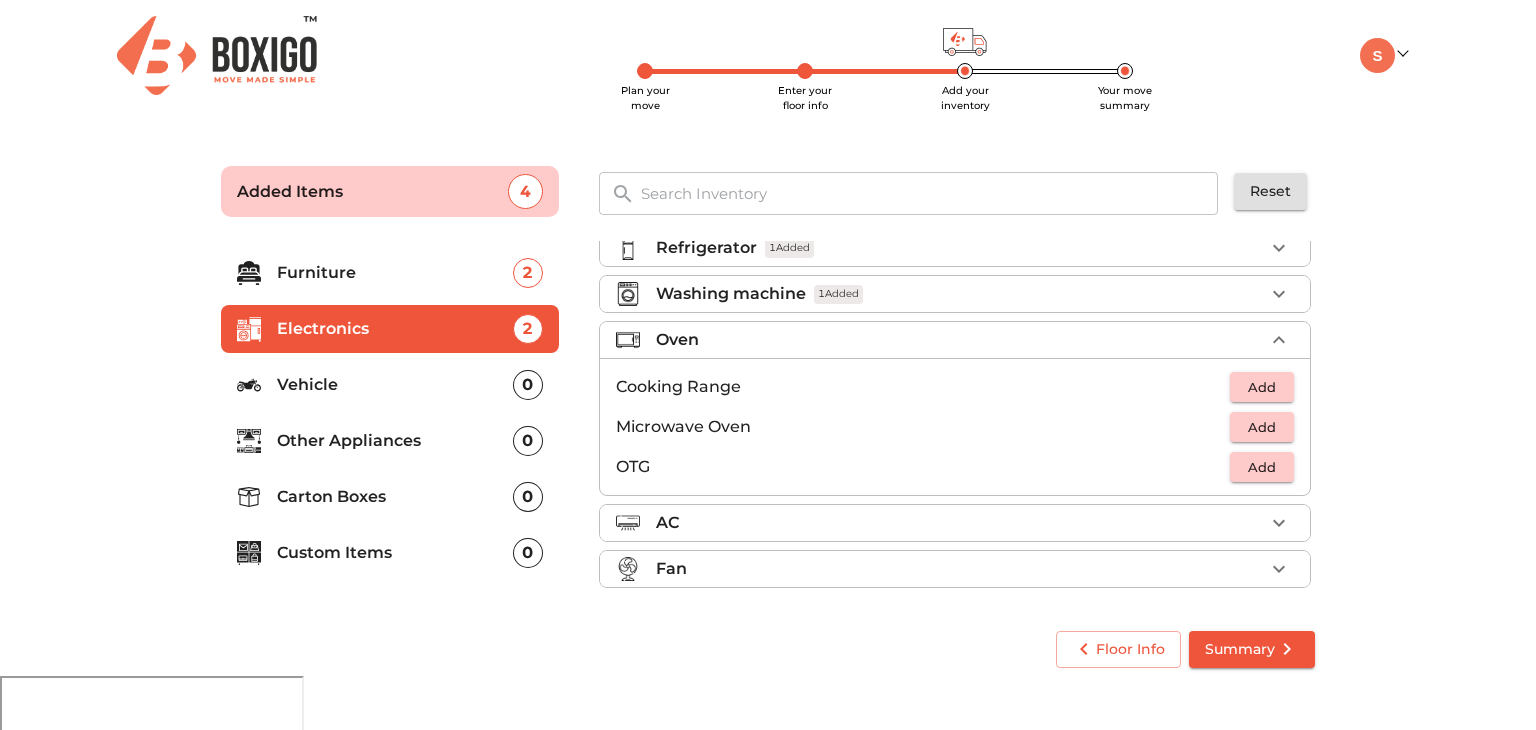 click on "Add" at bounding box center [1262, 427] 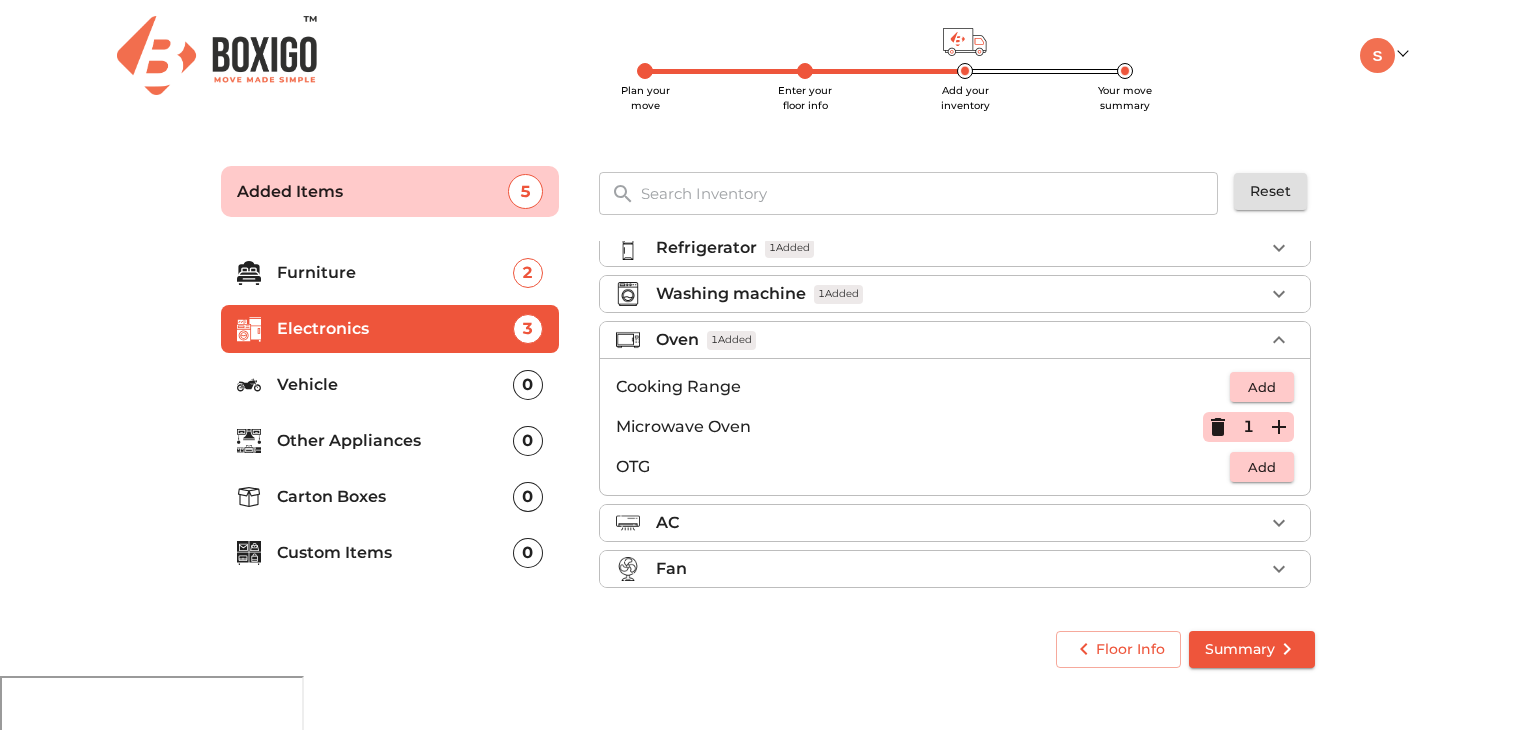 click on "AC" at bounding box center (960, 523) 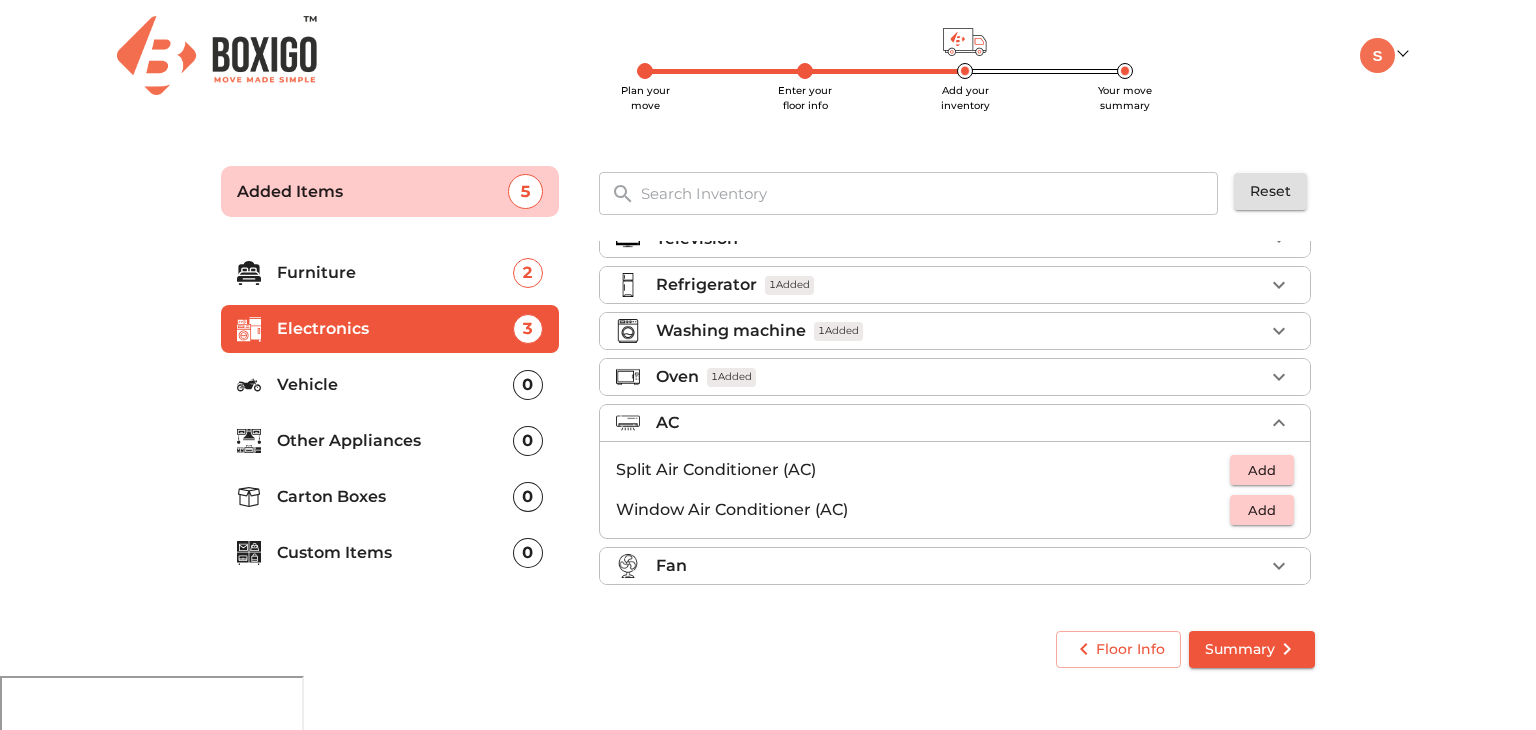 scroll, scrollTop: 26, scrollLeft: 0, axis: vertical 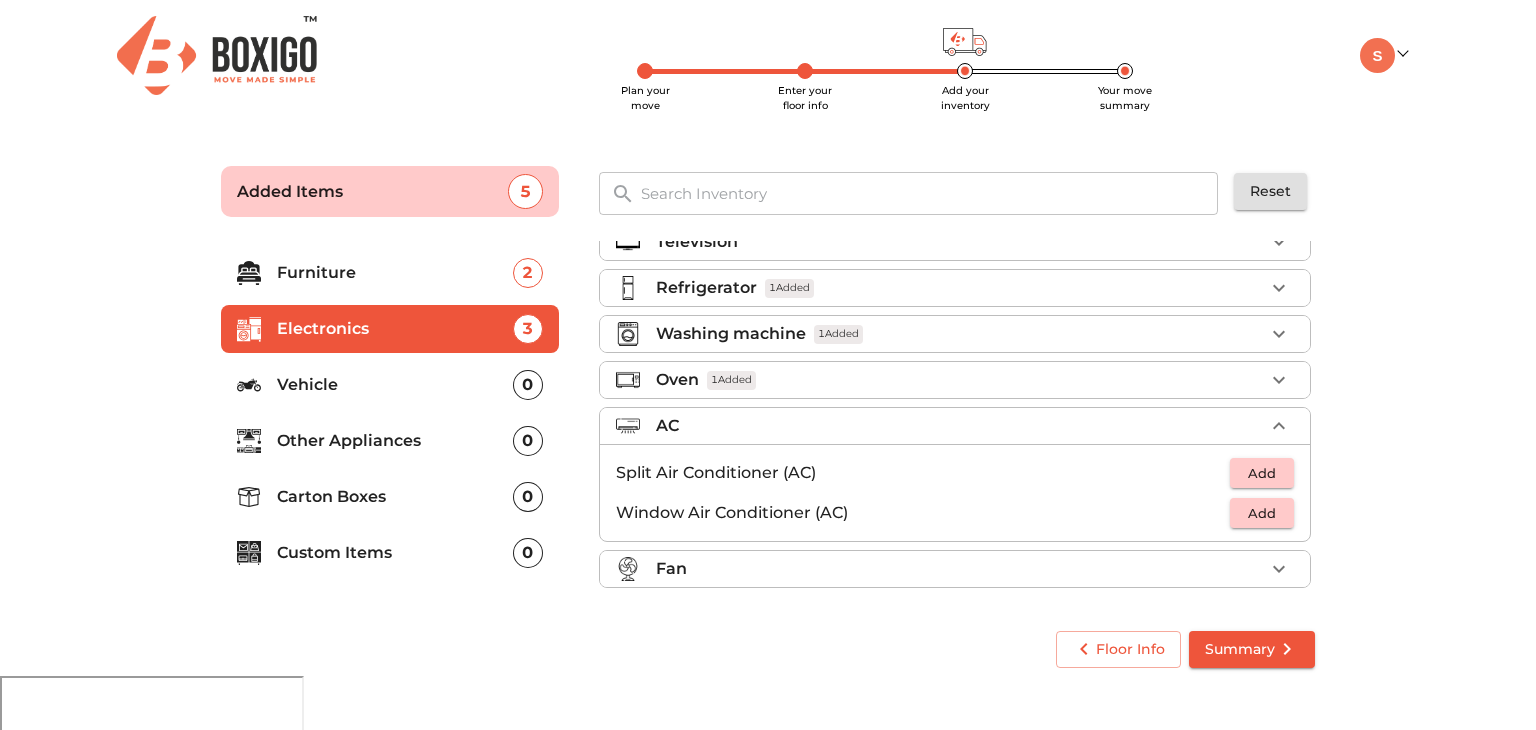 click on "Add" at bounding box center (1262, 473) 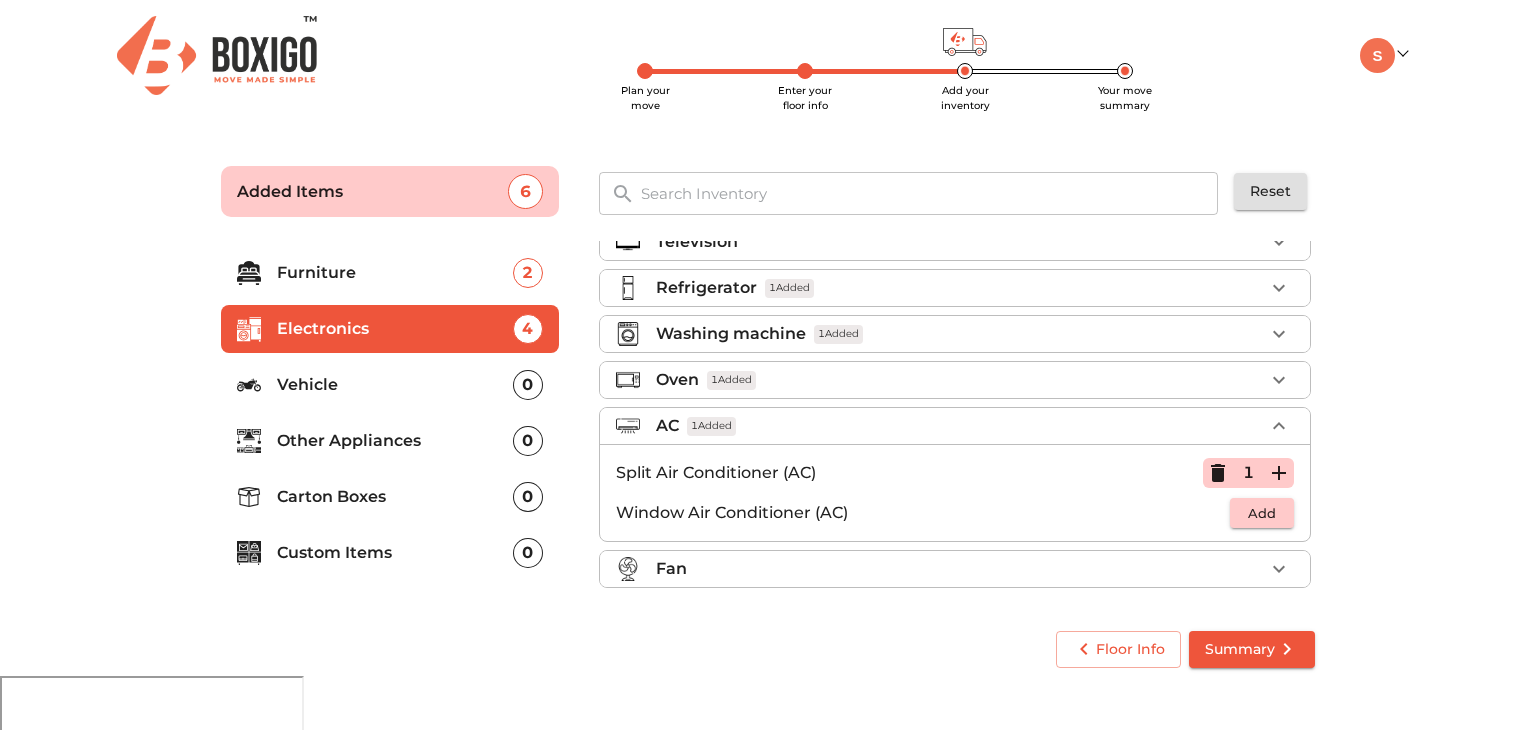click 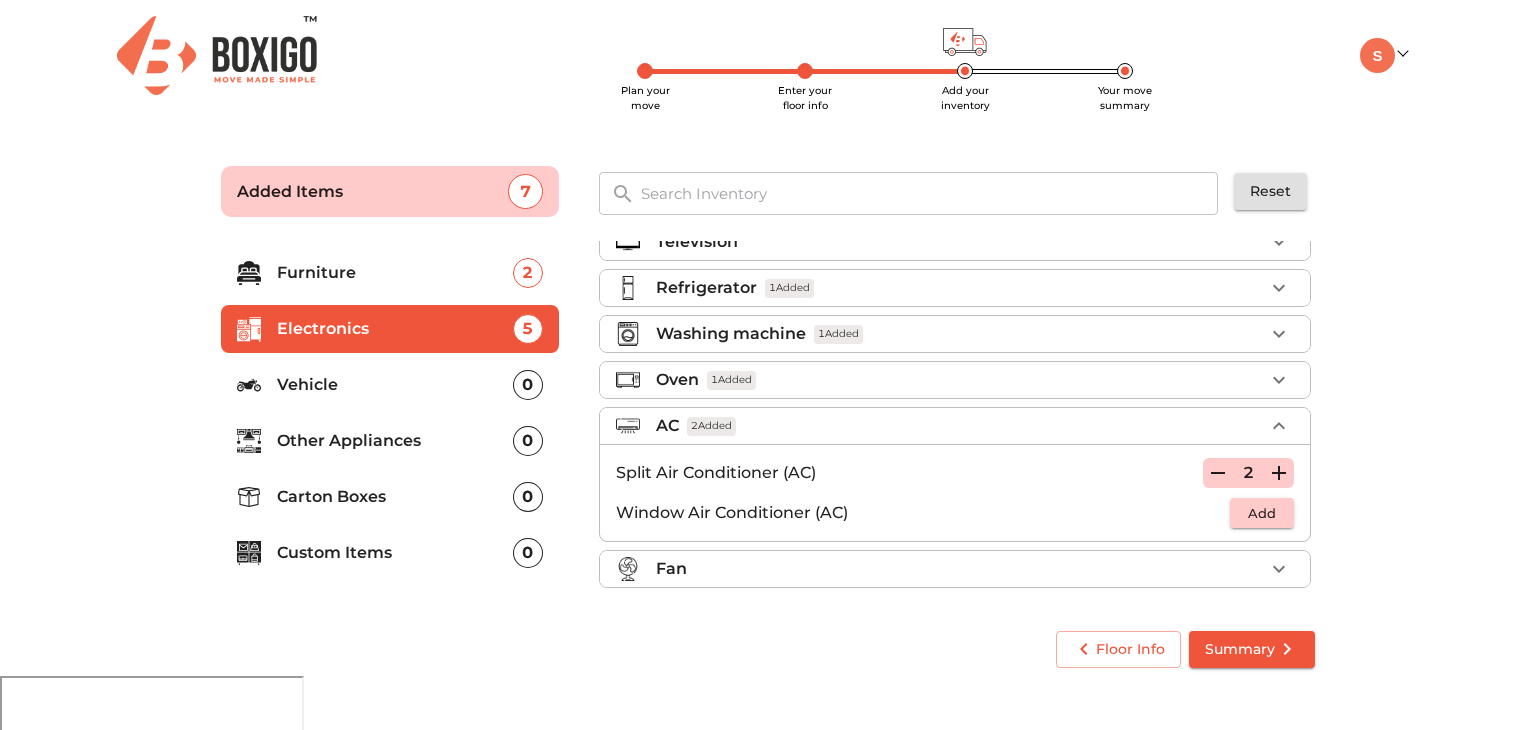 click on "Fan" at bounding box center (960, 569) 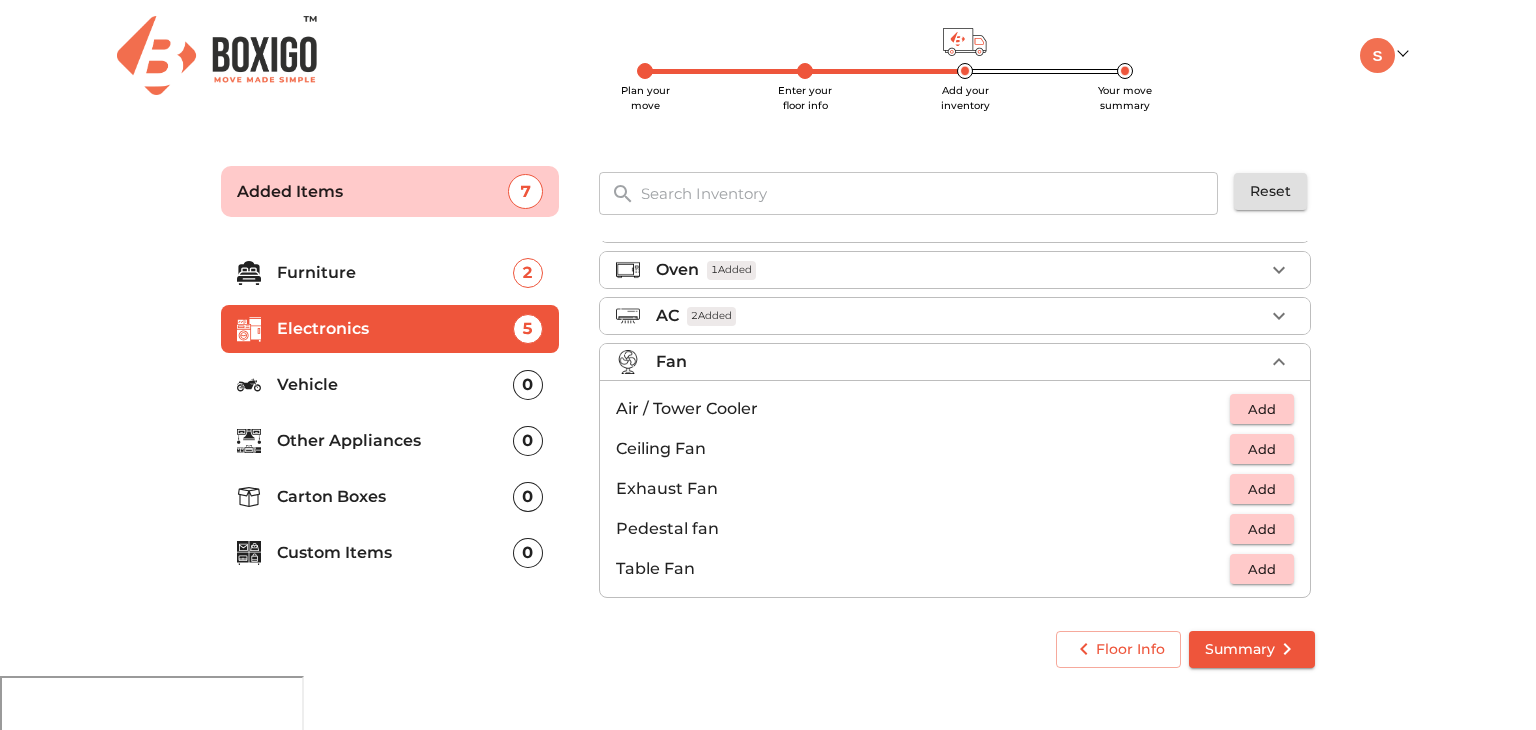 scroll, scrollTop: 146, scrollLeft: 0, axis: vertical 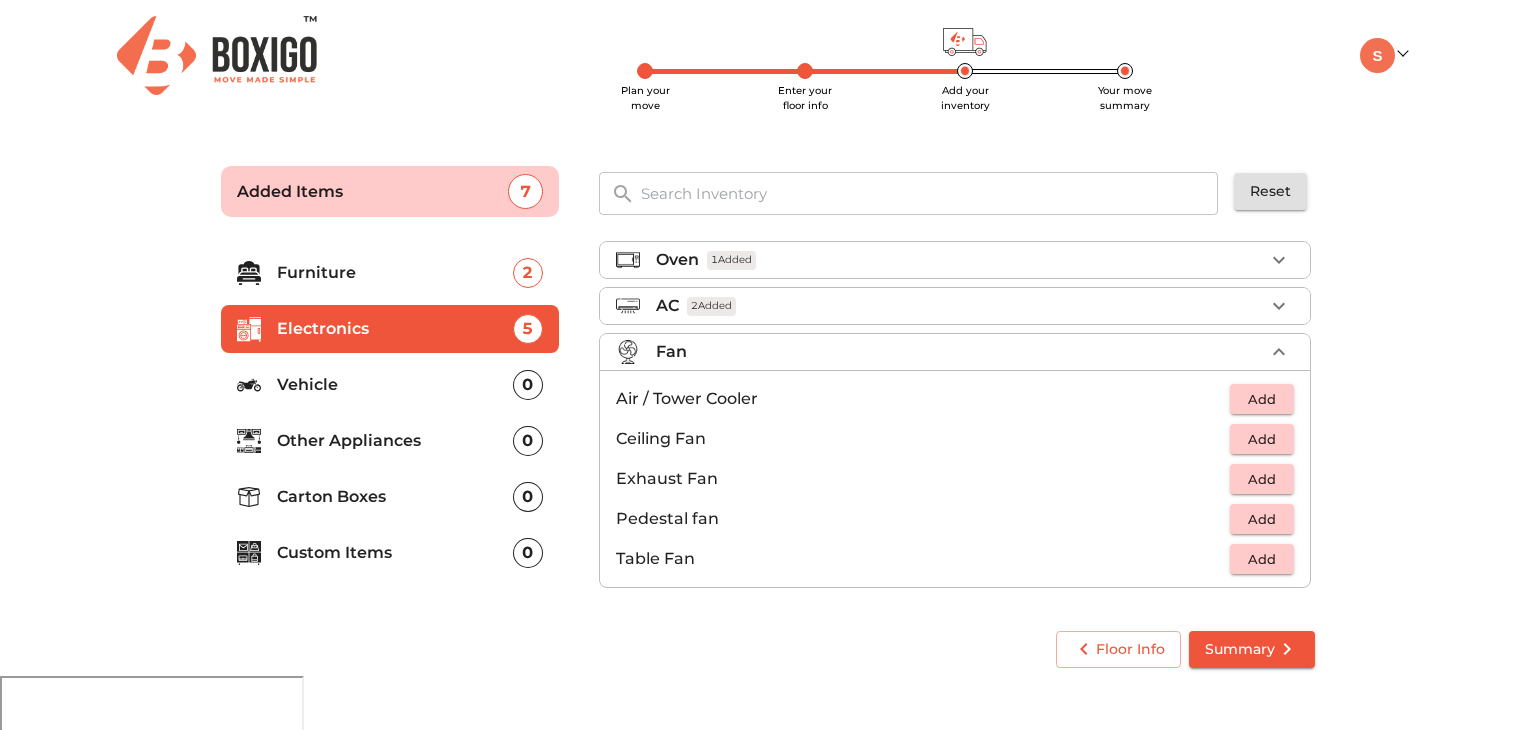 click on "Fan" at bounding box center [960, 352] 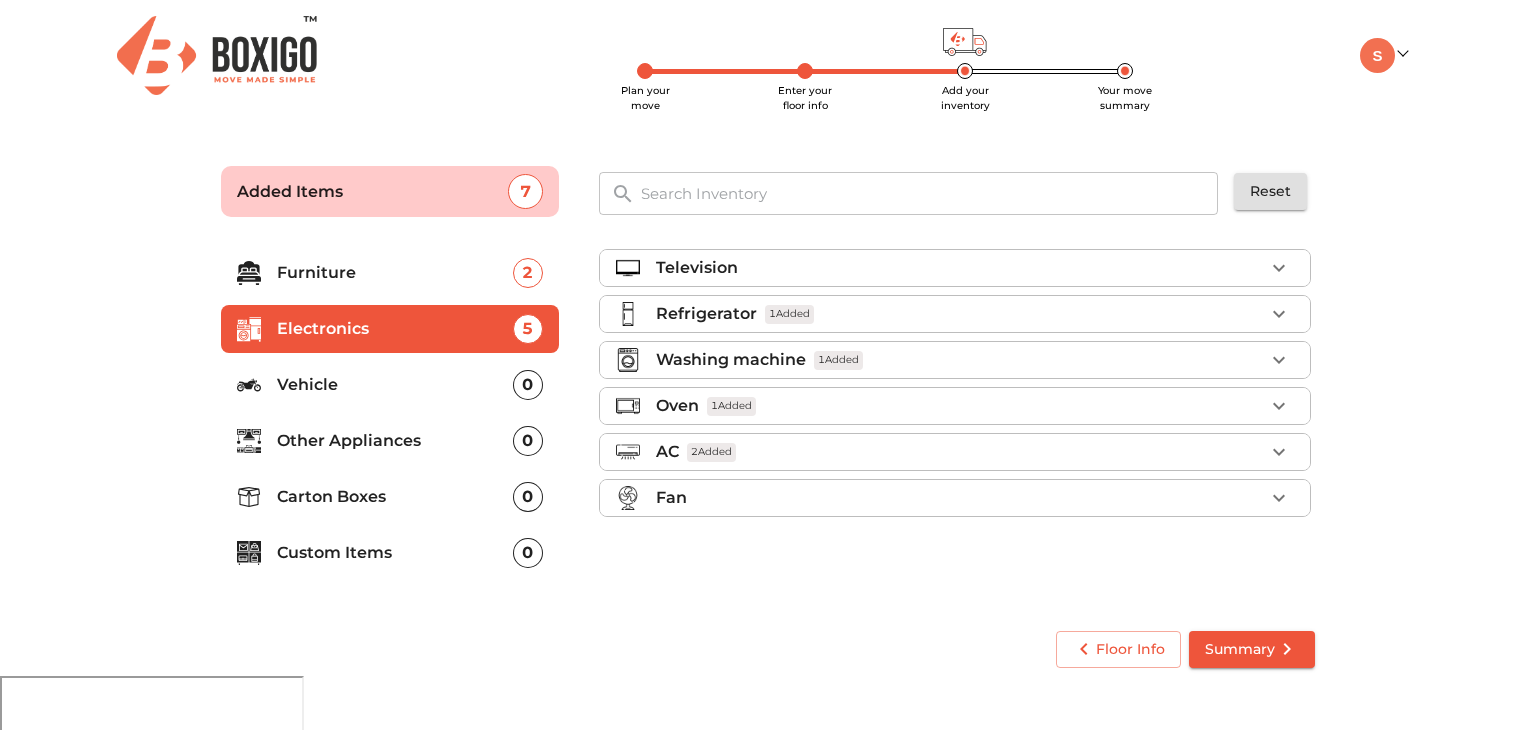 scroll, scrollTop: 0, scrollLeft: 0, axis: both 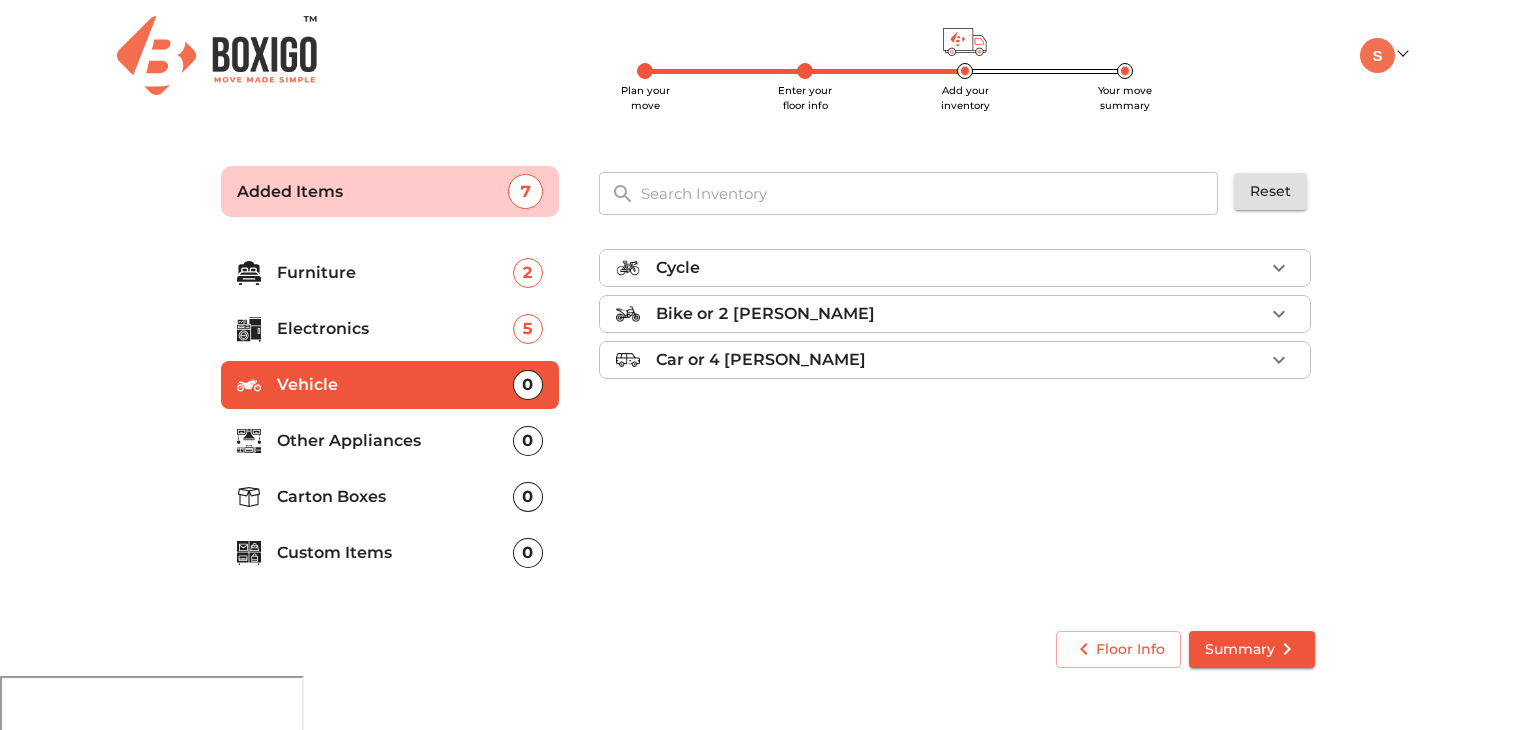 click on "Car or 4 [PERSON_NAME]" at bounding box center (761, 360) 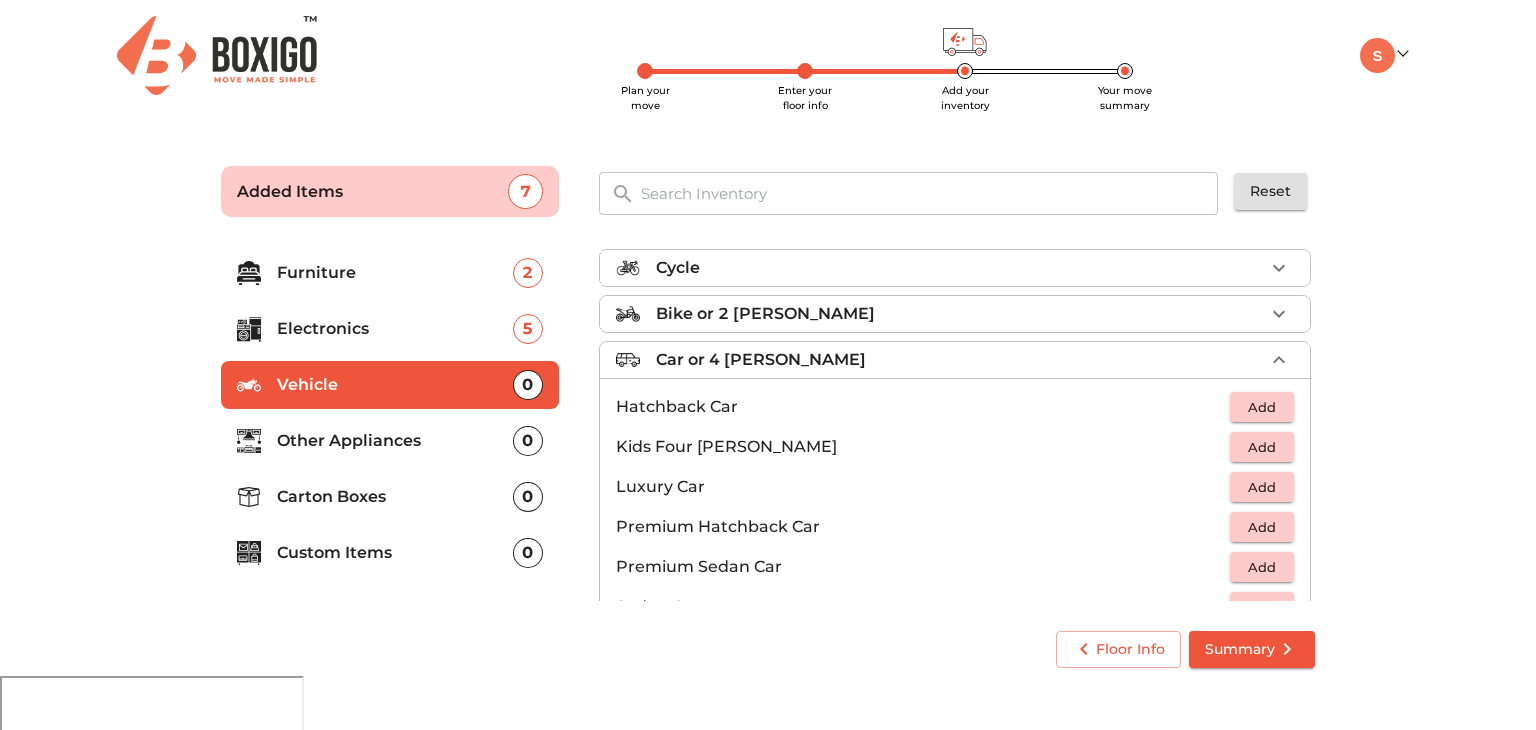 click on "Add" at bounding box center (1262, 407) 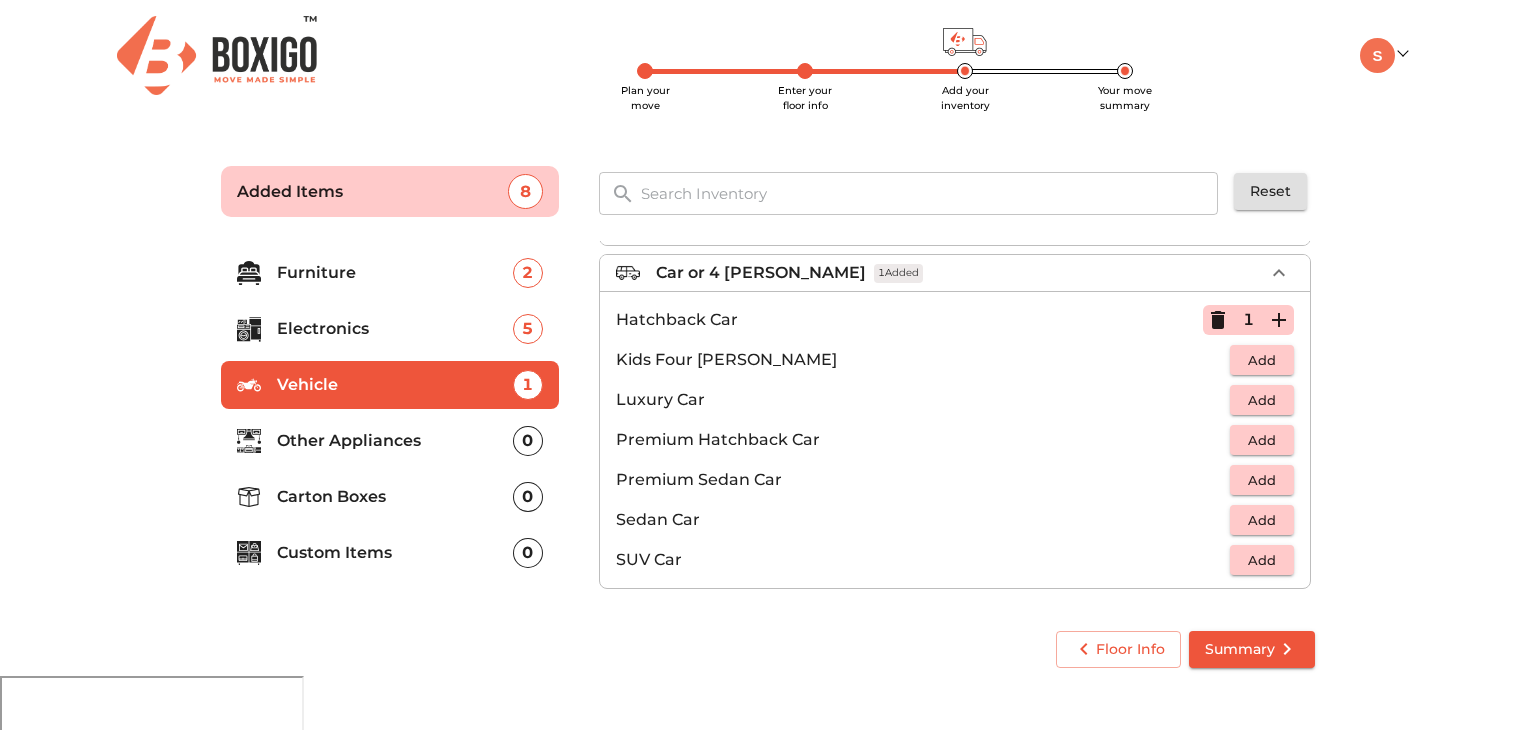 scroll, scrollTop: 89, scrollLeft: 0, axis: vertical 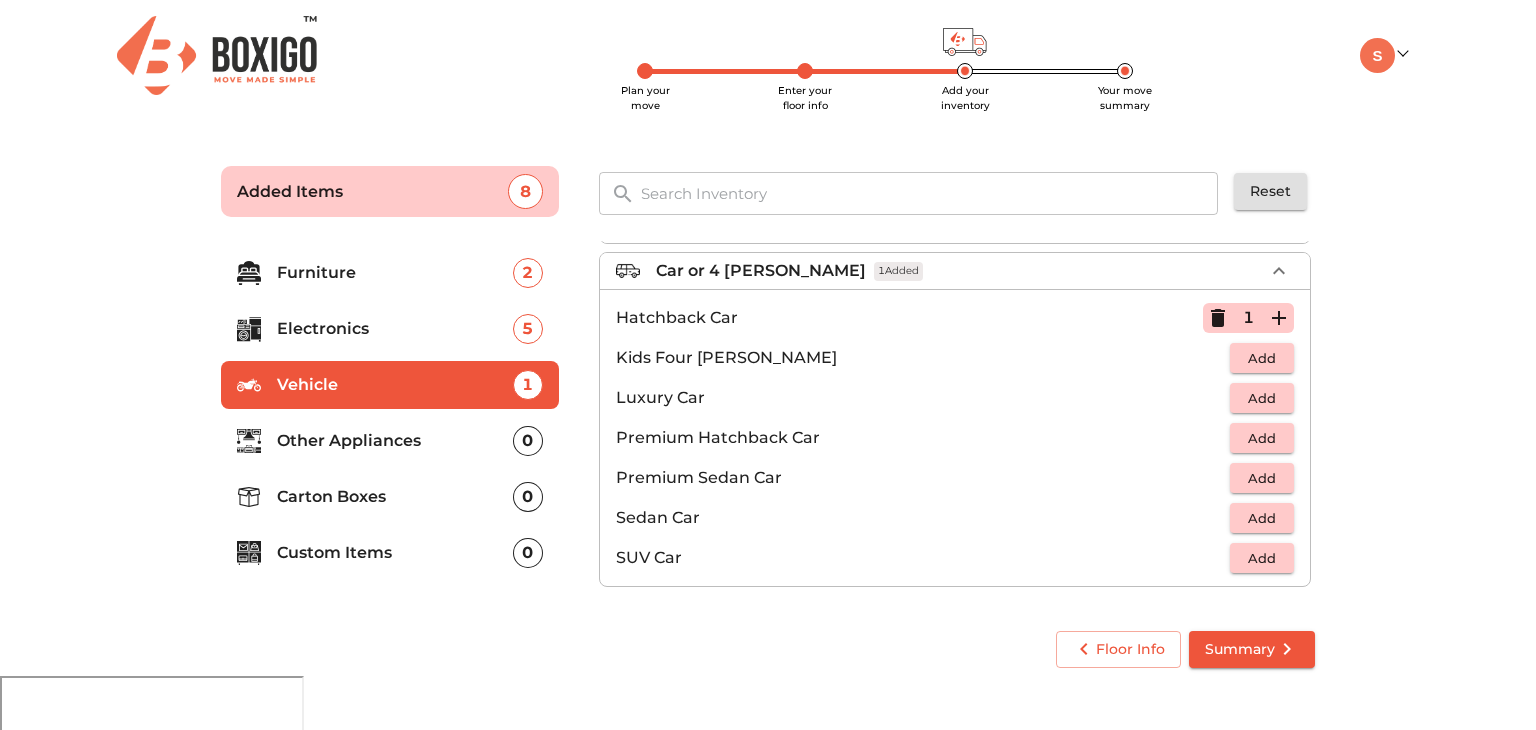 click on "Other Appliances" at bounding box center [395, 441] 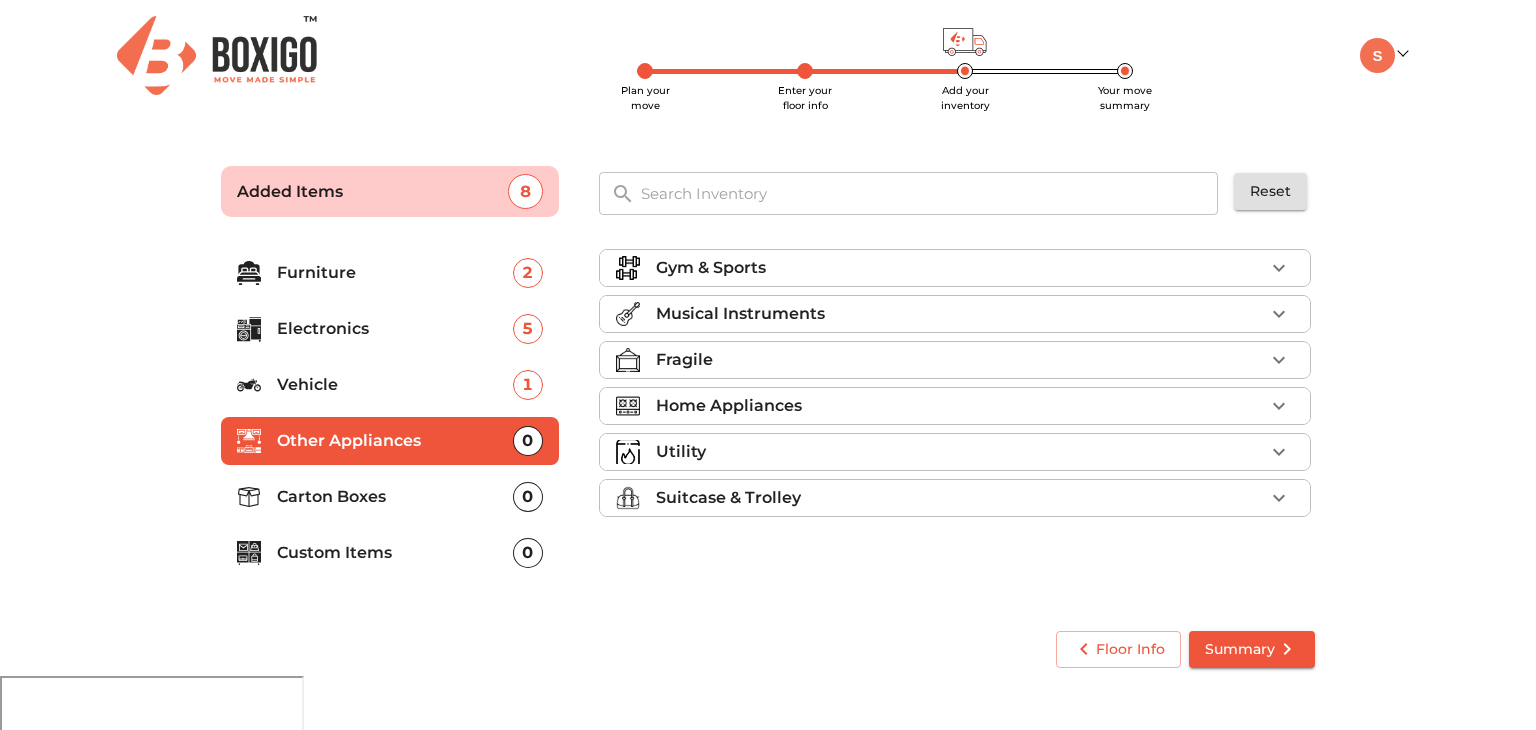 click on "Gym & Sports" at bounding box center [711, 268] 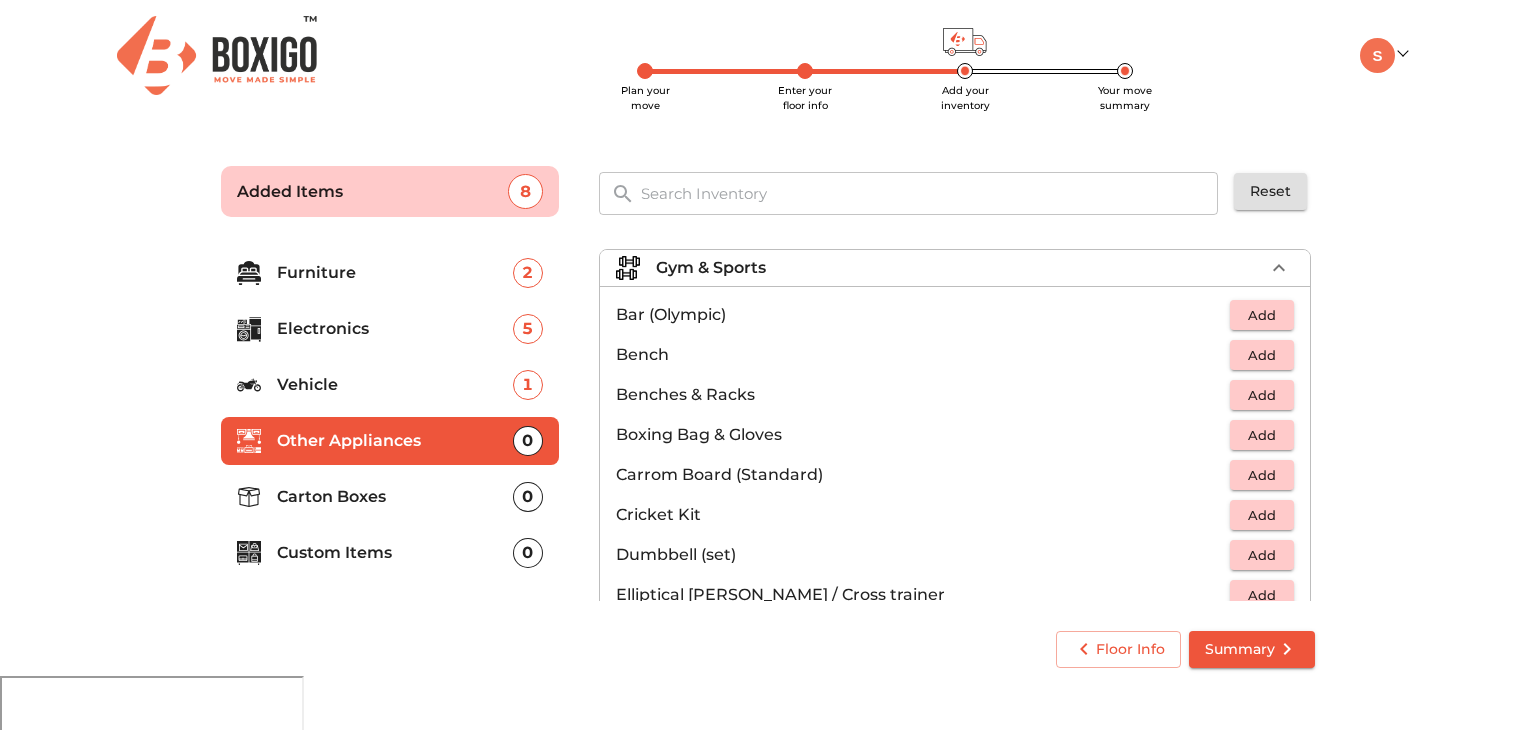 click on "Gym & Sports" at bounding box center [711, 268] 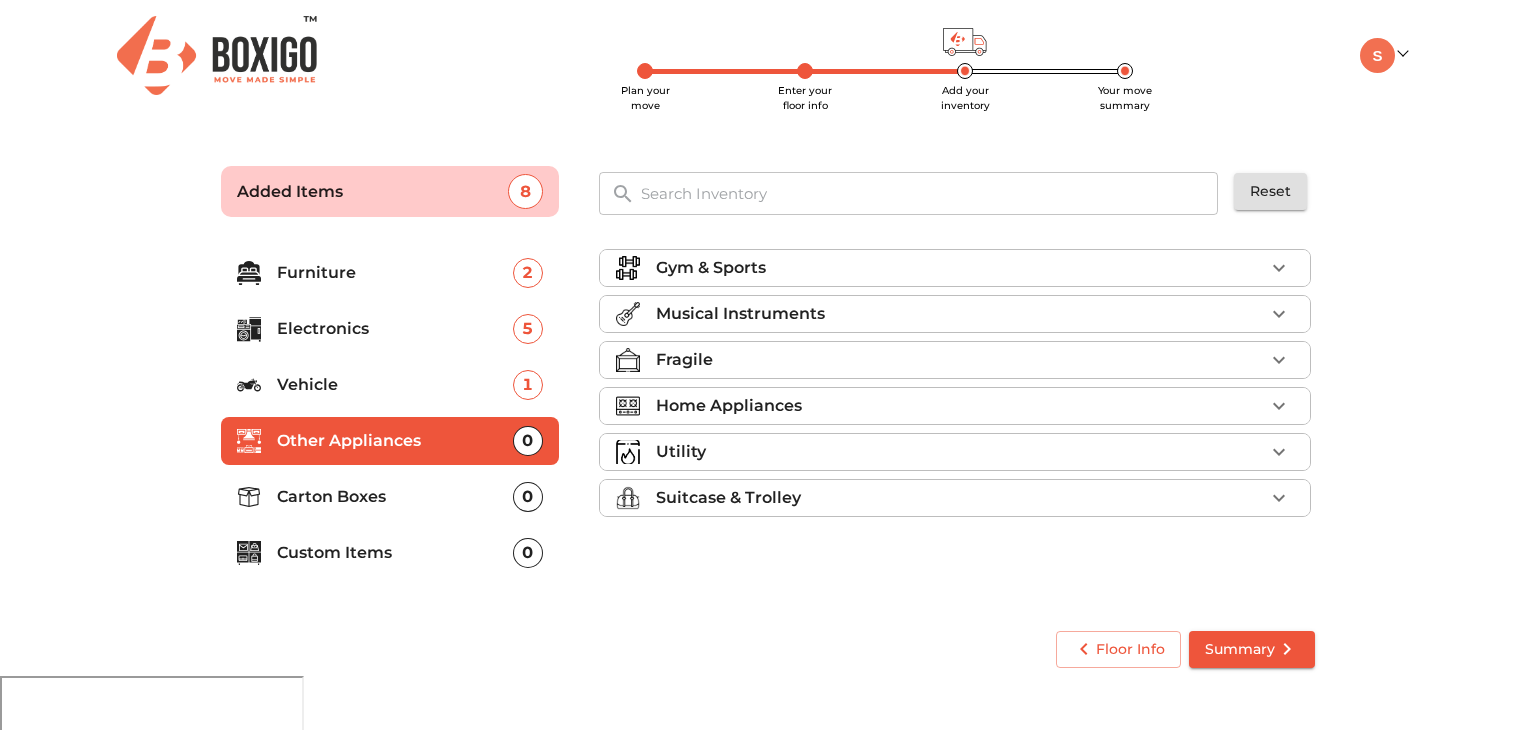 click on "Gym & Sports" at bounding box center (711, 268) 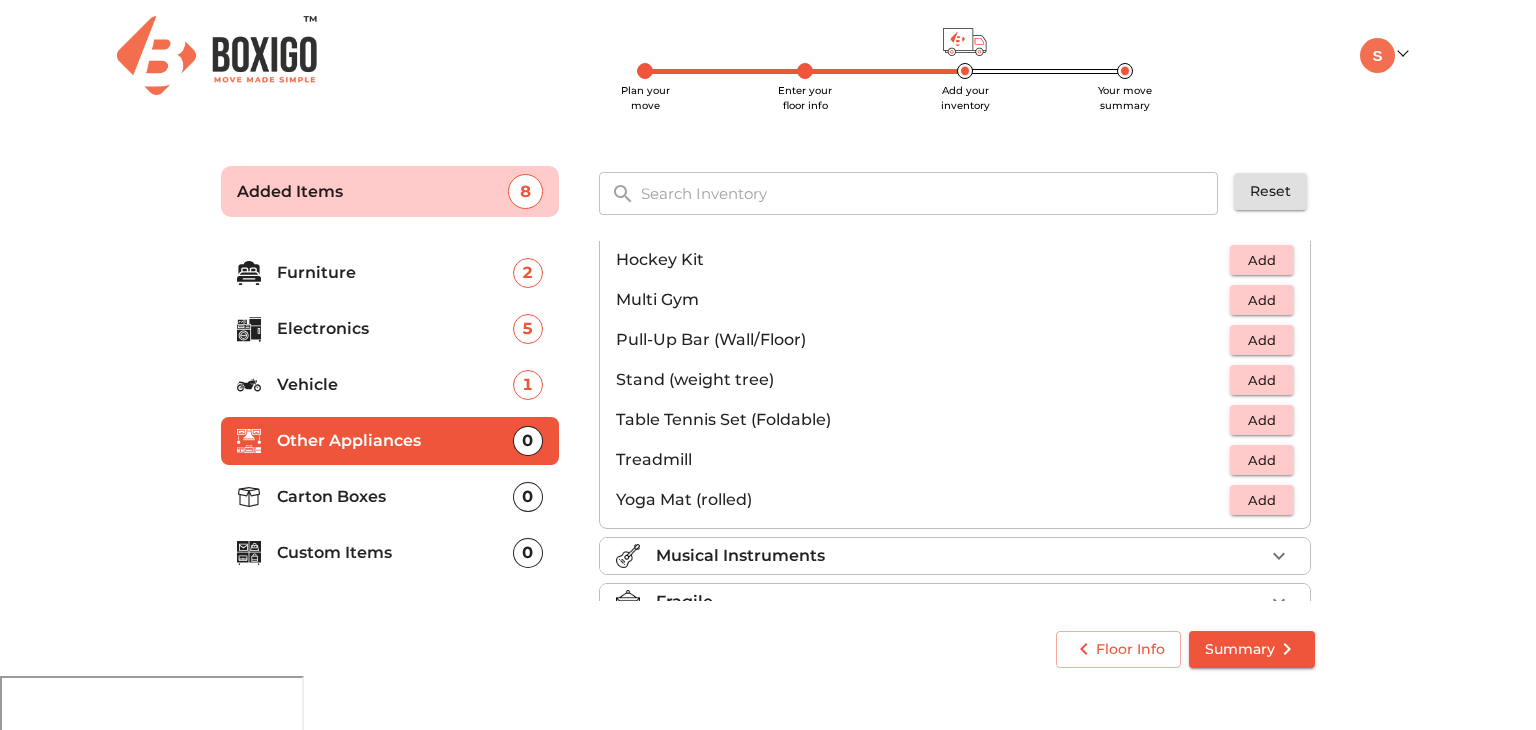 scroll, scrollTop: 500, scrollLeft: 0, axis: vertical 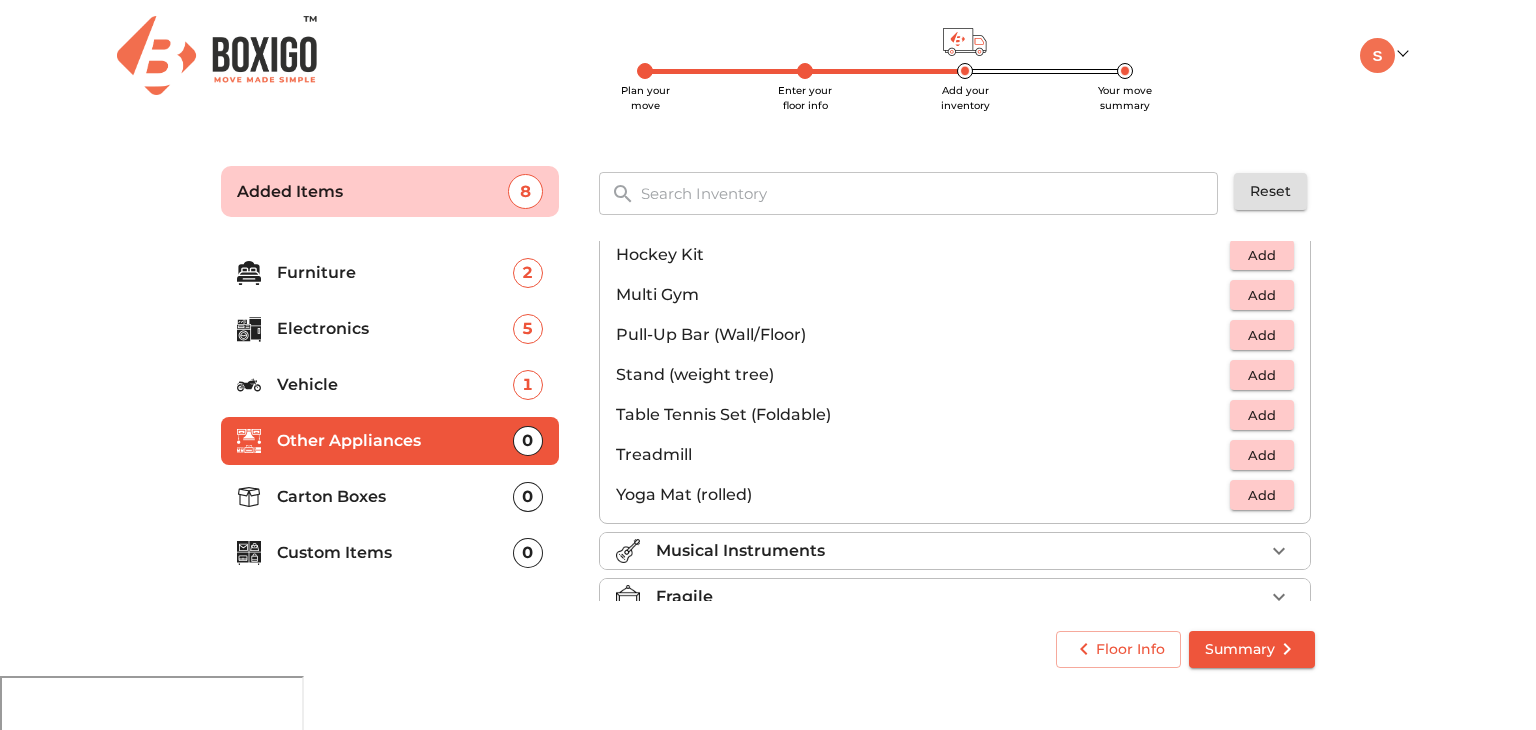 click on "Add" at bounding box center [1262, 455] 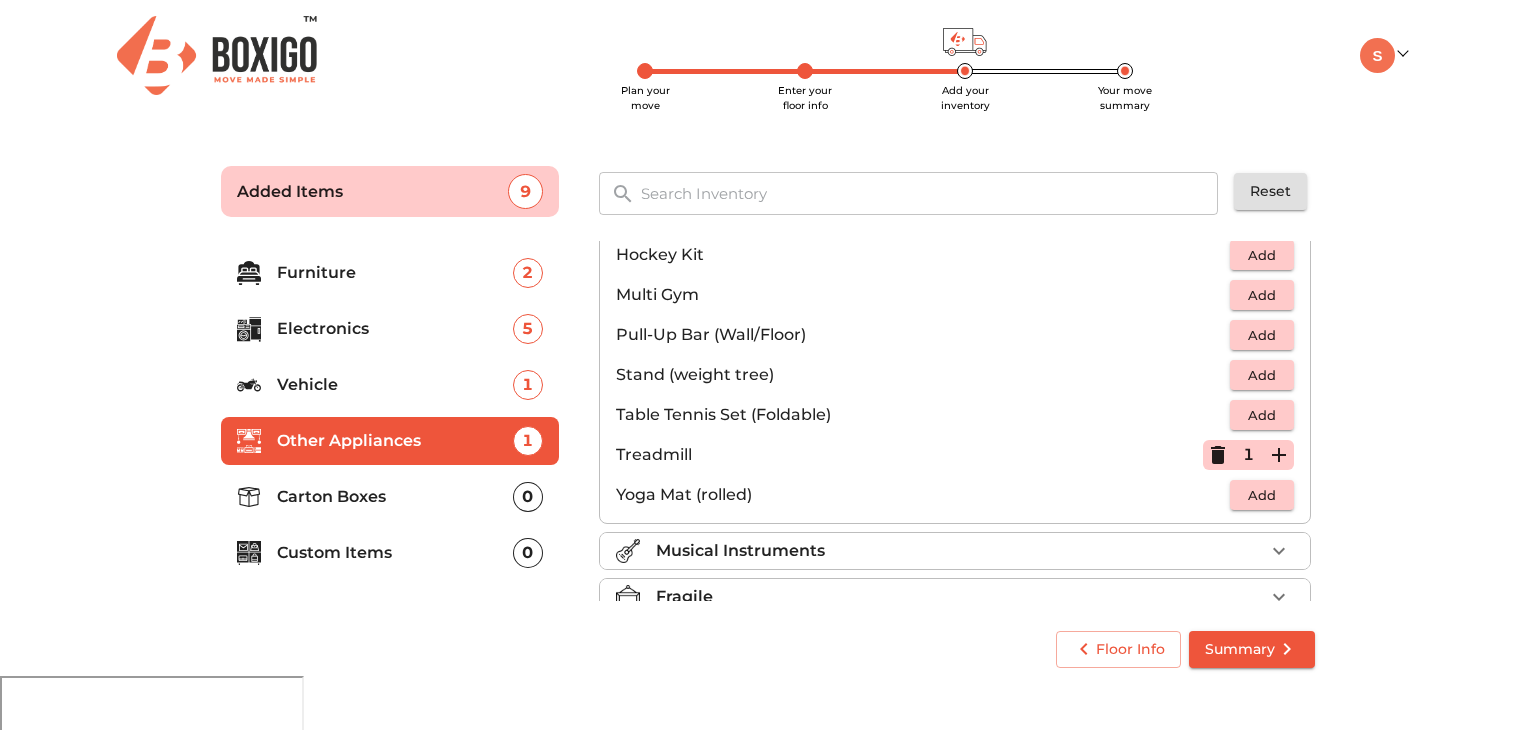 click on "Carton Boxes" at bounding box center [395, 497] 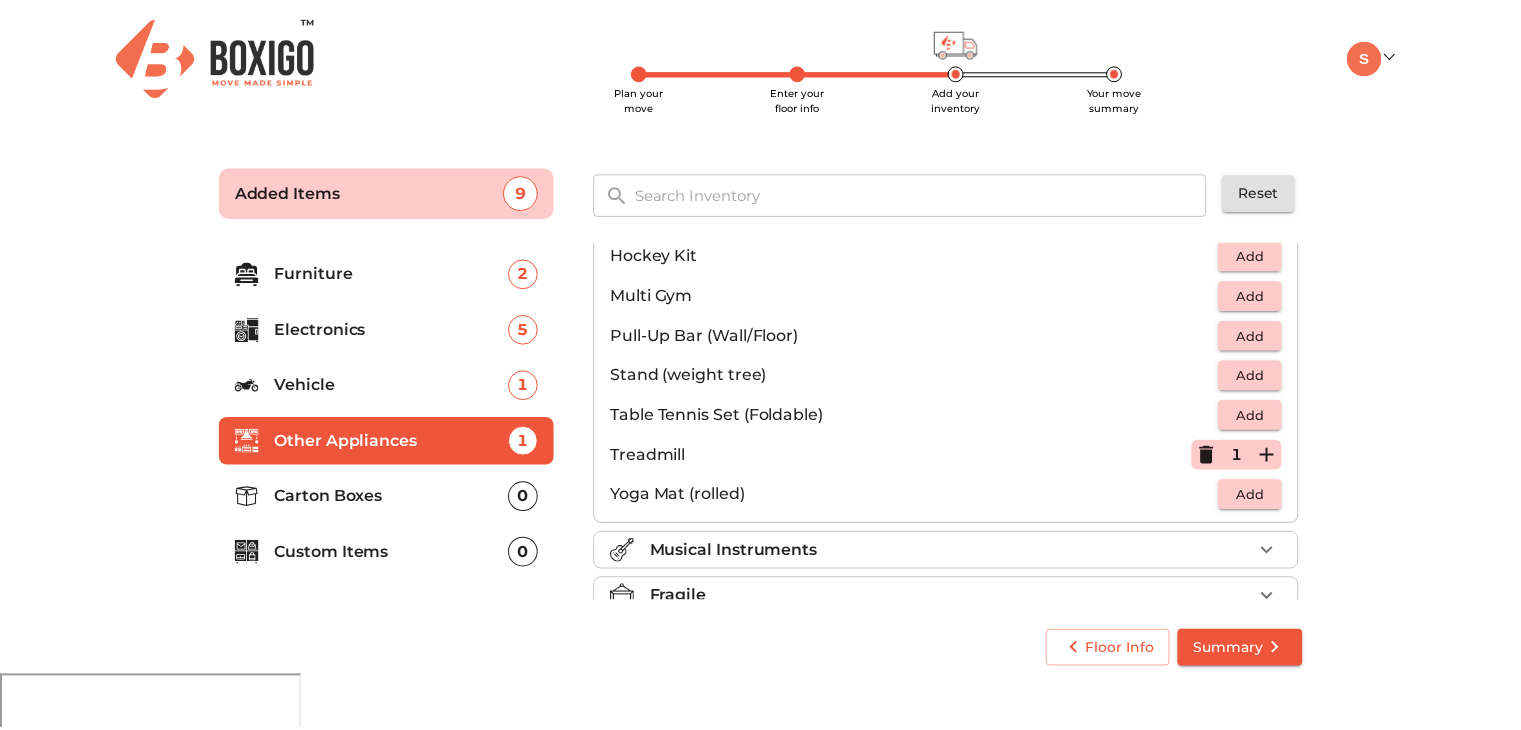scroll, scrollTop: 0, scrollLeft: 0, axis: both 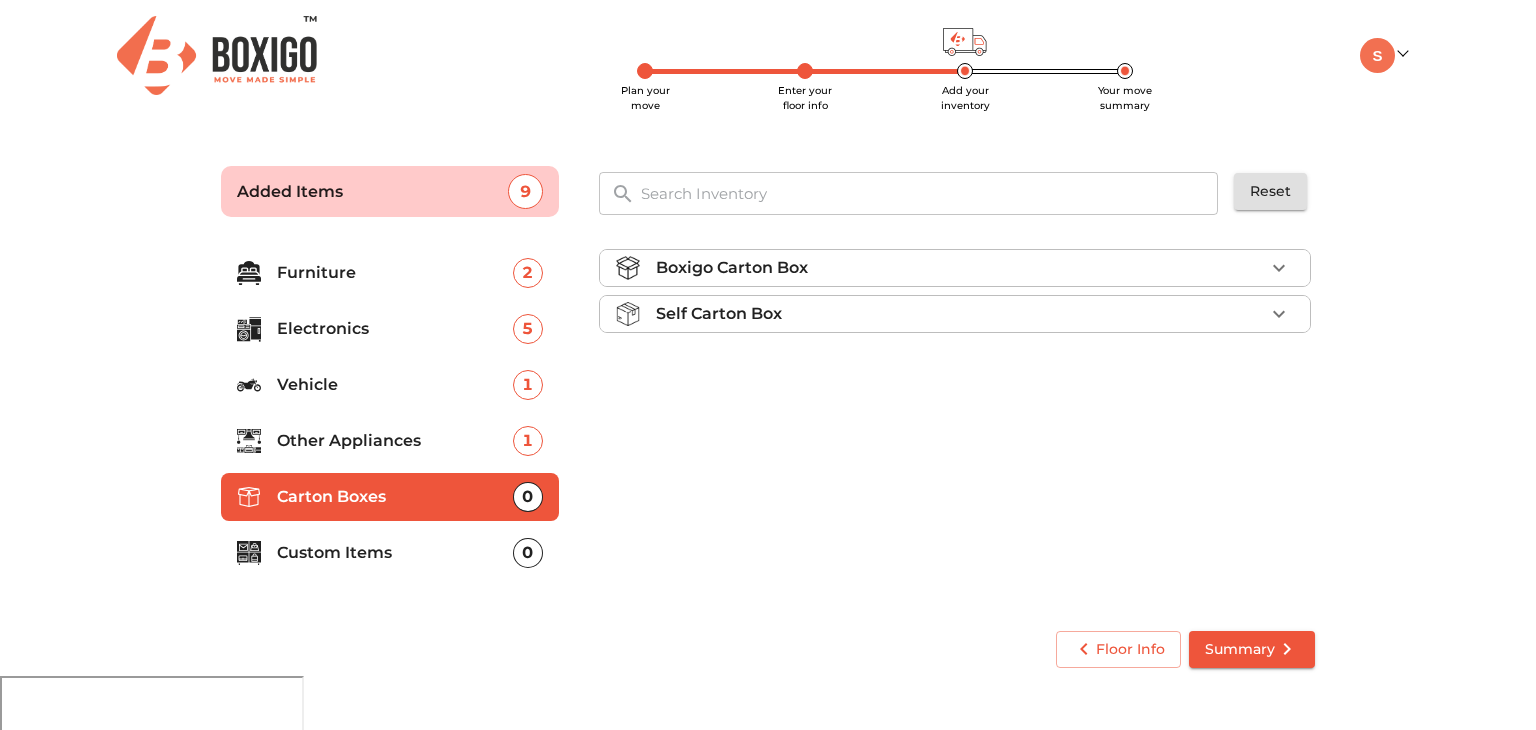 click on "Boxigo Carton Box" at bounding box center [732, 268] 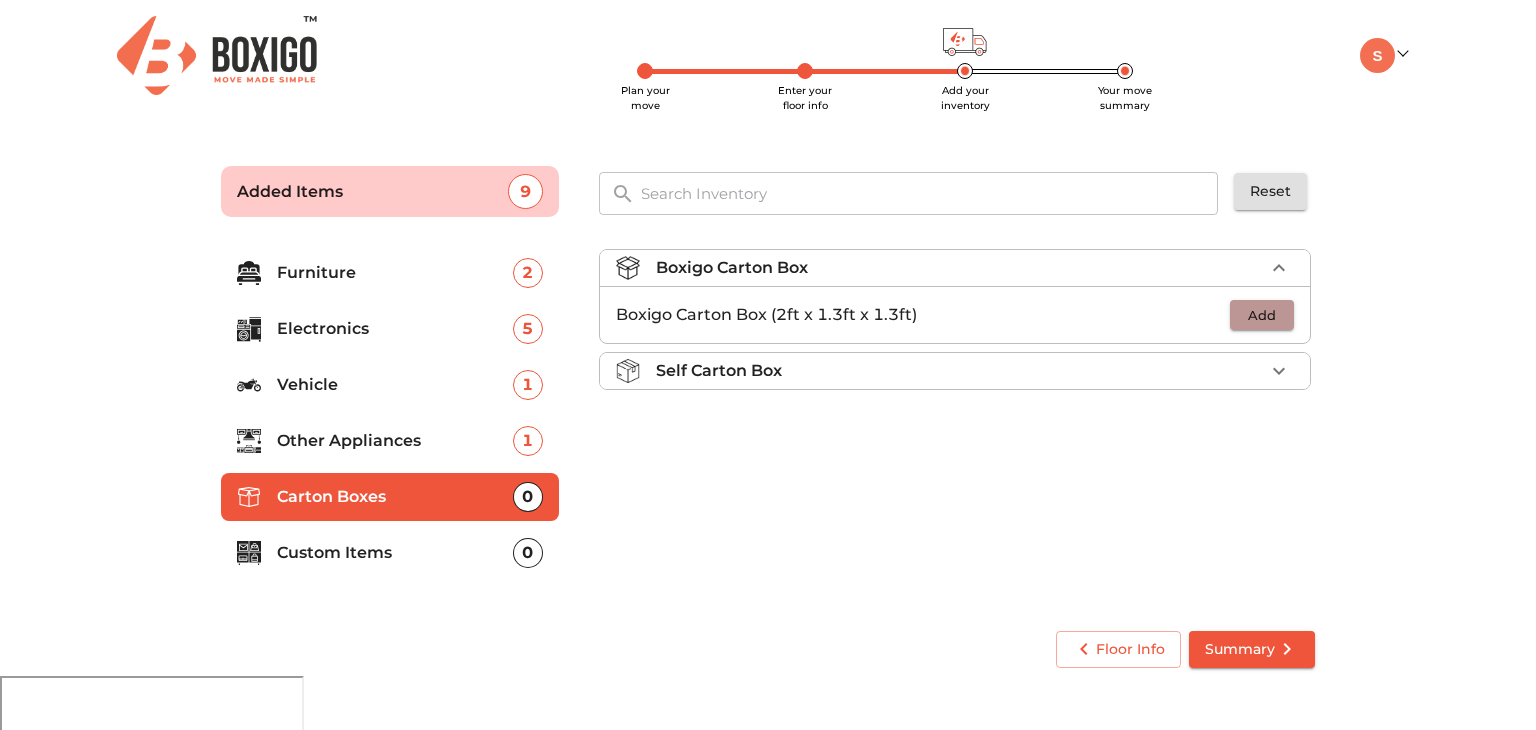 click on "Add" at bounding box center [1262, 315] 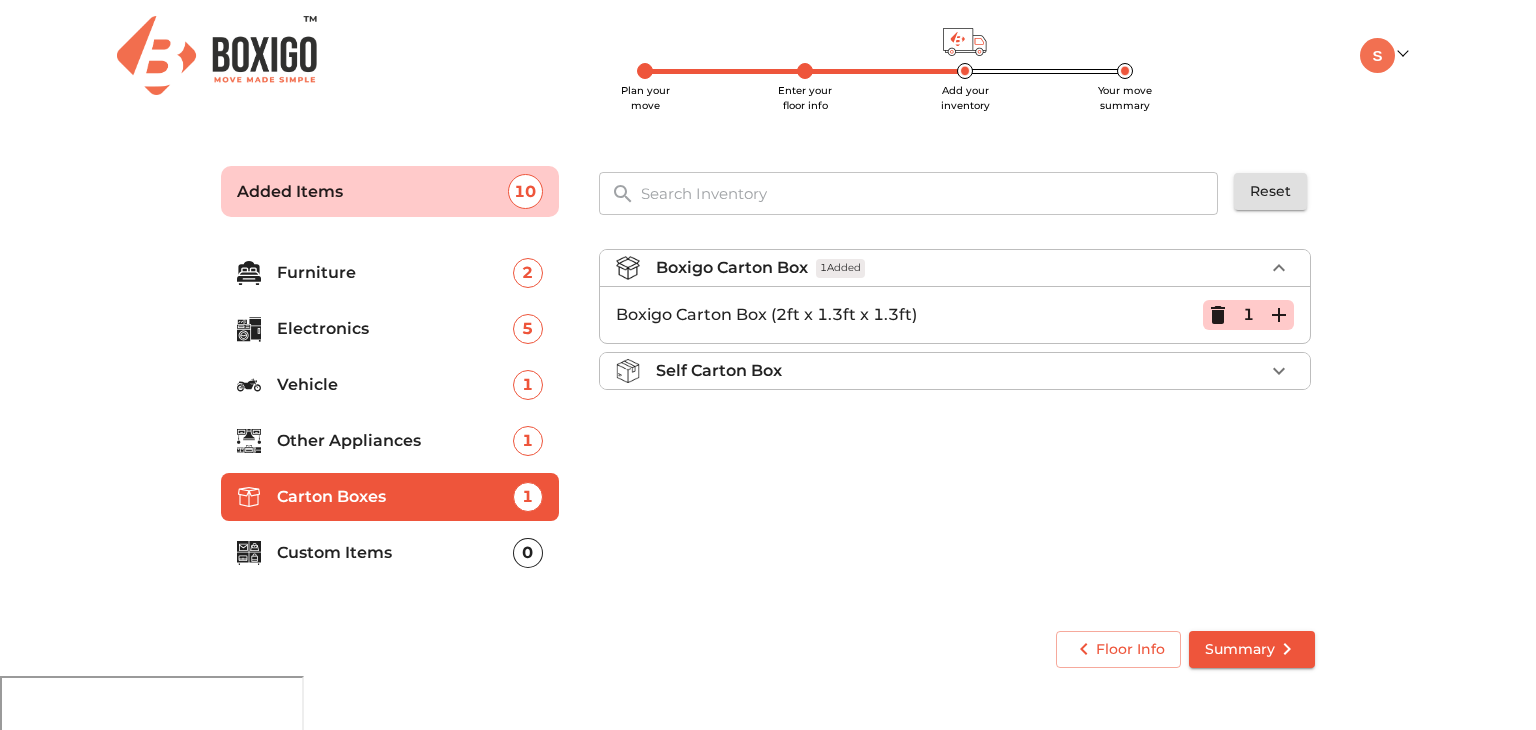 click 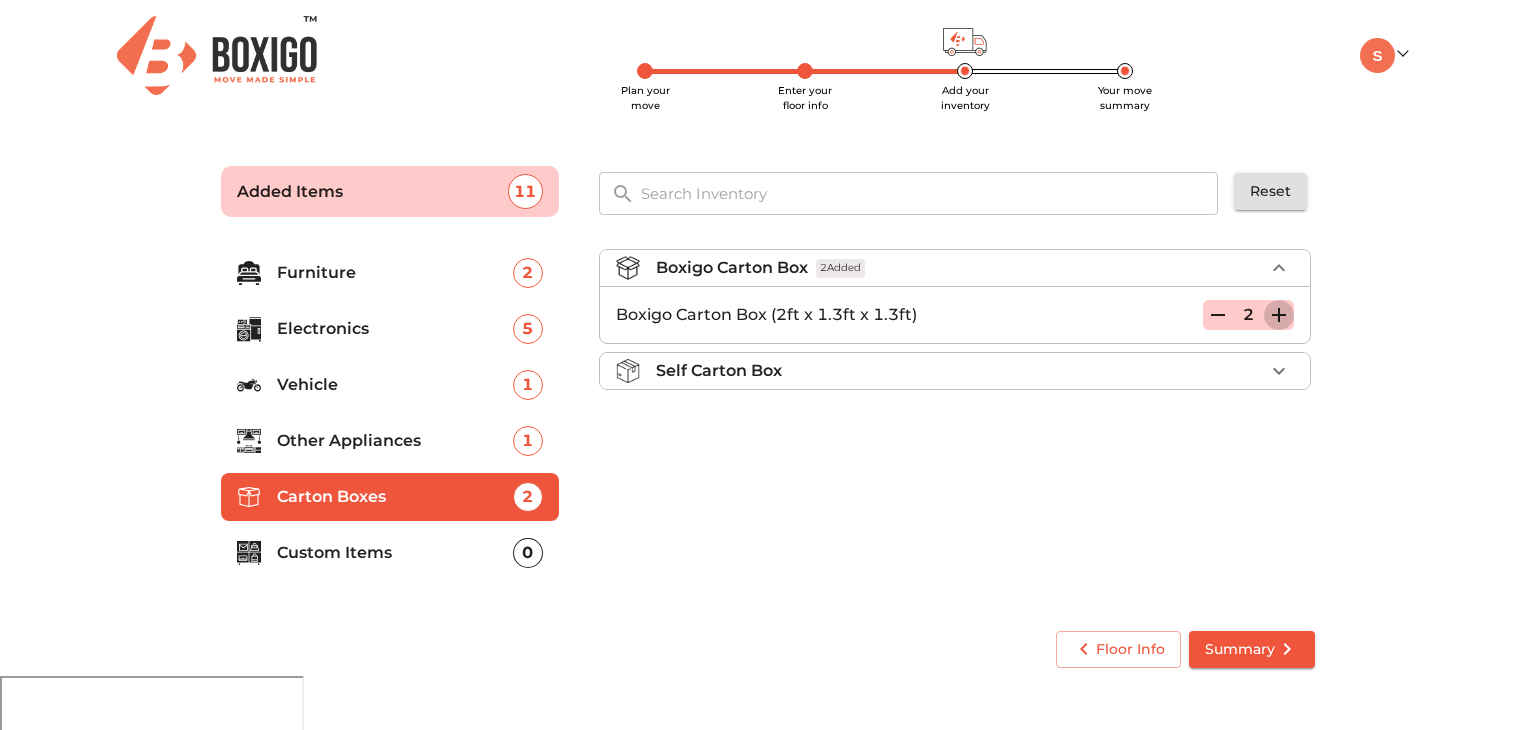 click 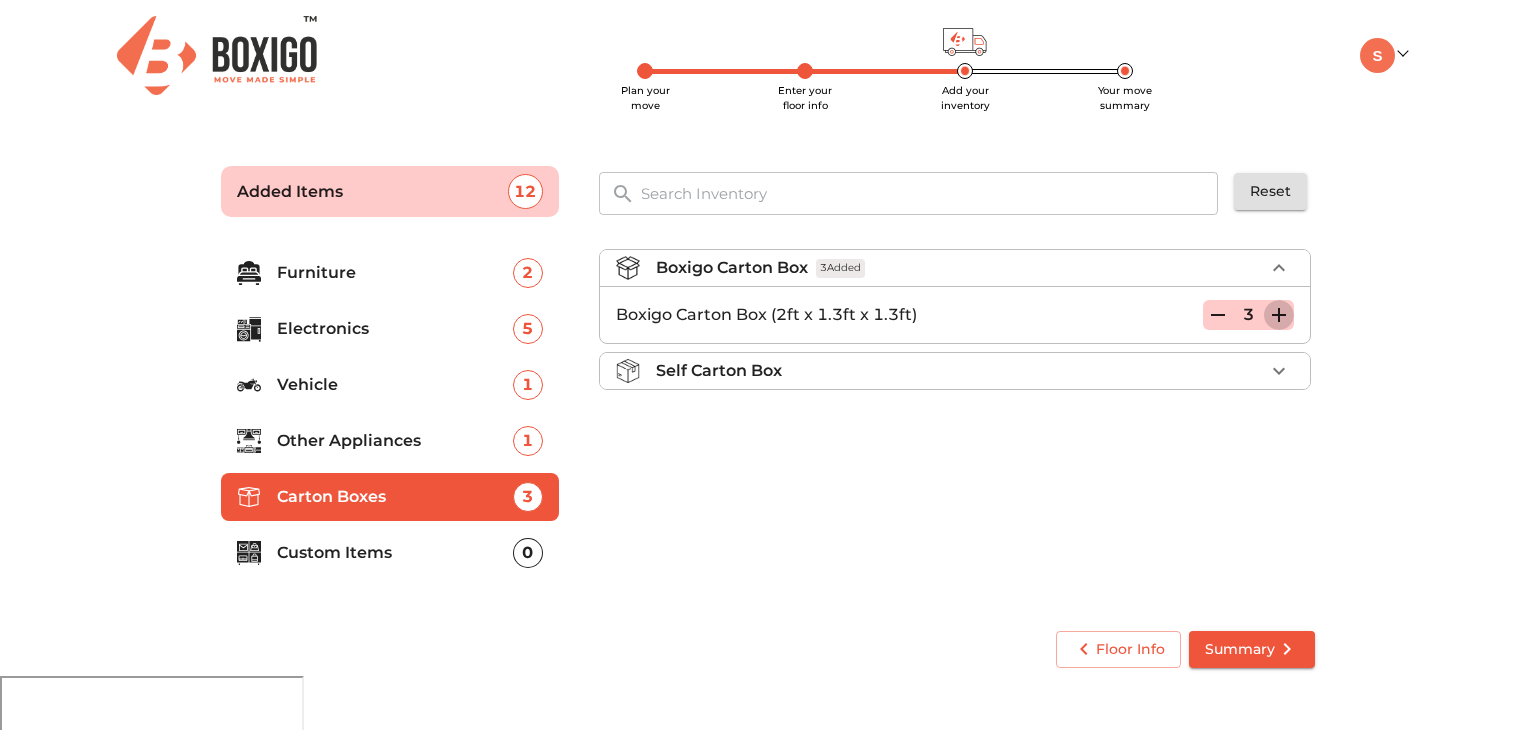 click 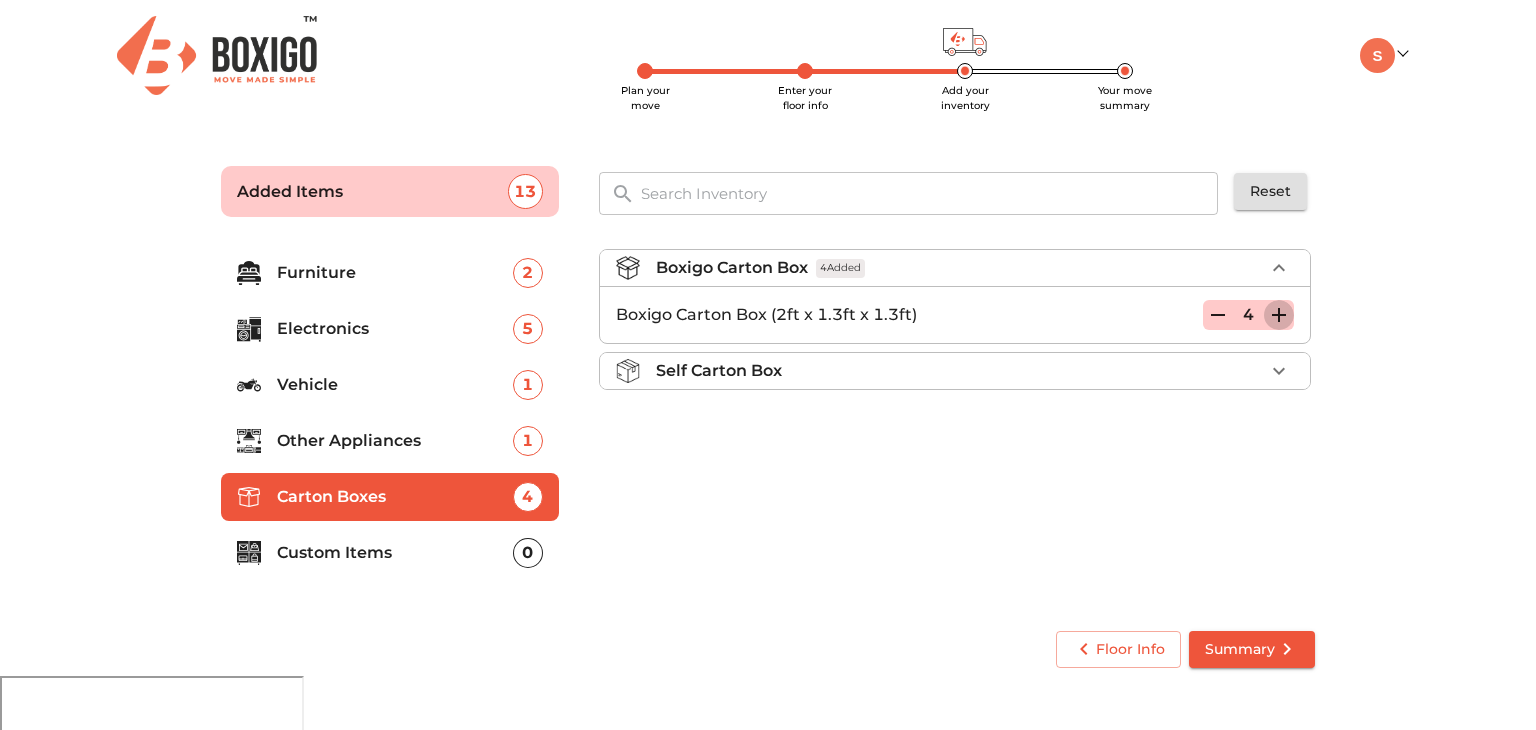 click 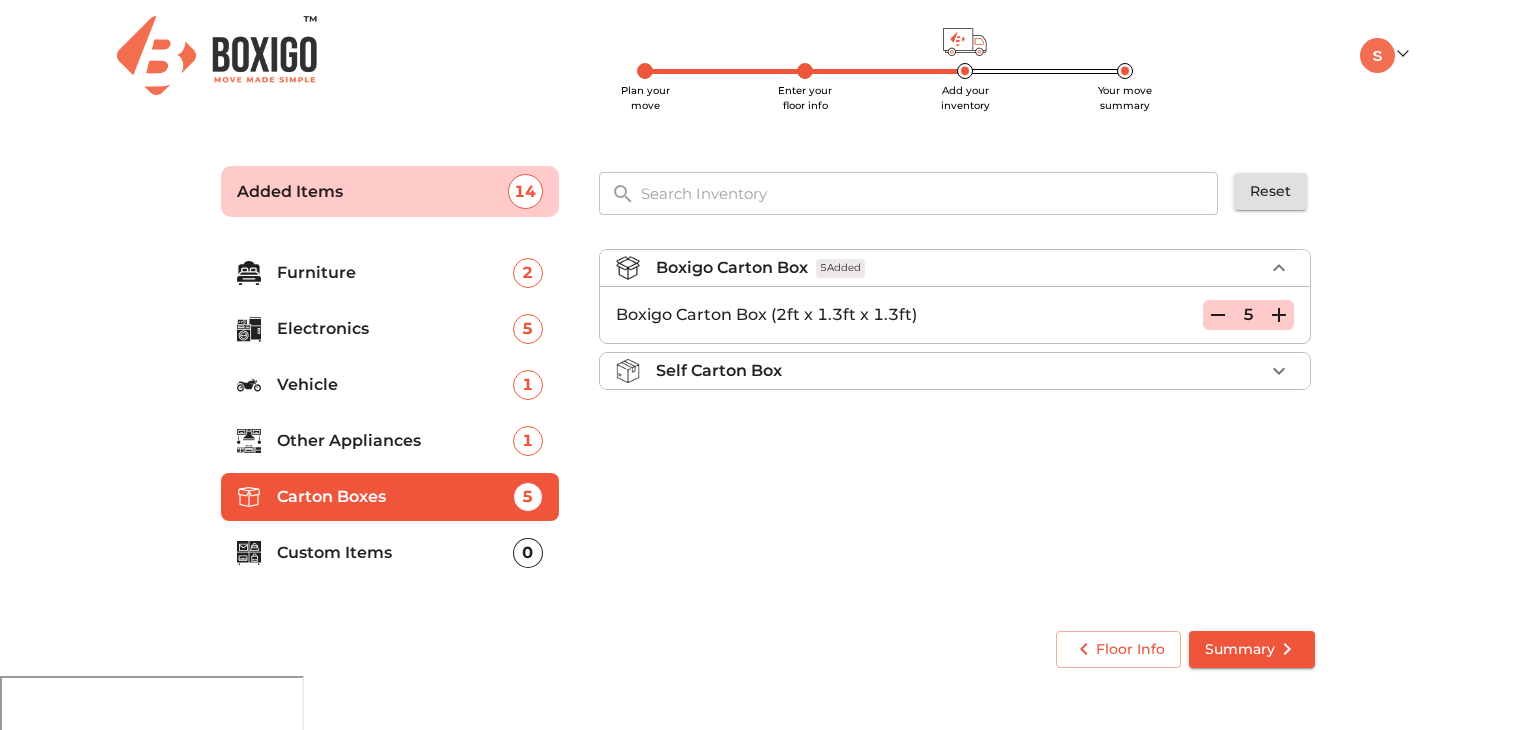 click on "Custom Items" at bounding box center [395, 553] 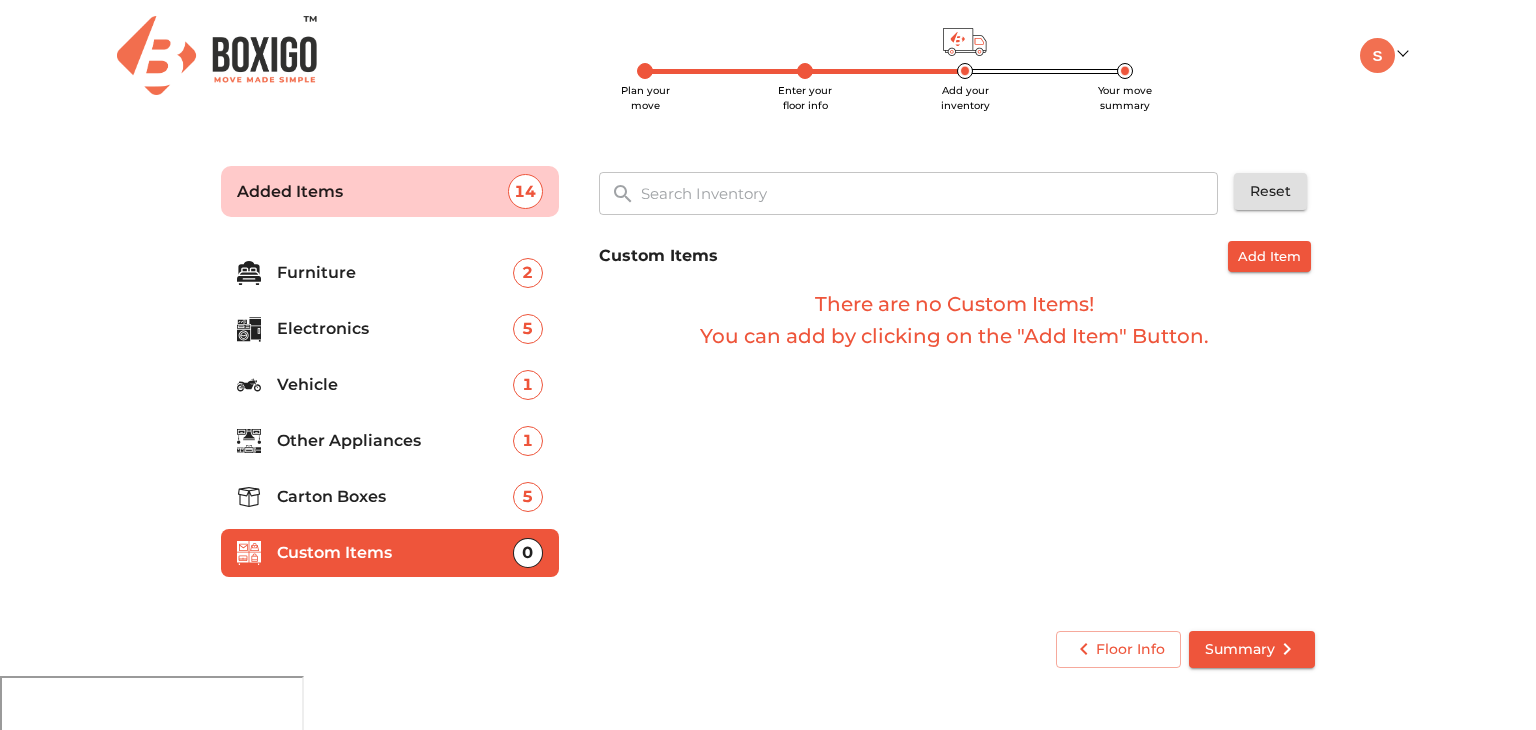 click on "Summary" at bounding box center [1252, 649] 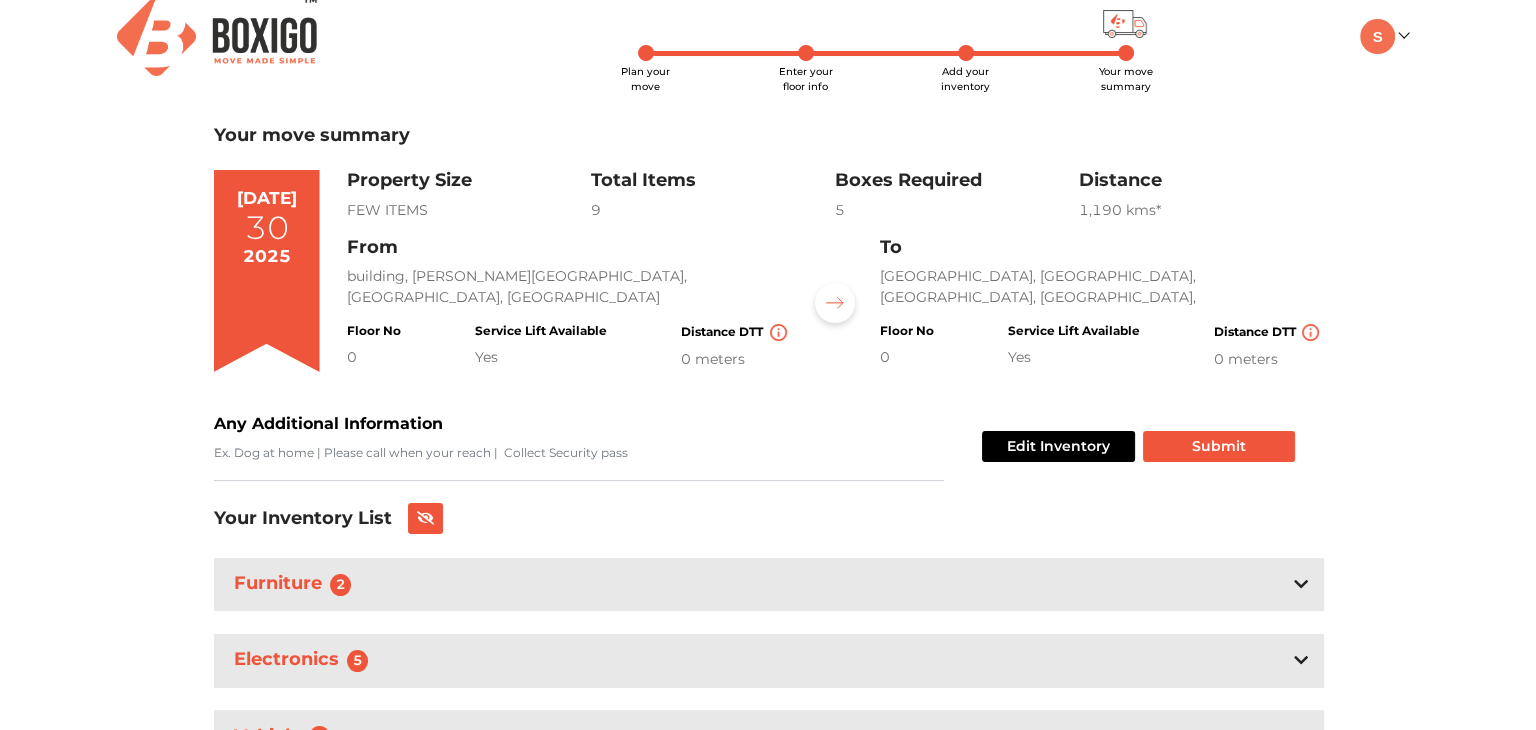 scroll, scrollTop: 0, scrollLeft: 0, axis: both 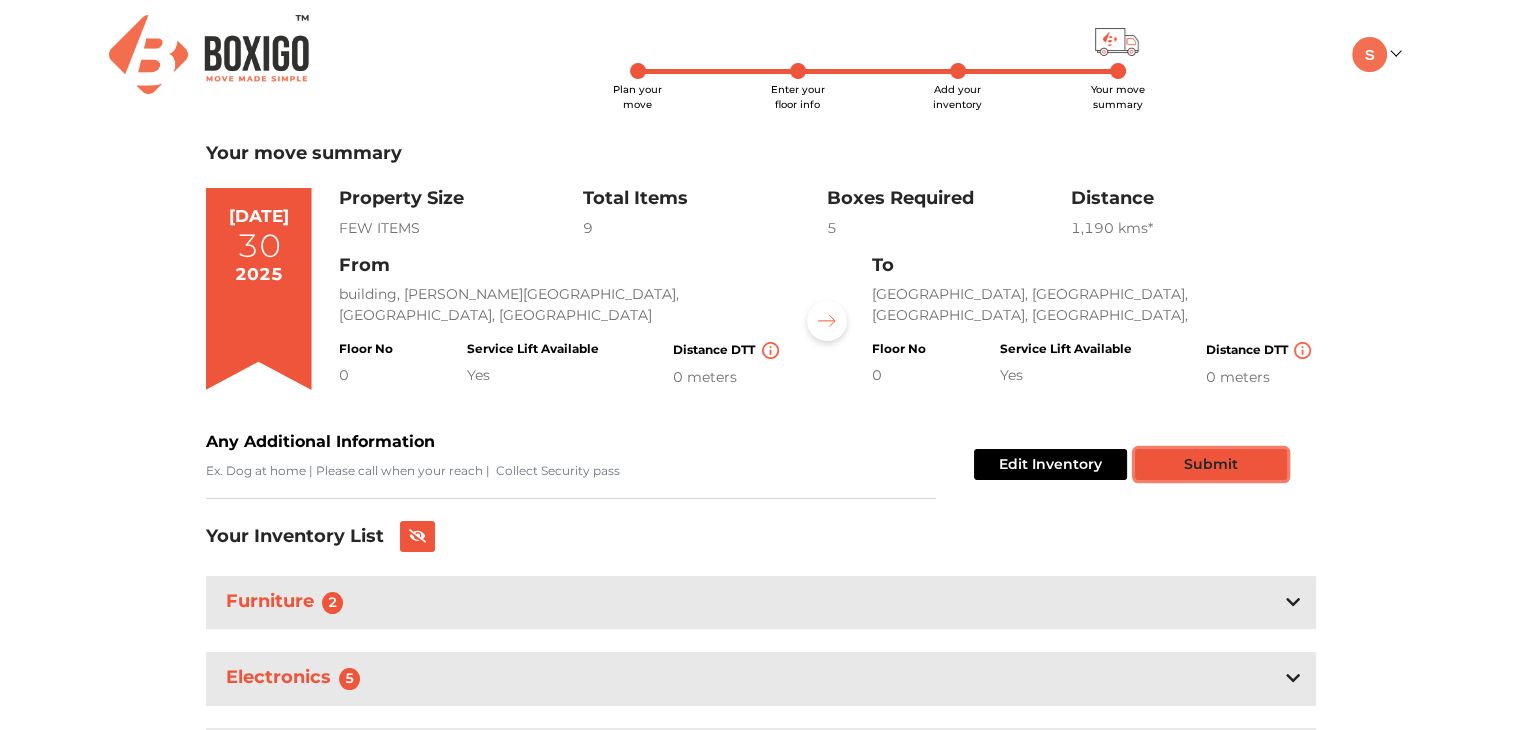 click on "Submit" at bounding box center (1211, 464) 